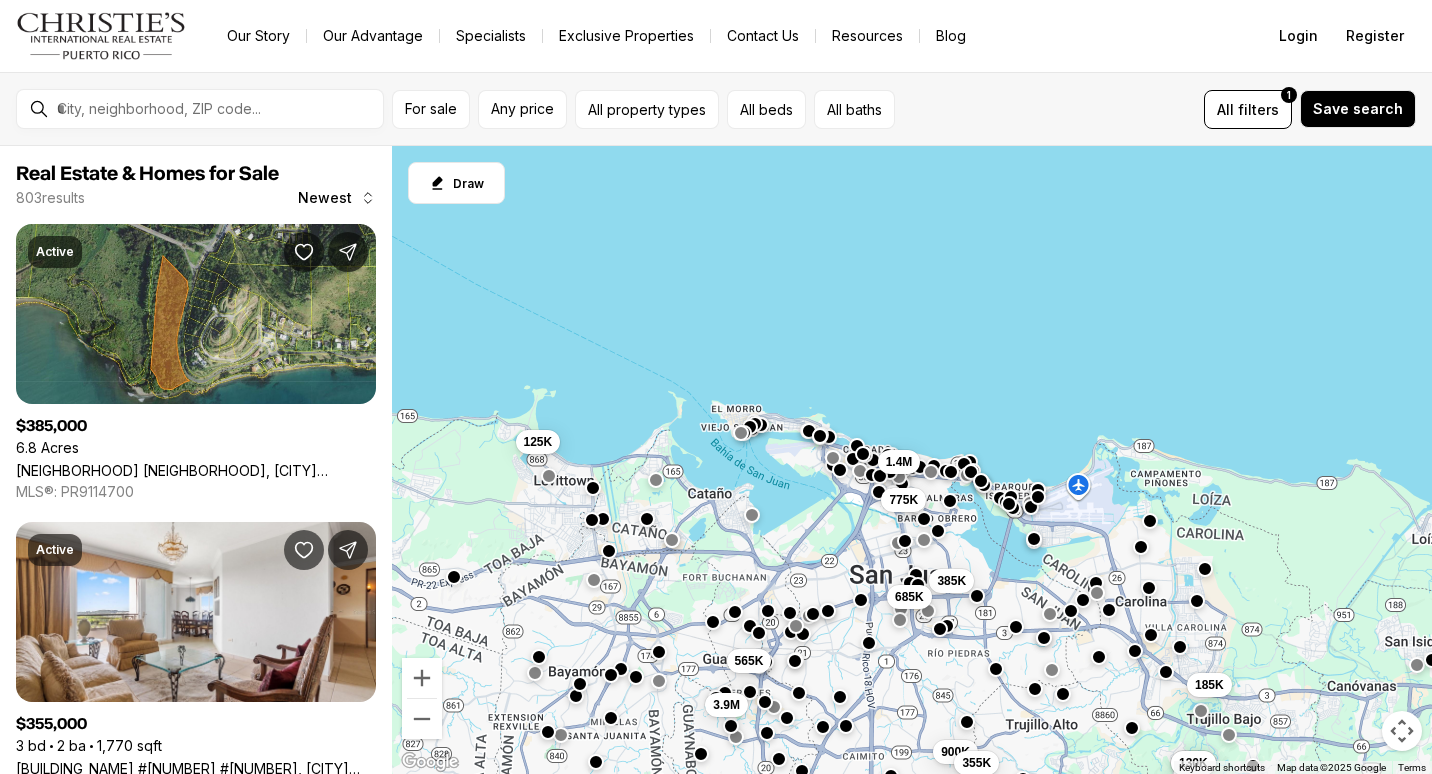 scroll, scrollTop: 0, scrollLeft: 0, axis: both 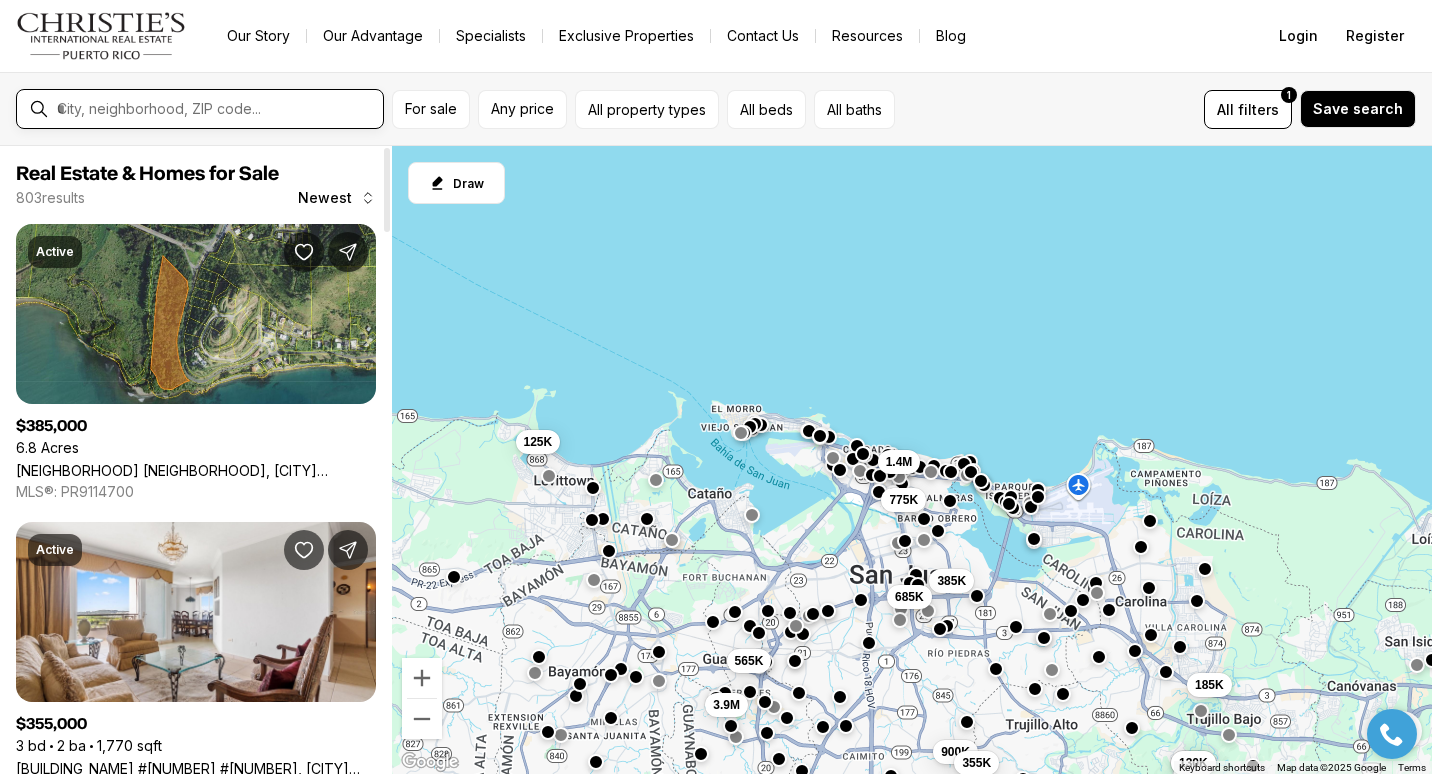 click at bounding box center (216, 109) 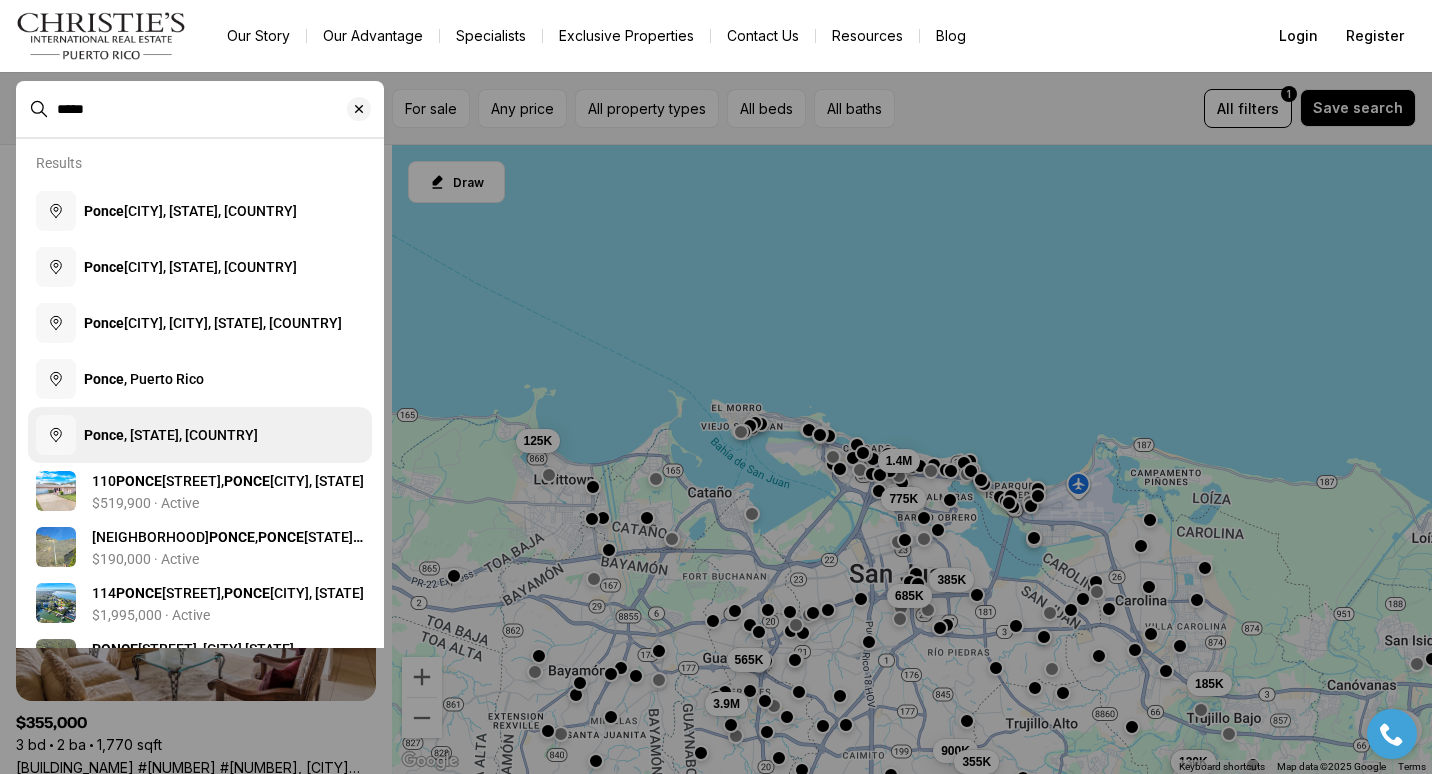 type on "*****" 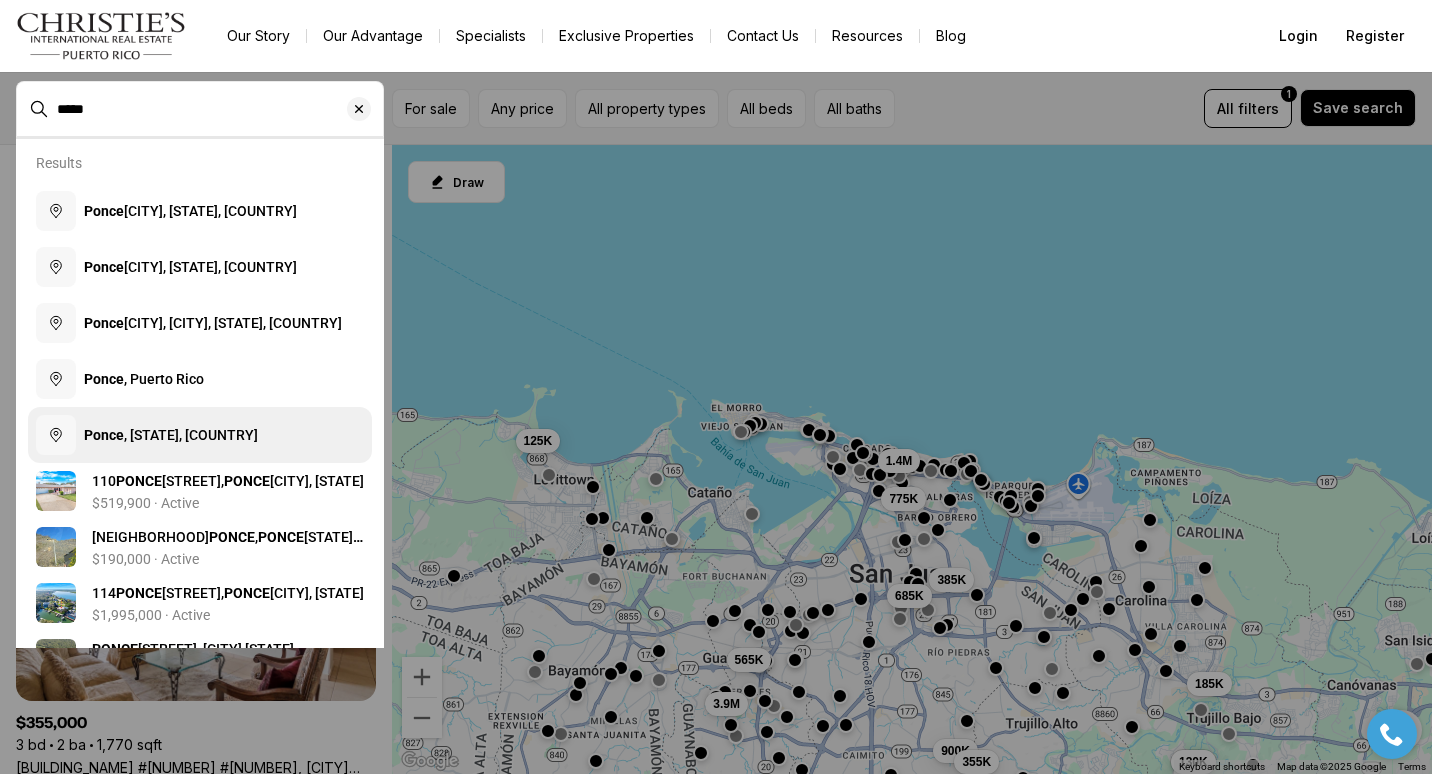 click on "Ponce , PR, Puerto Rico" at bounding box center [171, 435] 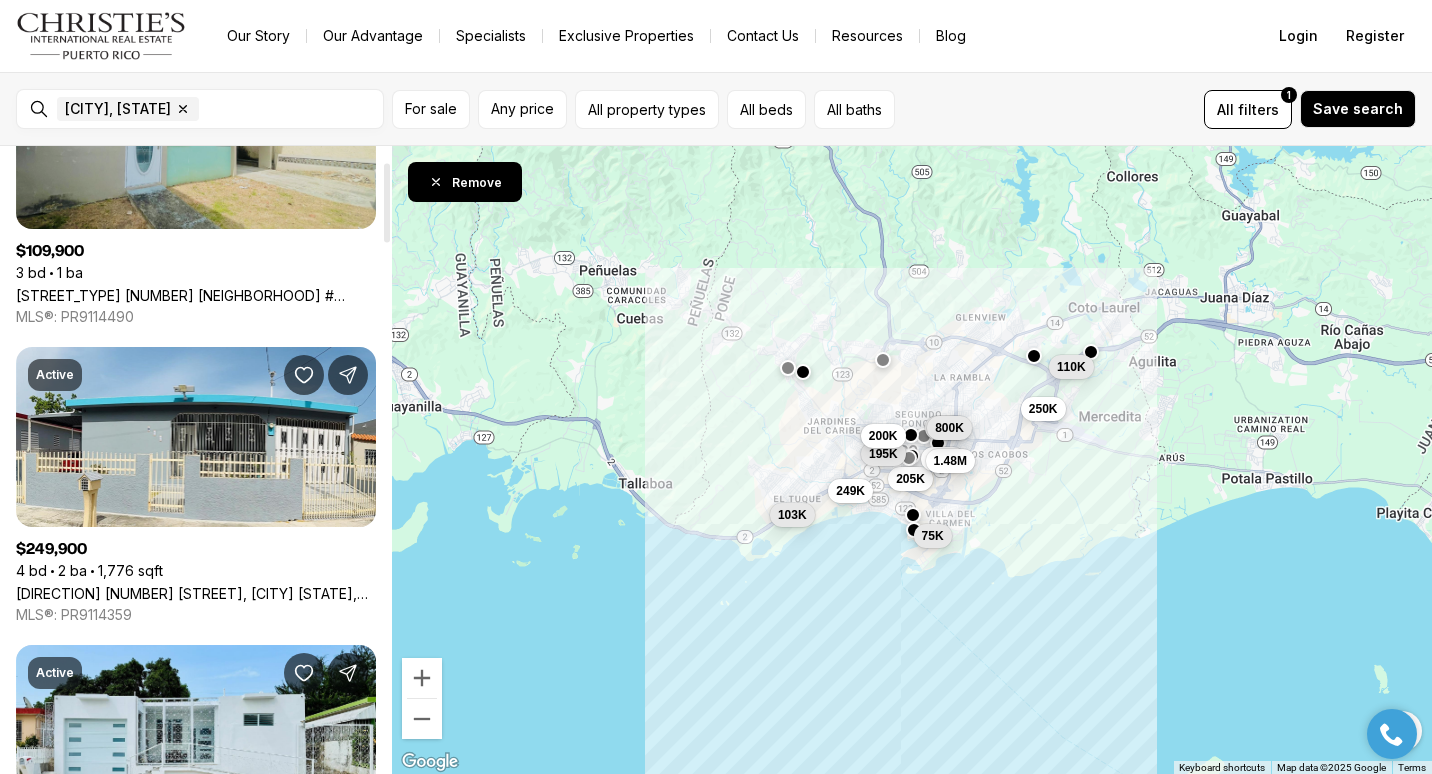 scroll, scrollTop: 200, scrollLeft: 0, axis: vertical 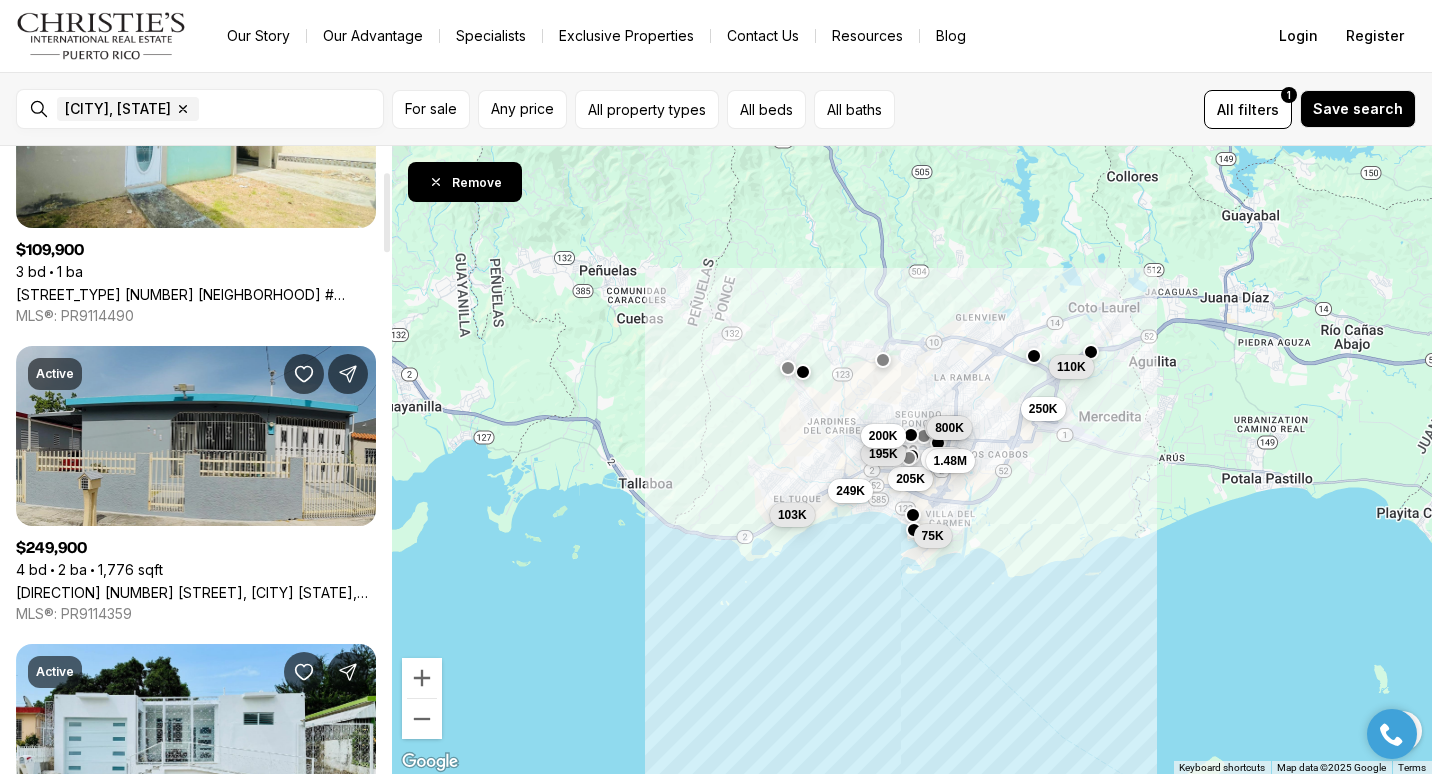 click on "D 11 CALLE 5, PONCE PR, 00716" at bounding box center (196, 592) 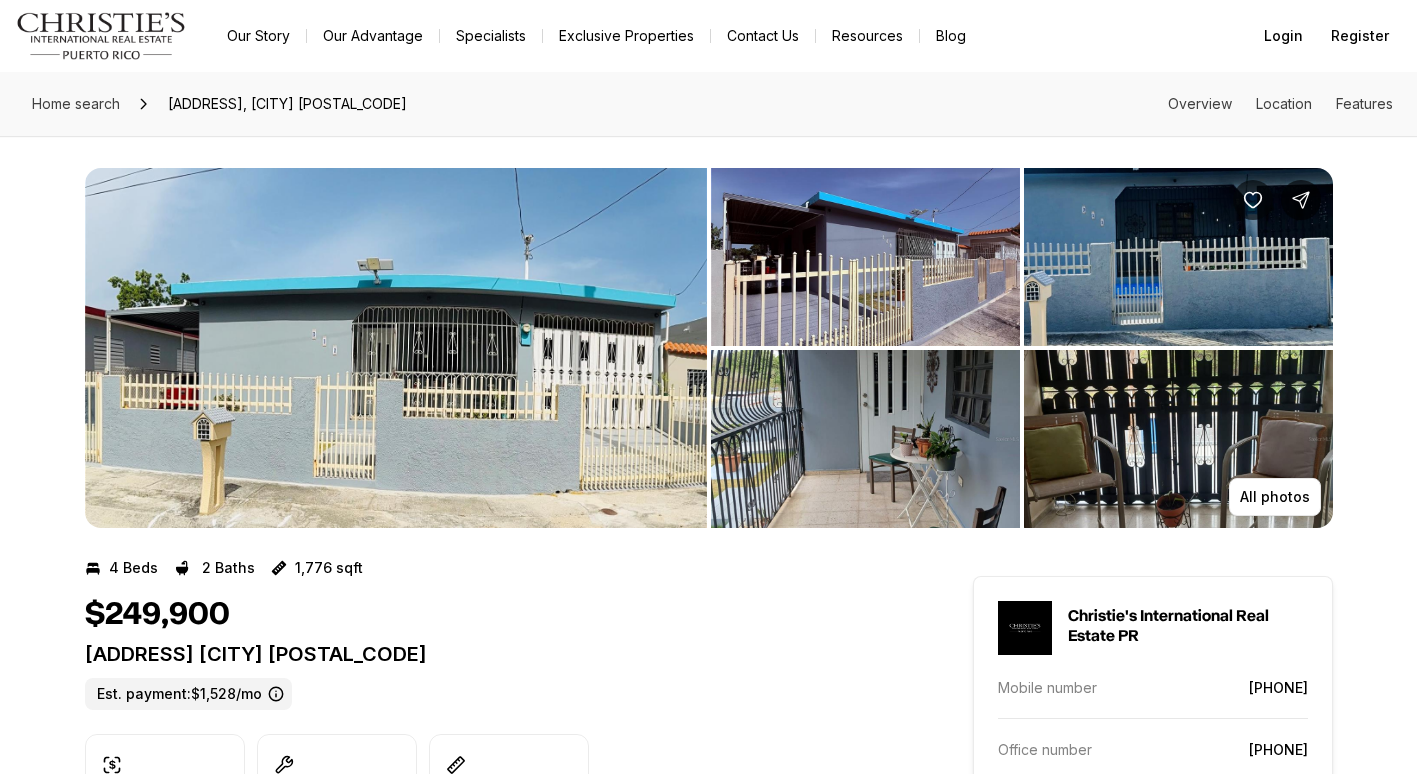 scroll, scrollTop: 0, scrollLeft: 0, axis: both 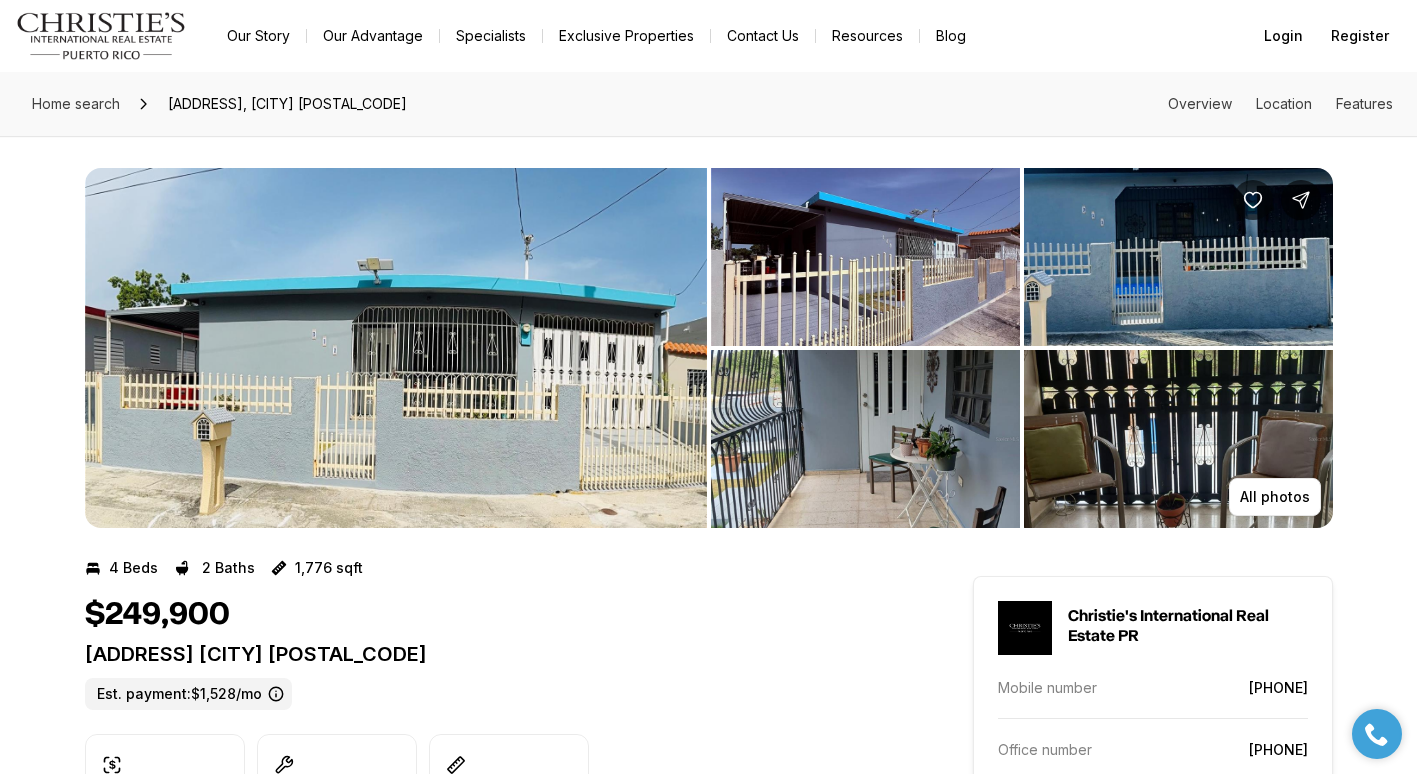 click at bounding box center [396, 348] 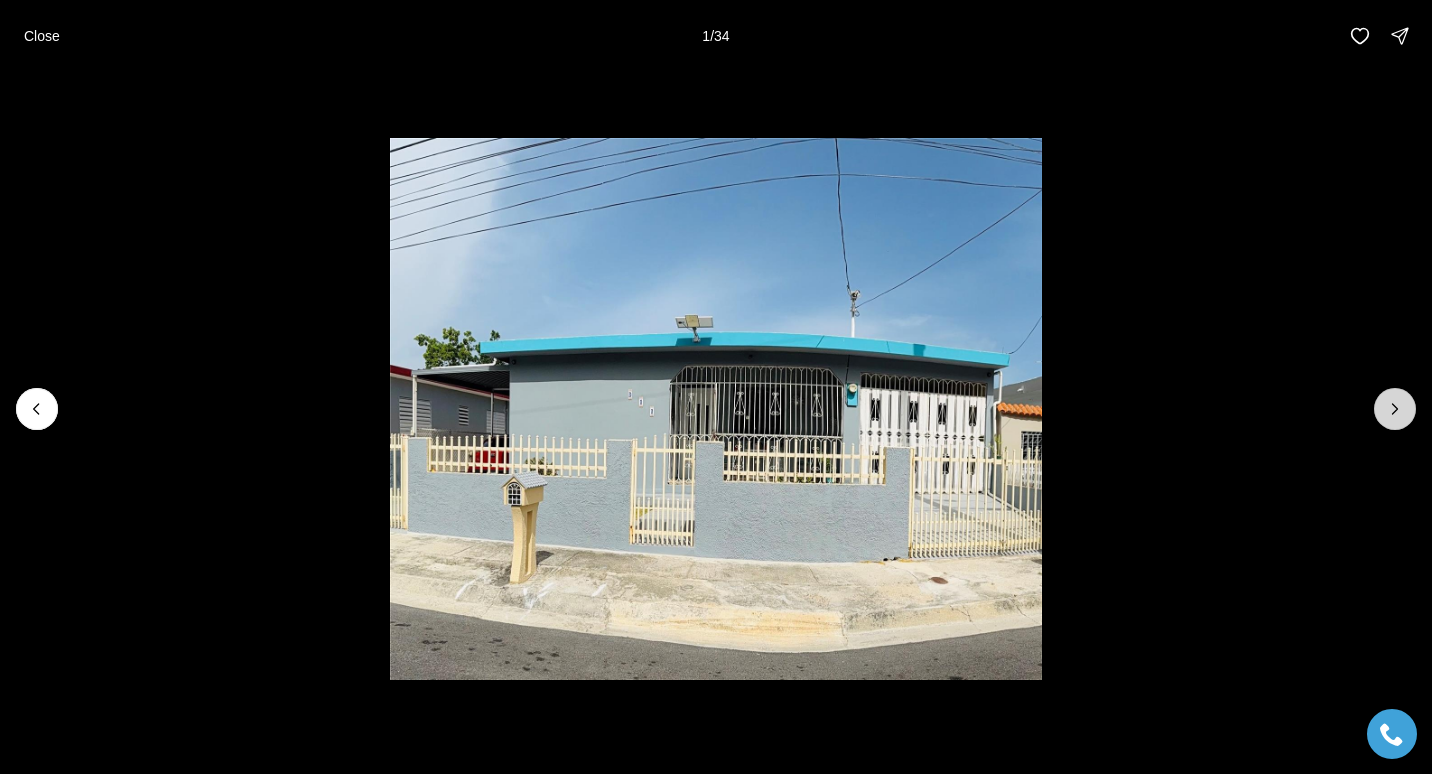 click at bounding box center (1395, 409) 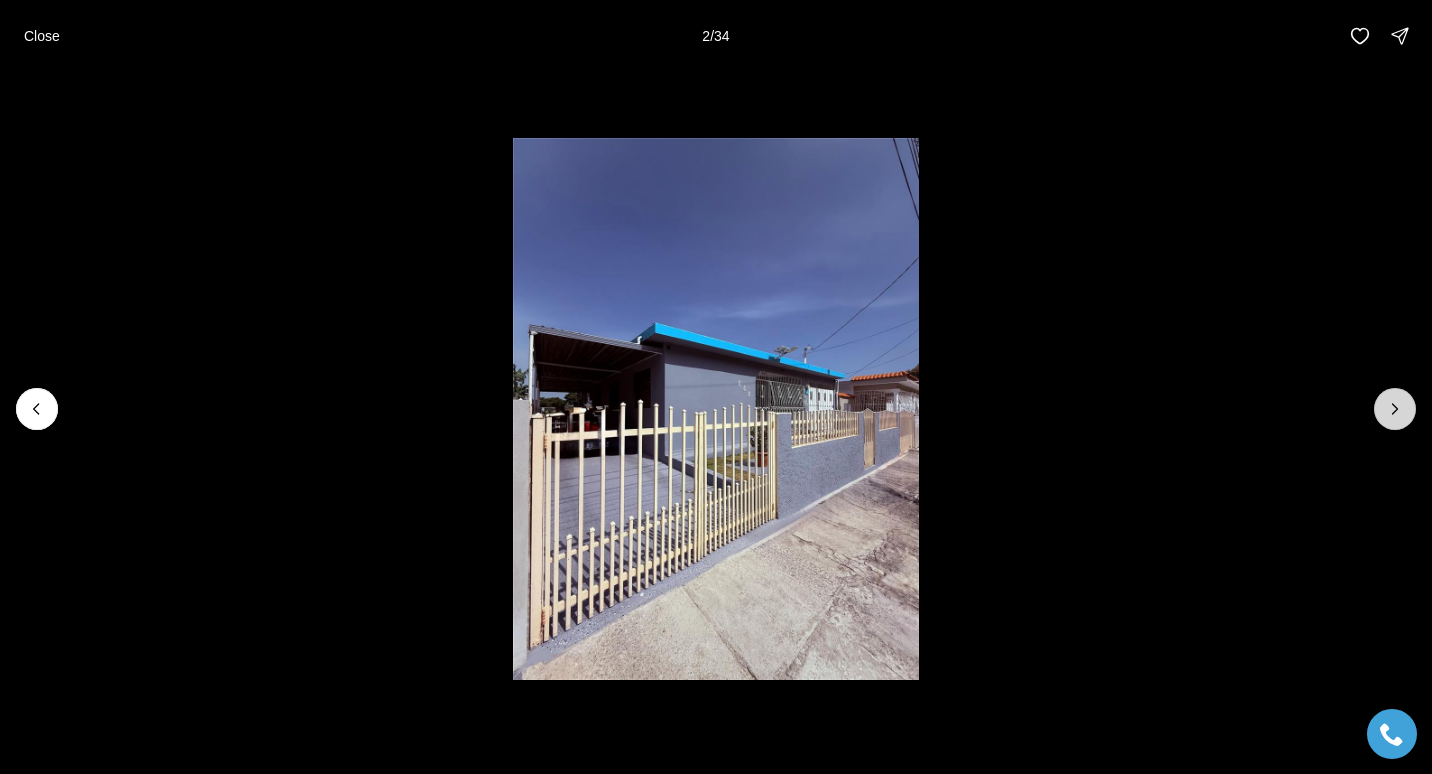 click at bounding box center [1395, 409] 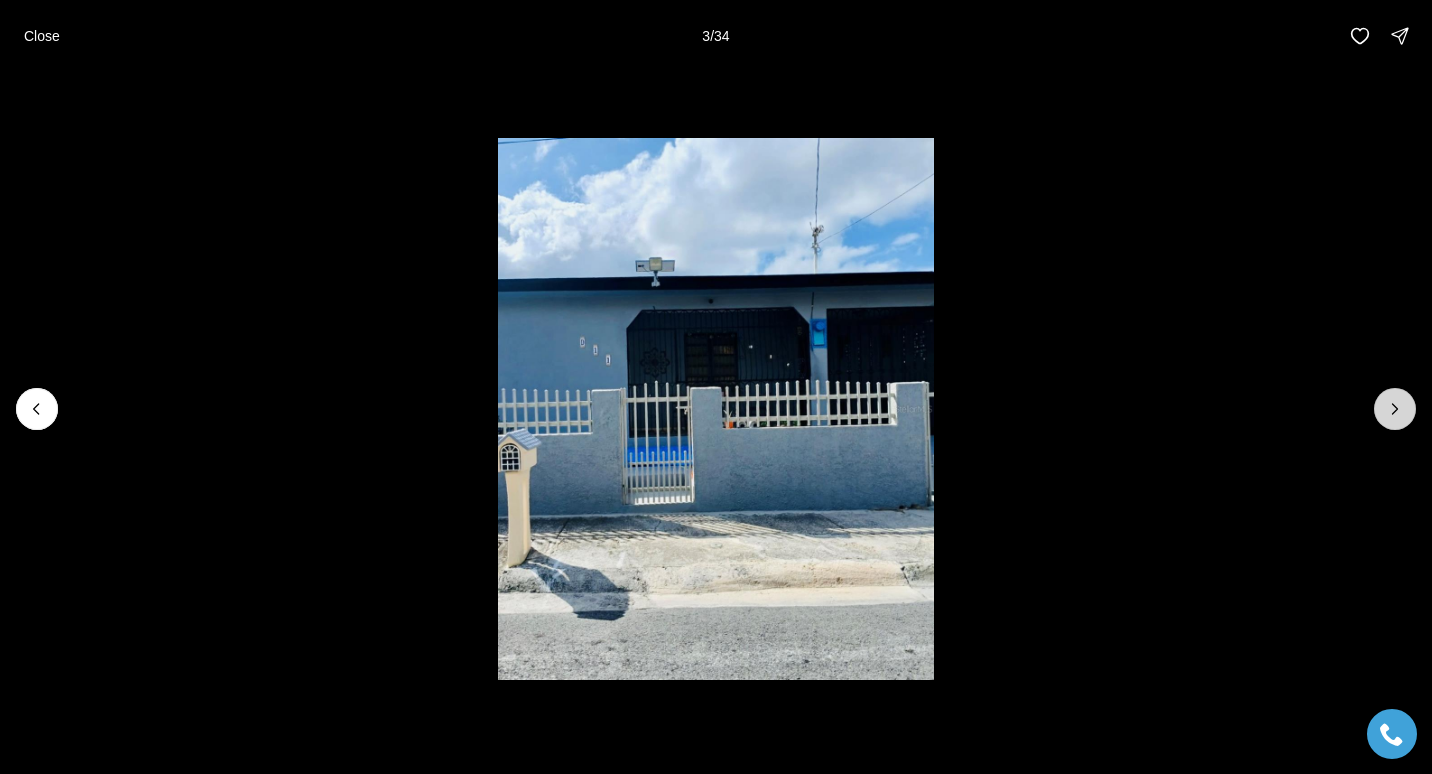 click at bounding box center (1395, 409) 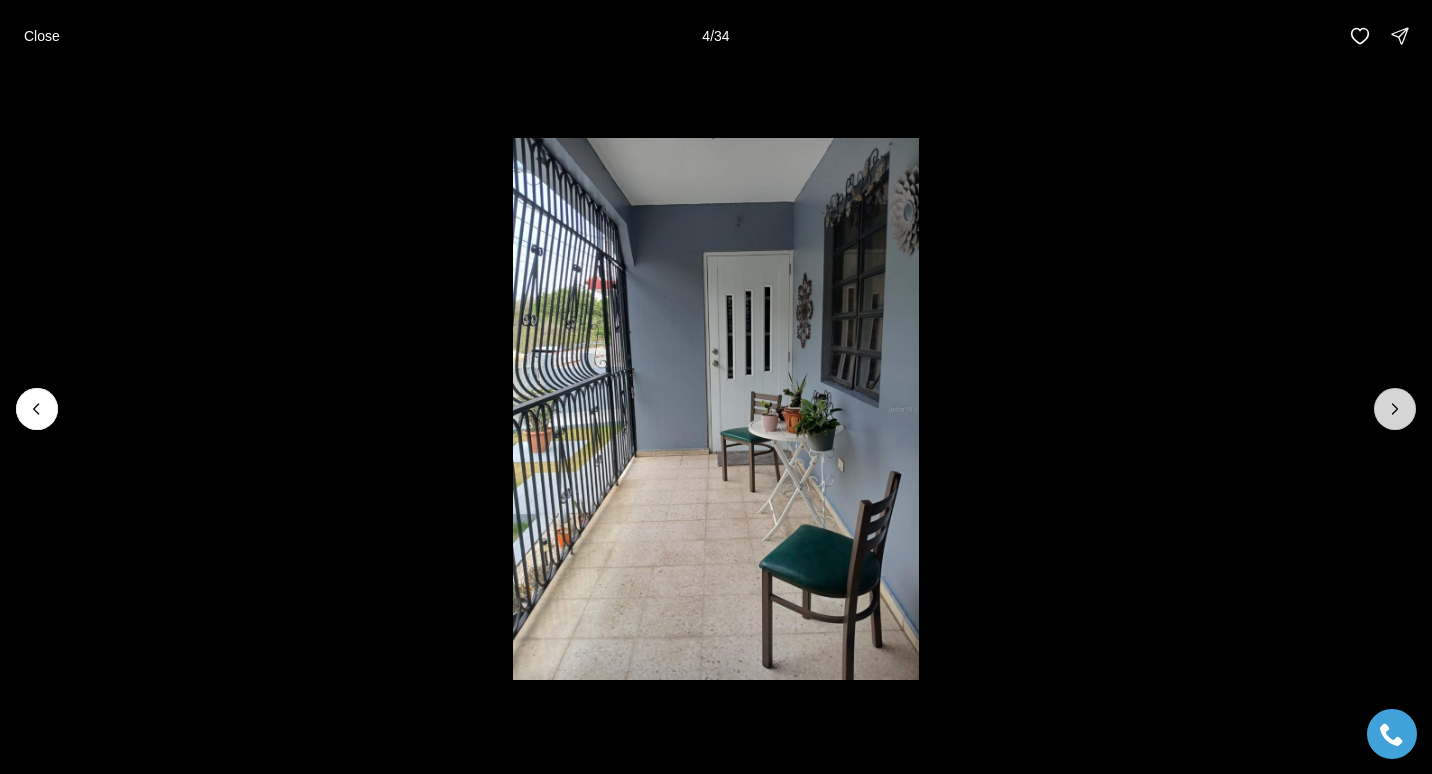 click at bounding box center (1395, 409) 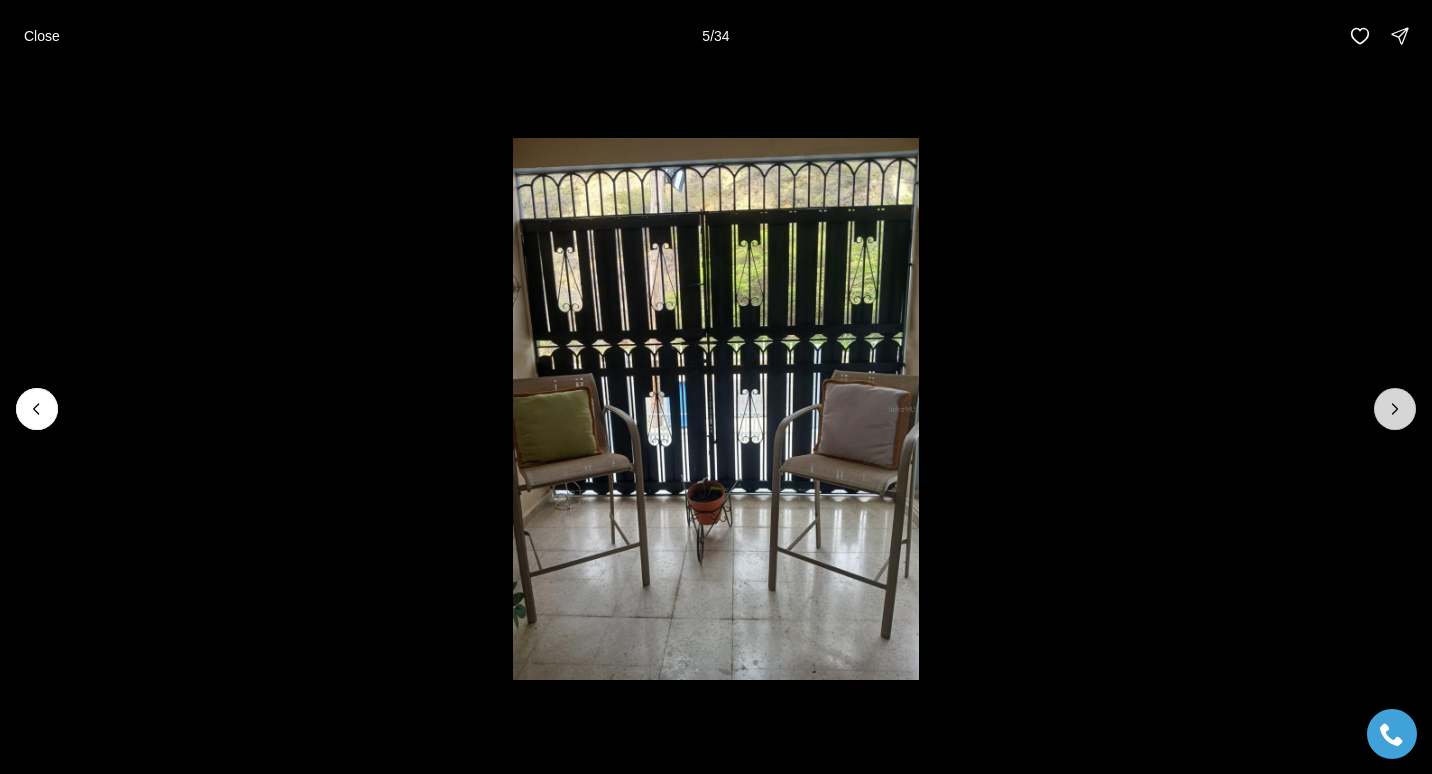 click at bounding box center [1395, 409] 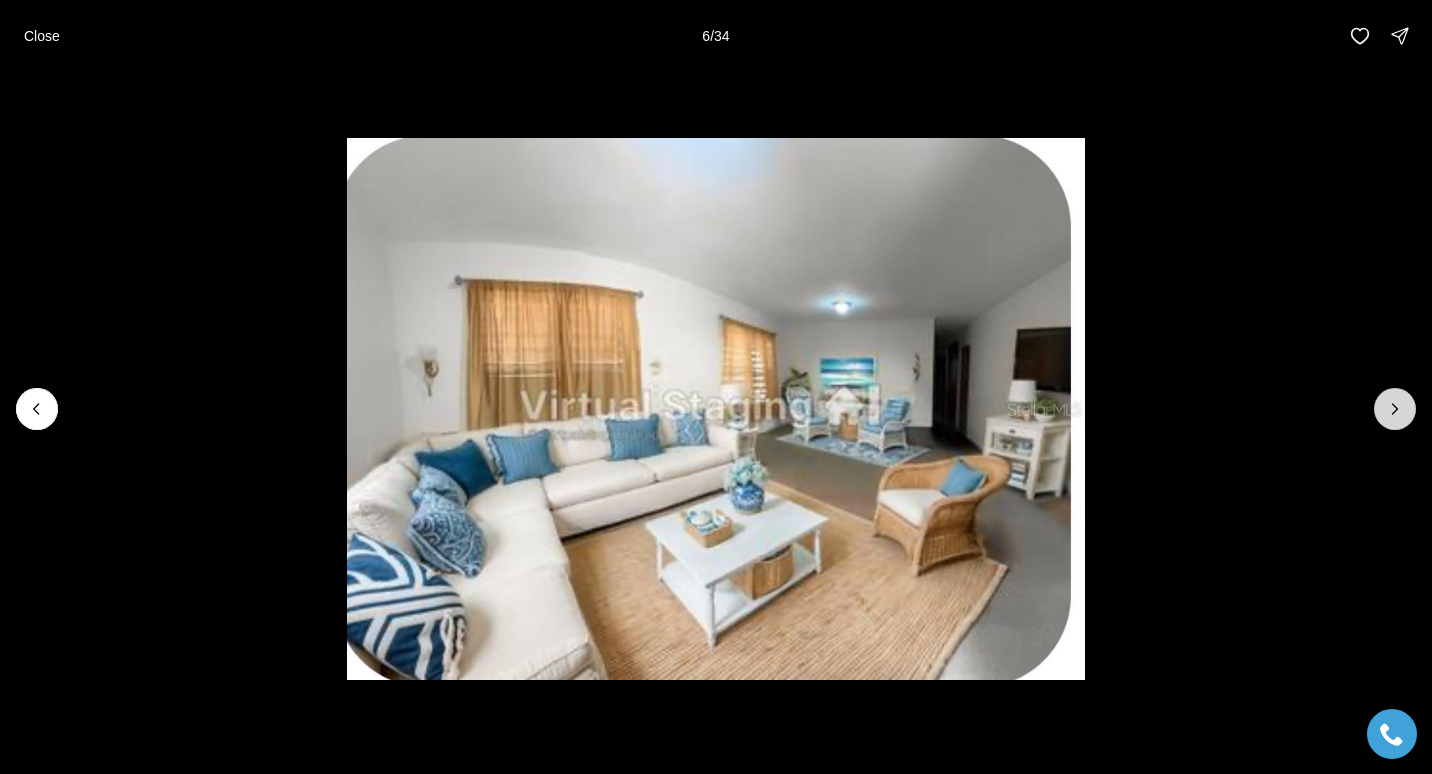 click at bounding box center (1395, 409) 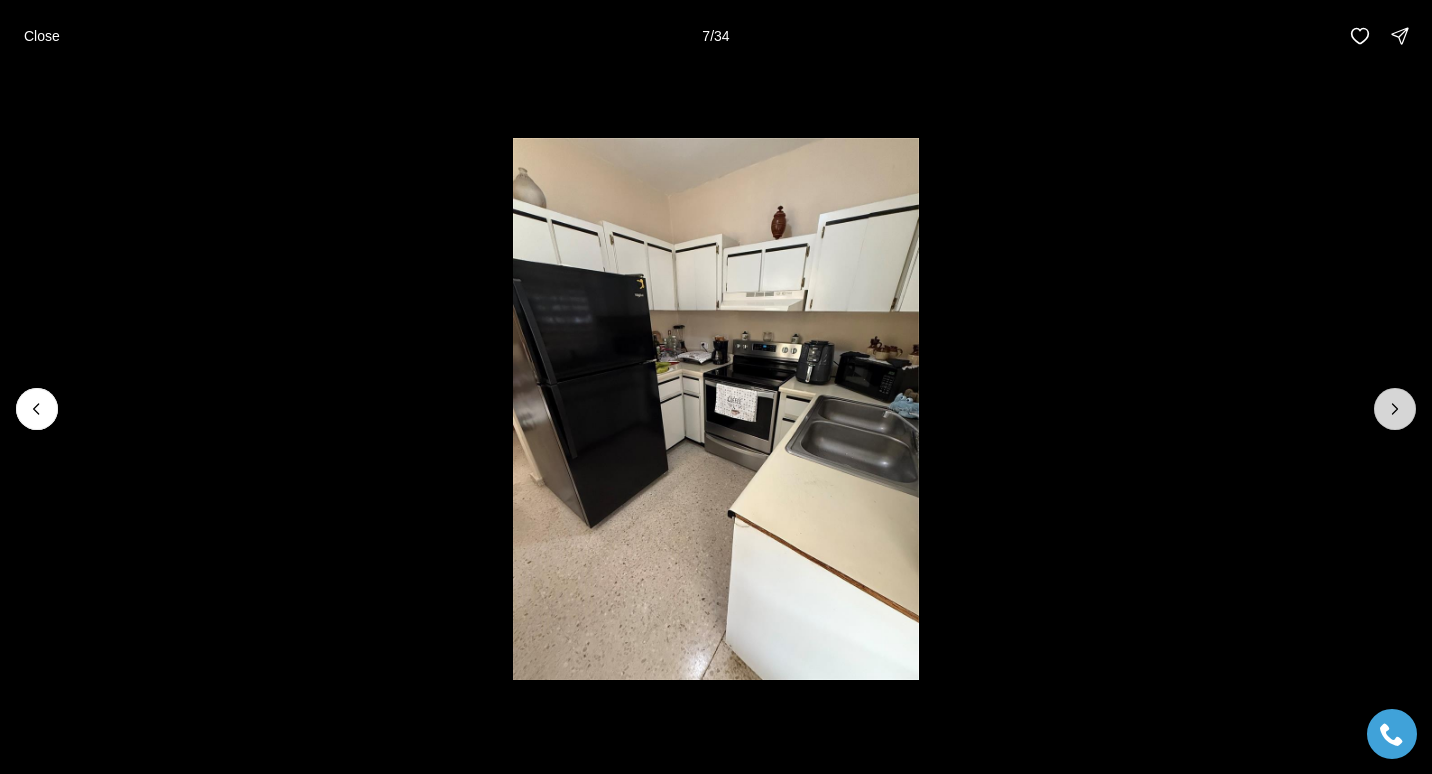 click at bounding box center (1395, 409) 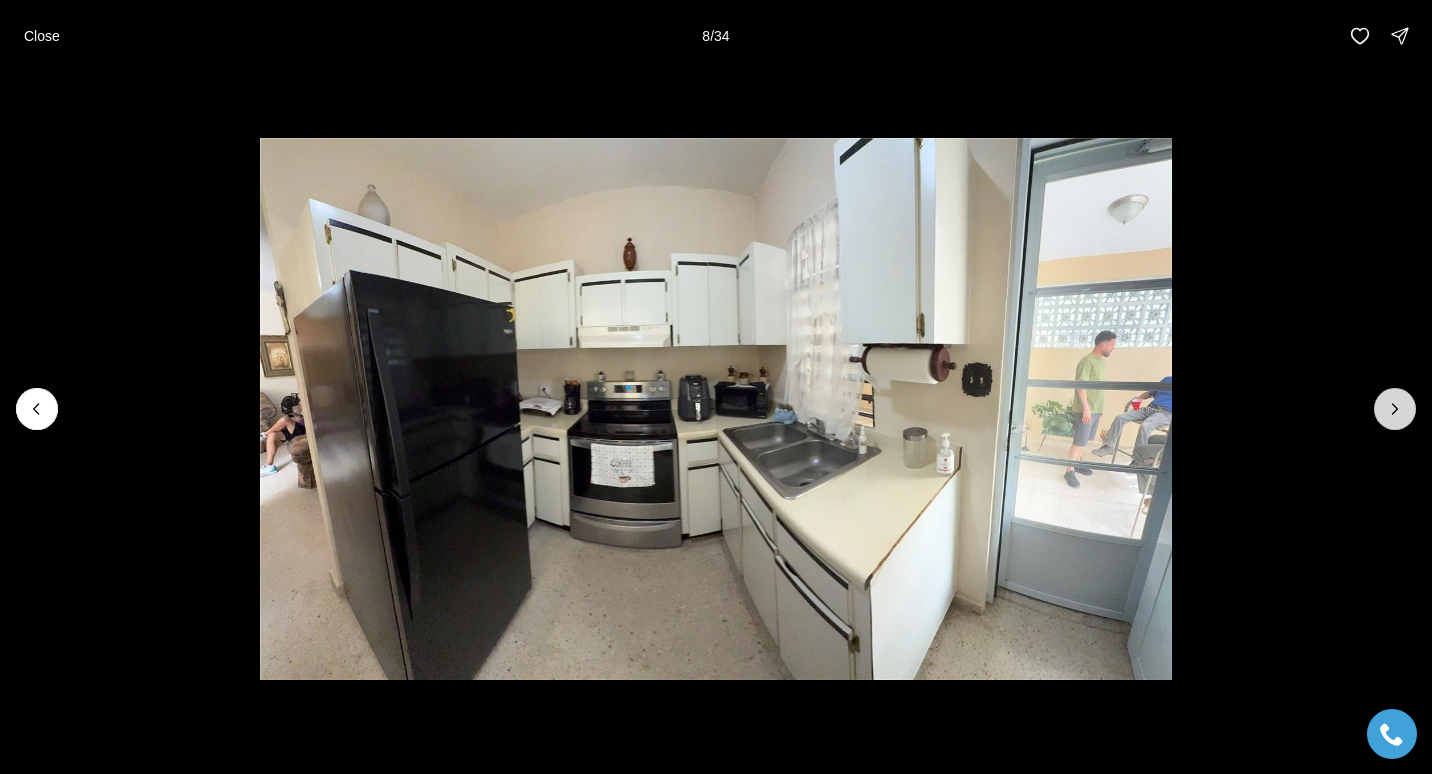 click at bounding box center (1395, 409) 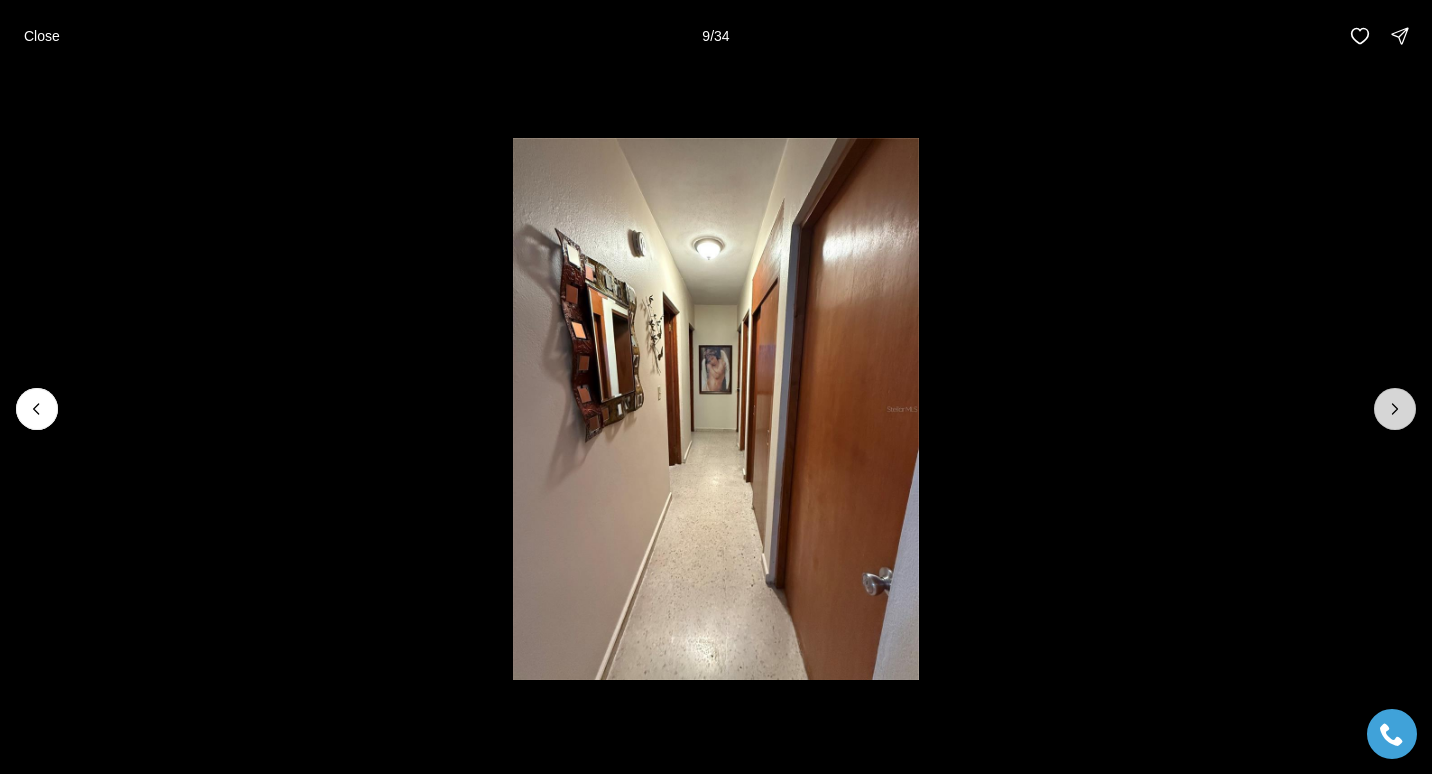 click at bounding box center [1395, 409] 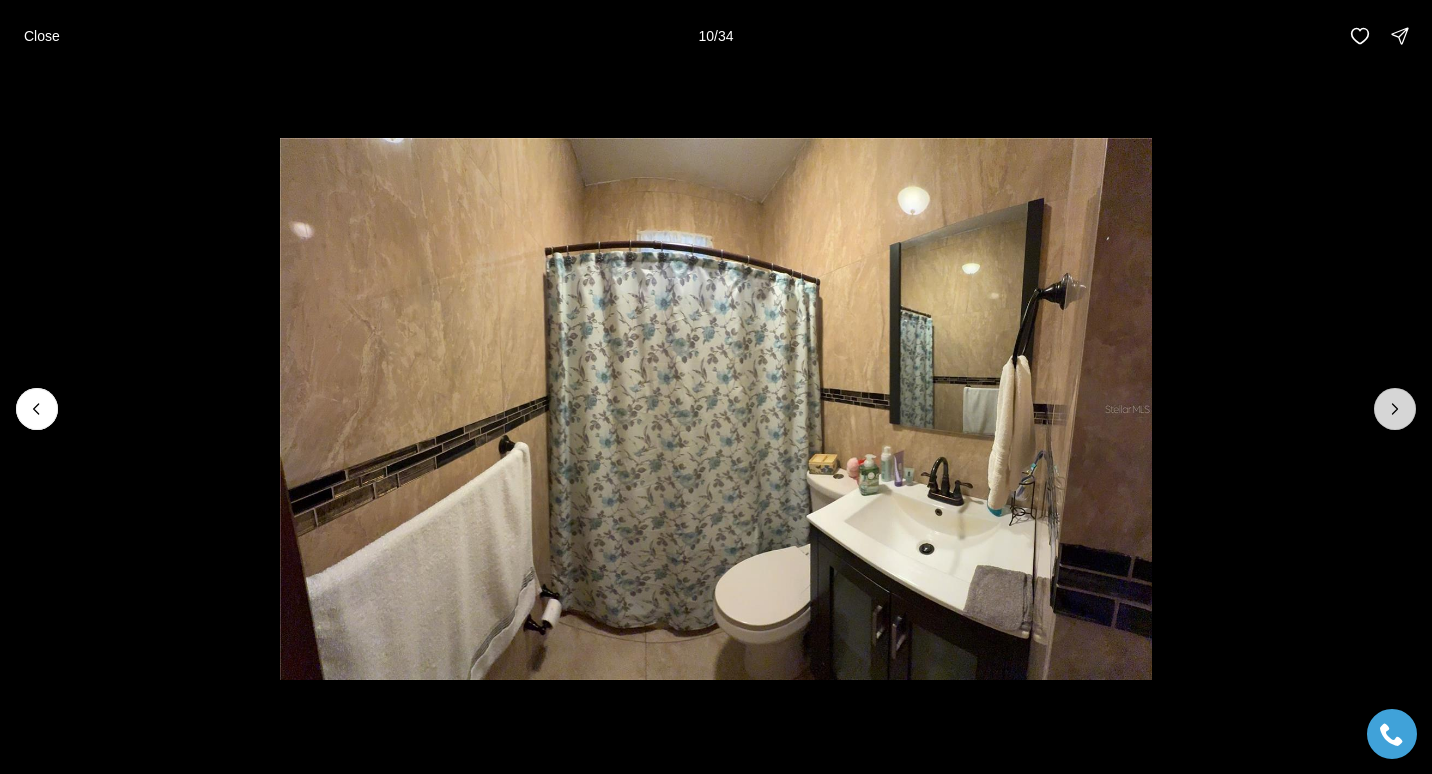 click at bounding box center (1395, 409) 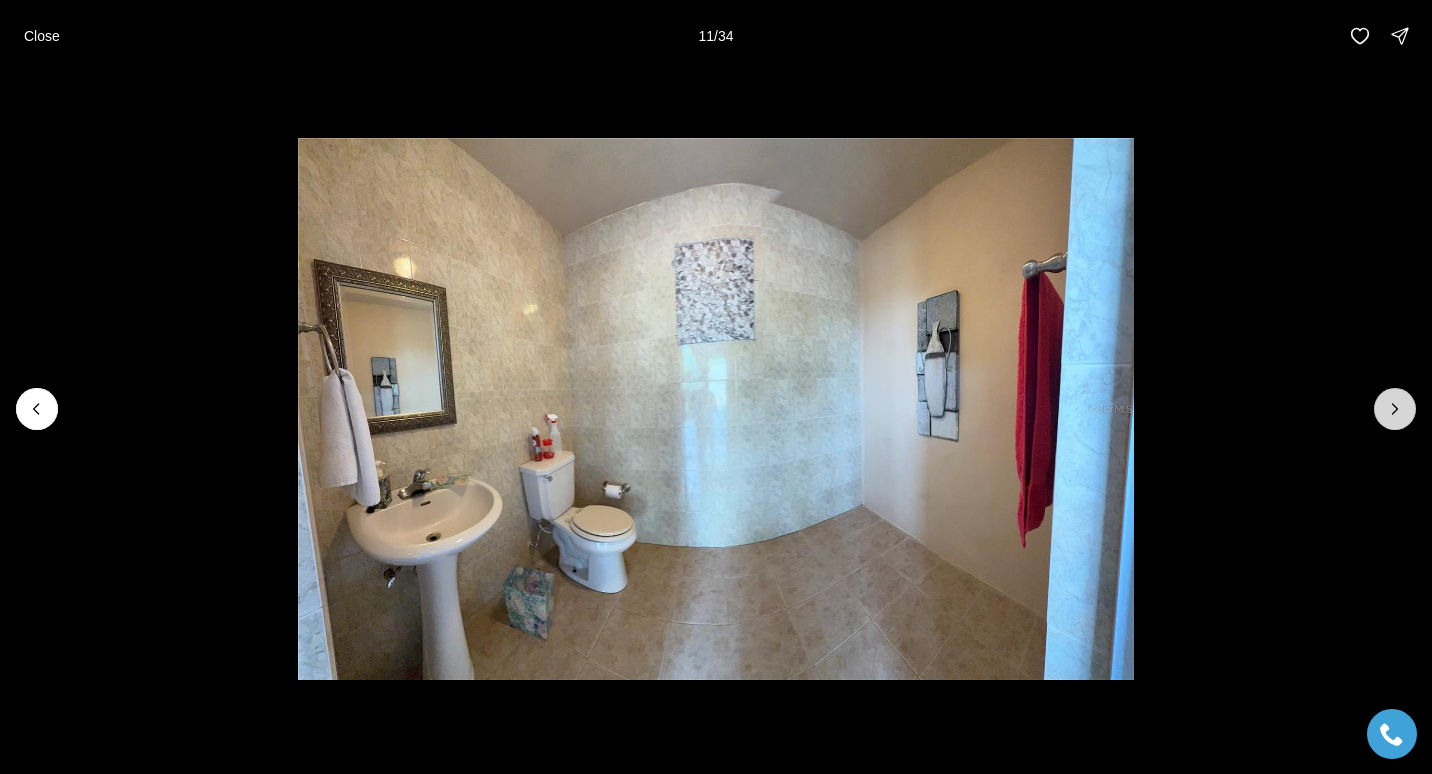 click at bounding box center (1395, 409) 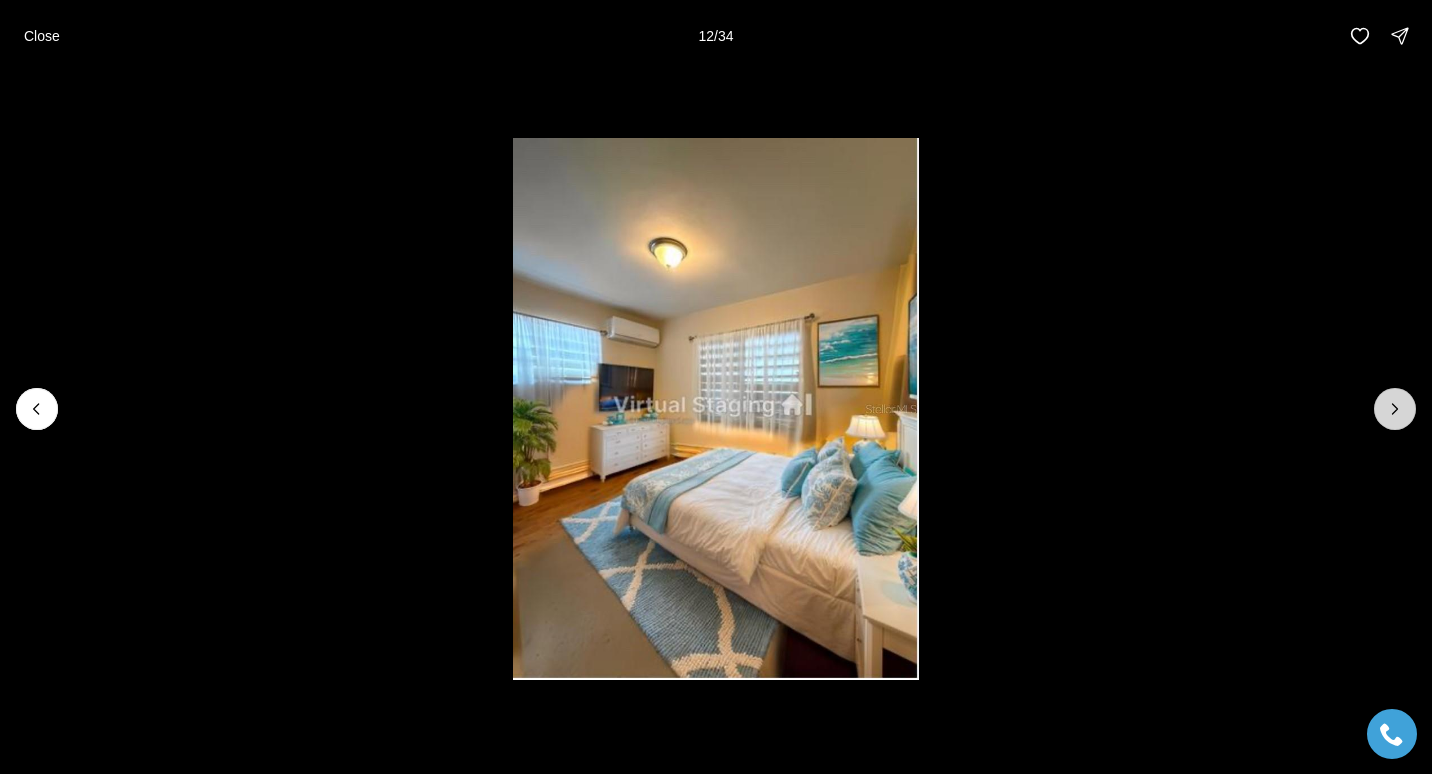 click at bounding box center [1395, 409] 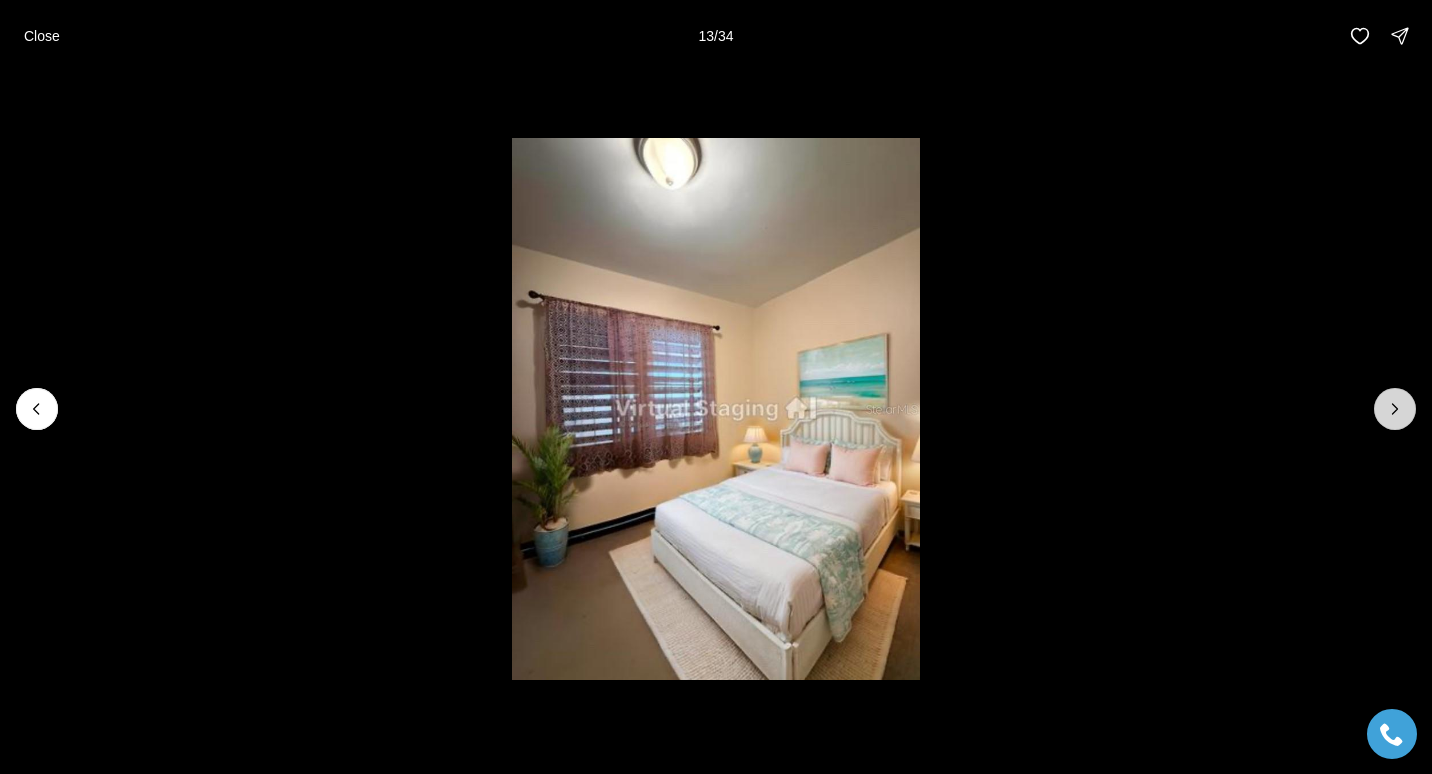 click at bounding box center (1395, 409) 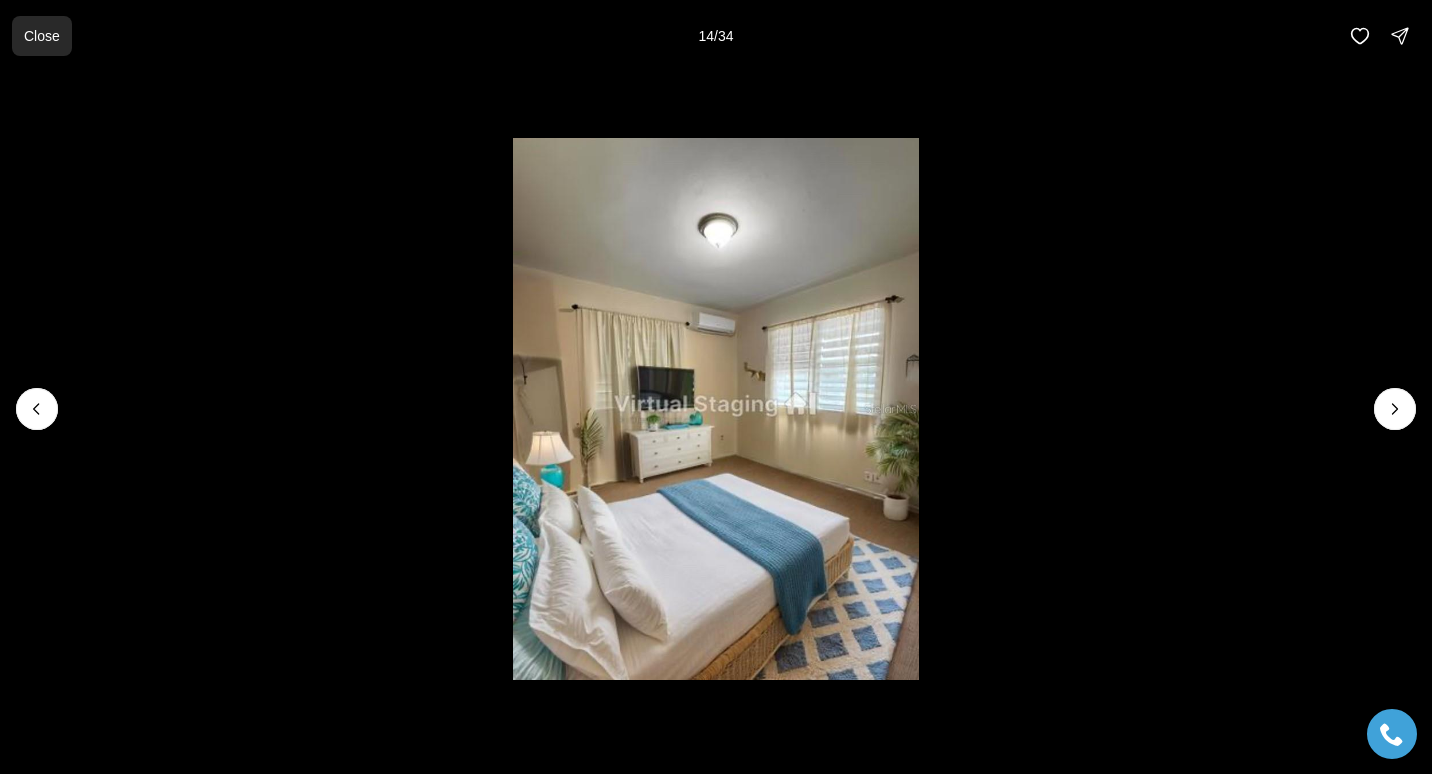 click on "Close" at bounding box center (42, 36) 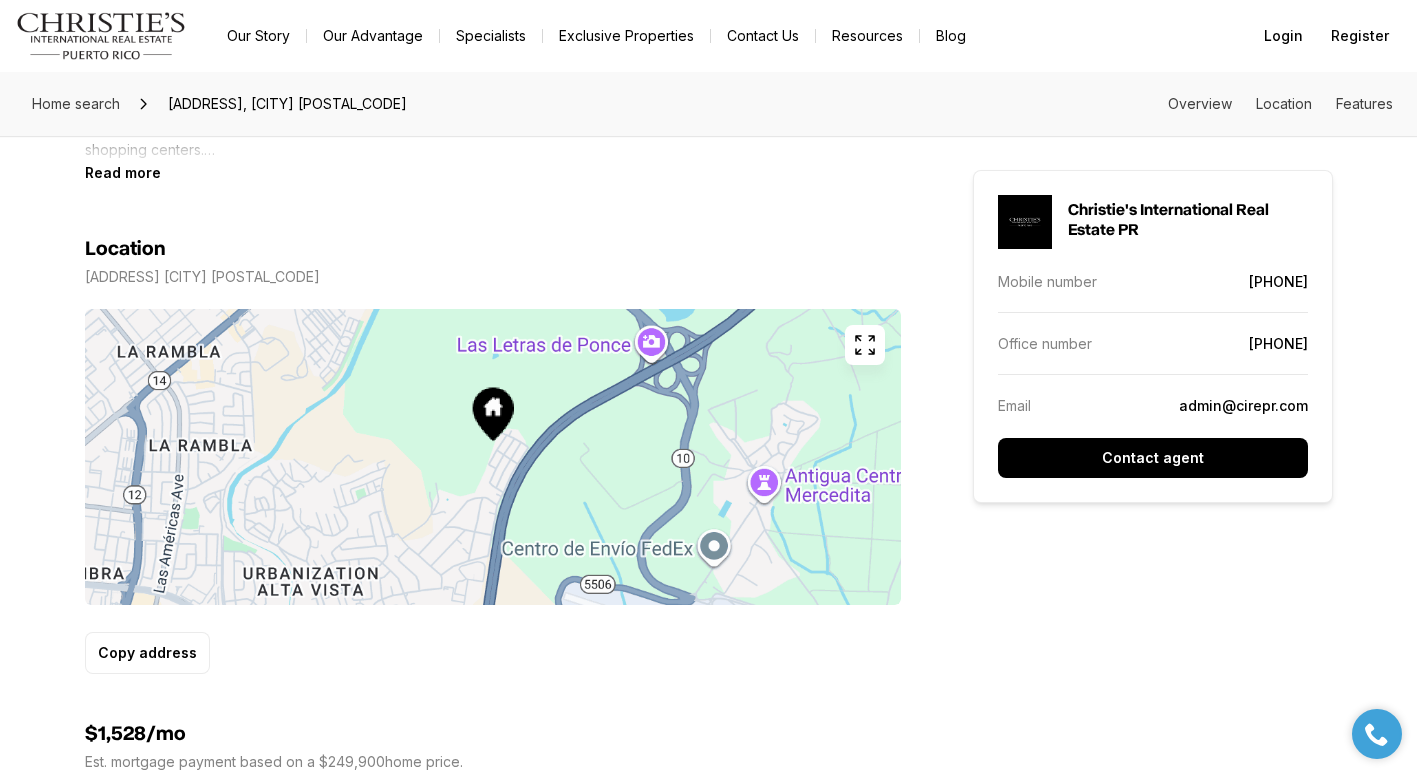 scroll, scrollTop: 1100, scrollLeft: 0, axis: vertical 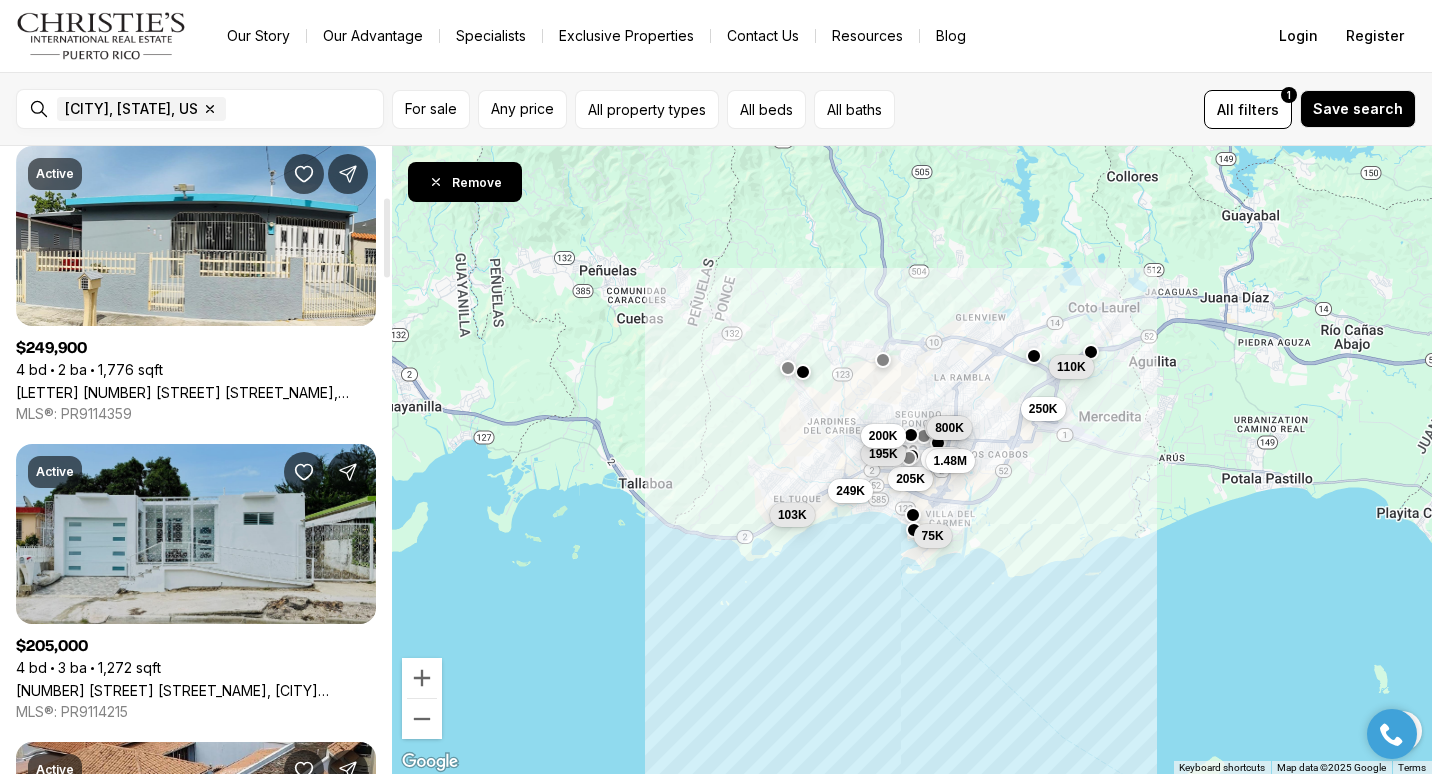 click on "[NUMBER] [STREET], [CITY] [STATE], [POSTAL_CODE]" at bounding box center (196, 690) 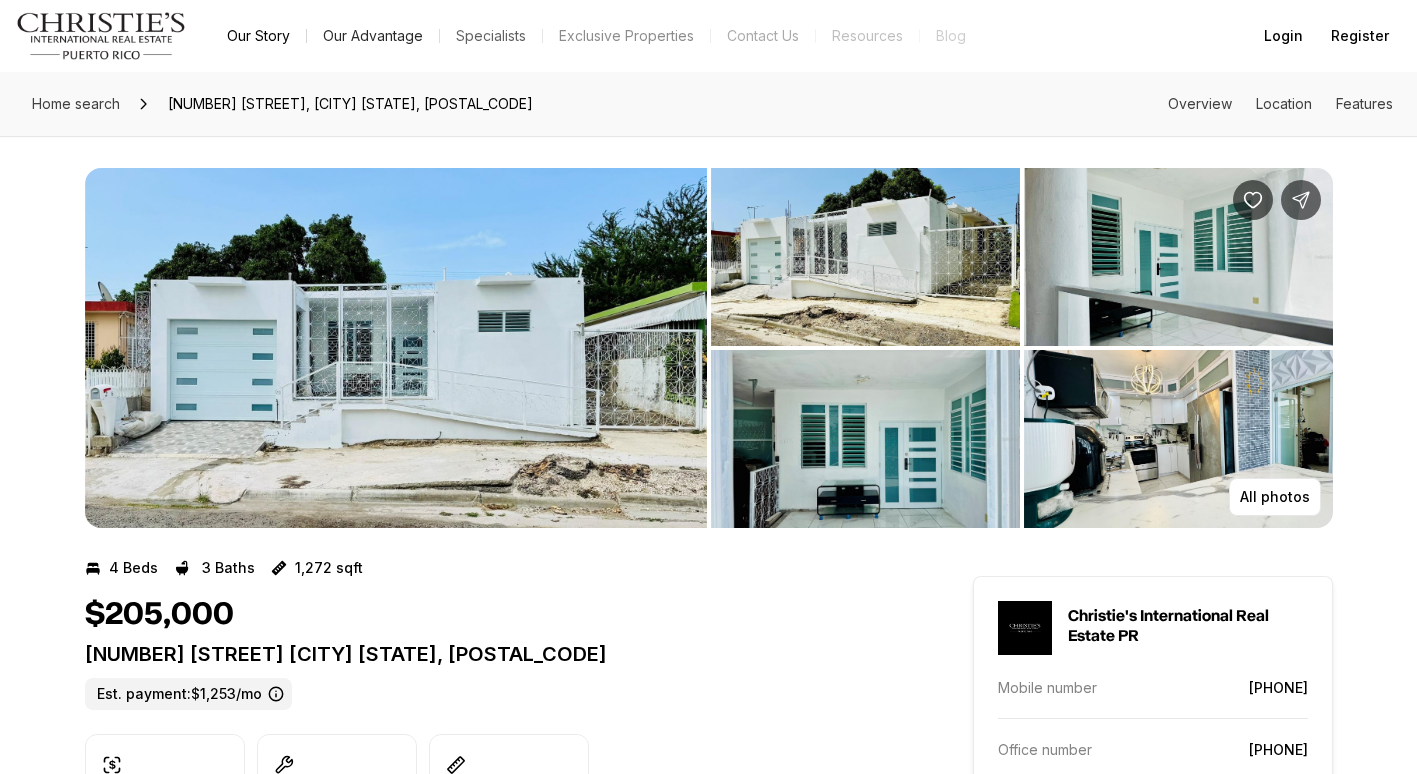 scroll, scrollTop: 0, scrollLeft: 0, axis: both 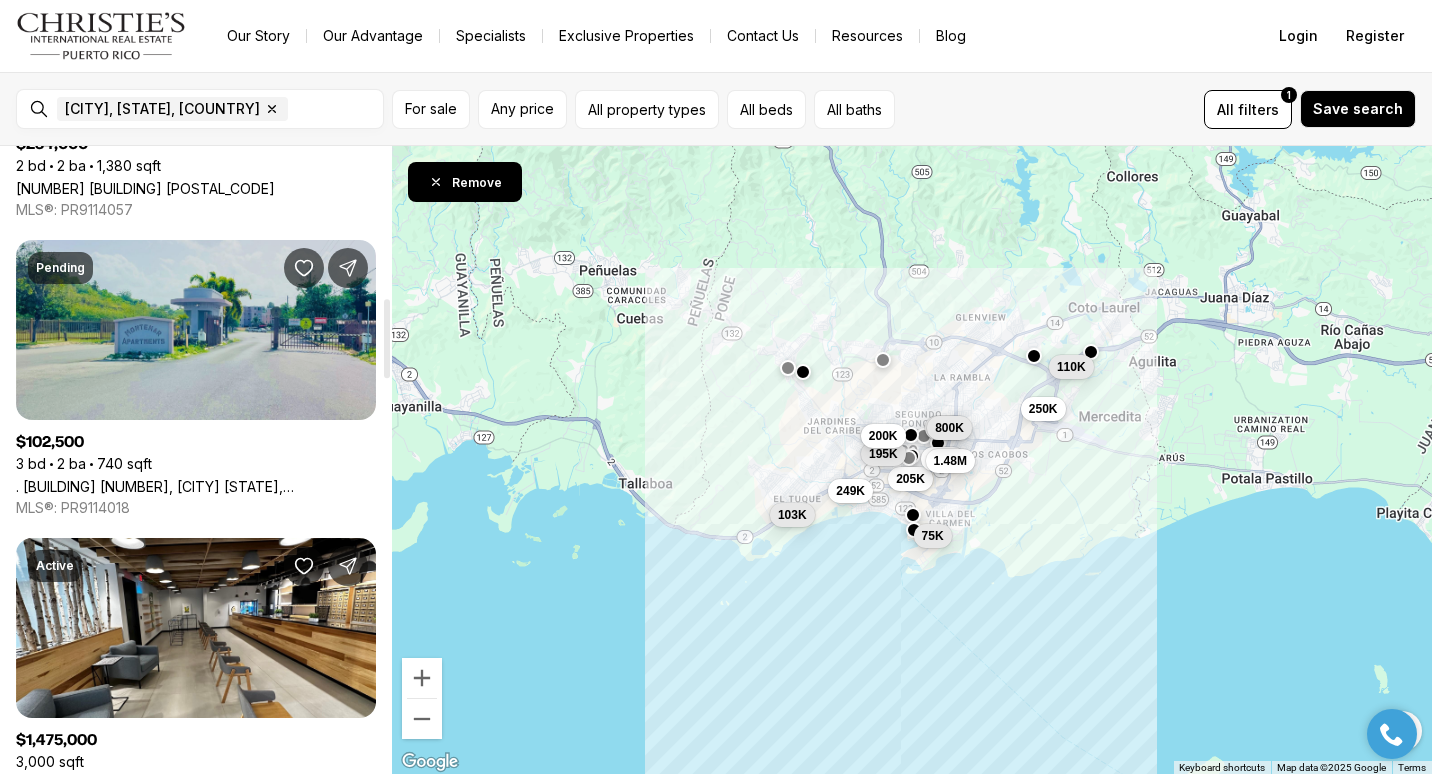 click on ". [APARTMENT_NAME] #[NUMBER], [CITY] [STATE], [POSTAL_CODE]" at bounding box center [196, 486] 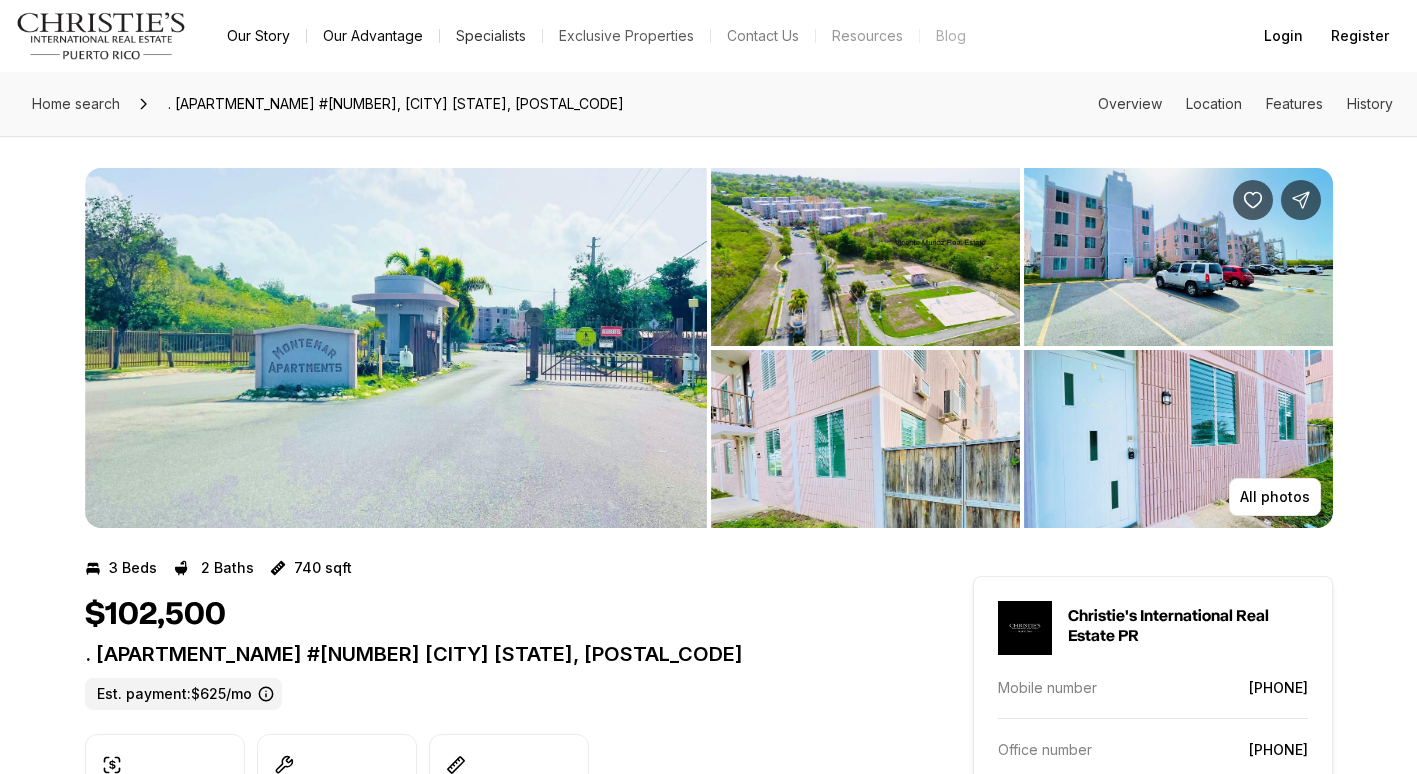 scroll, scrollTop: 0, scrollLeft: 0, axis: both 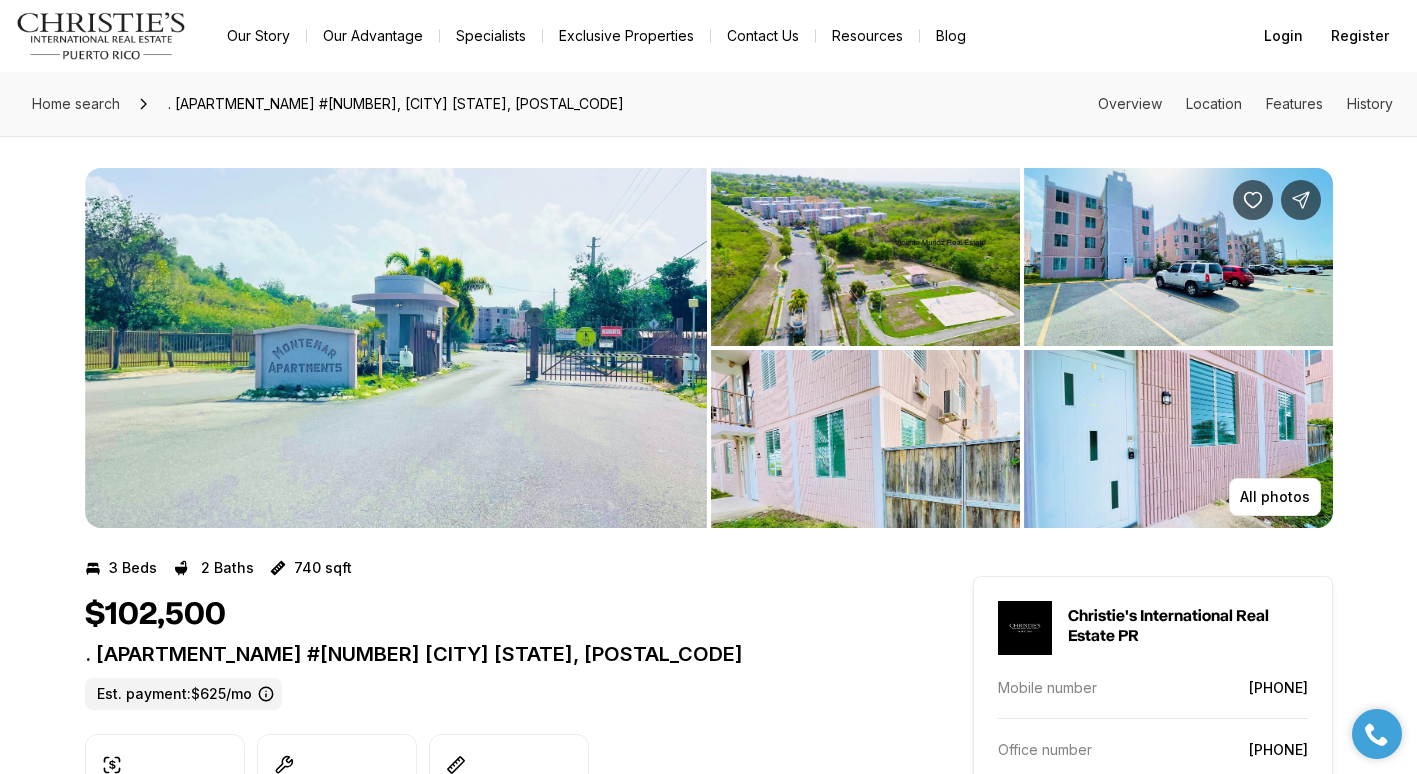 click at bounding box center (396, 348) 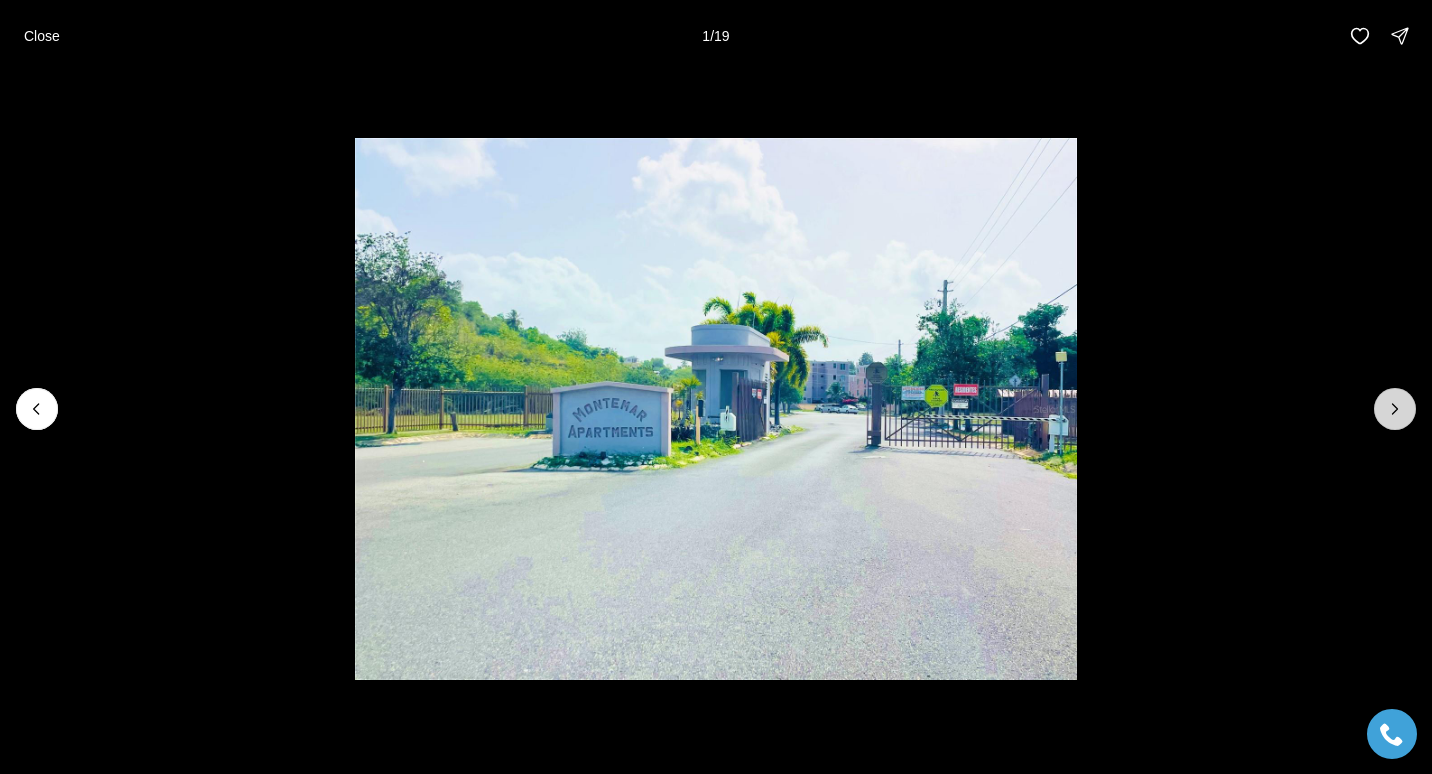 click at bounding box center [1395, 409] 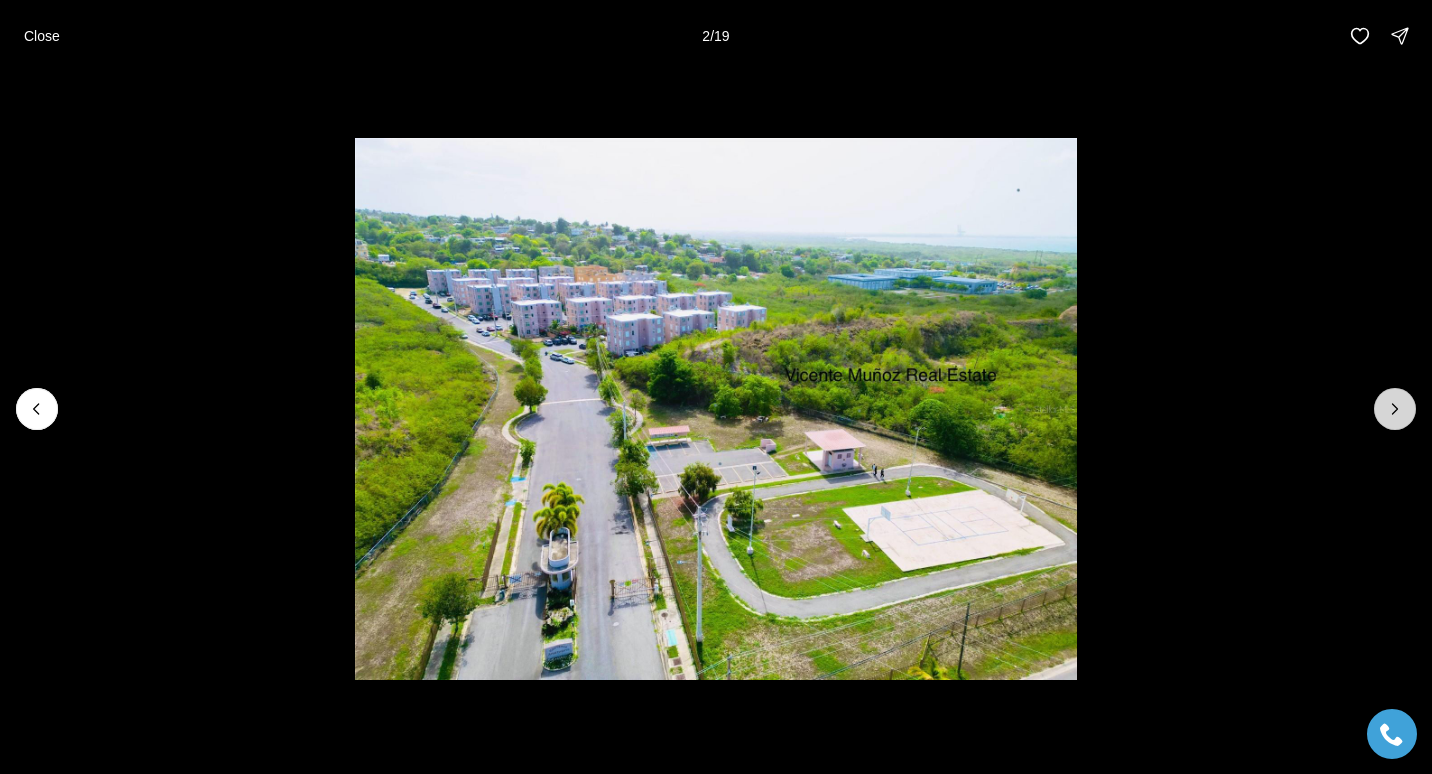 click at bounding box center [1395, 409] 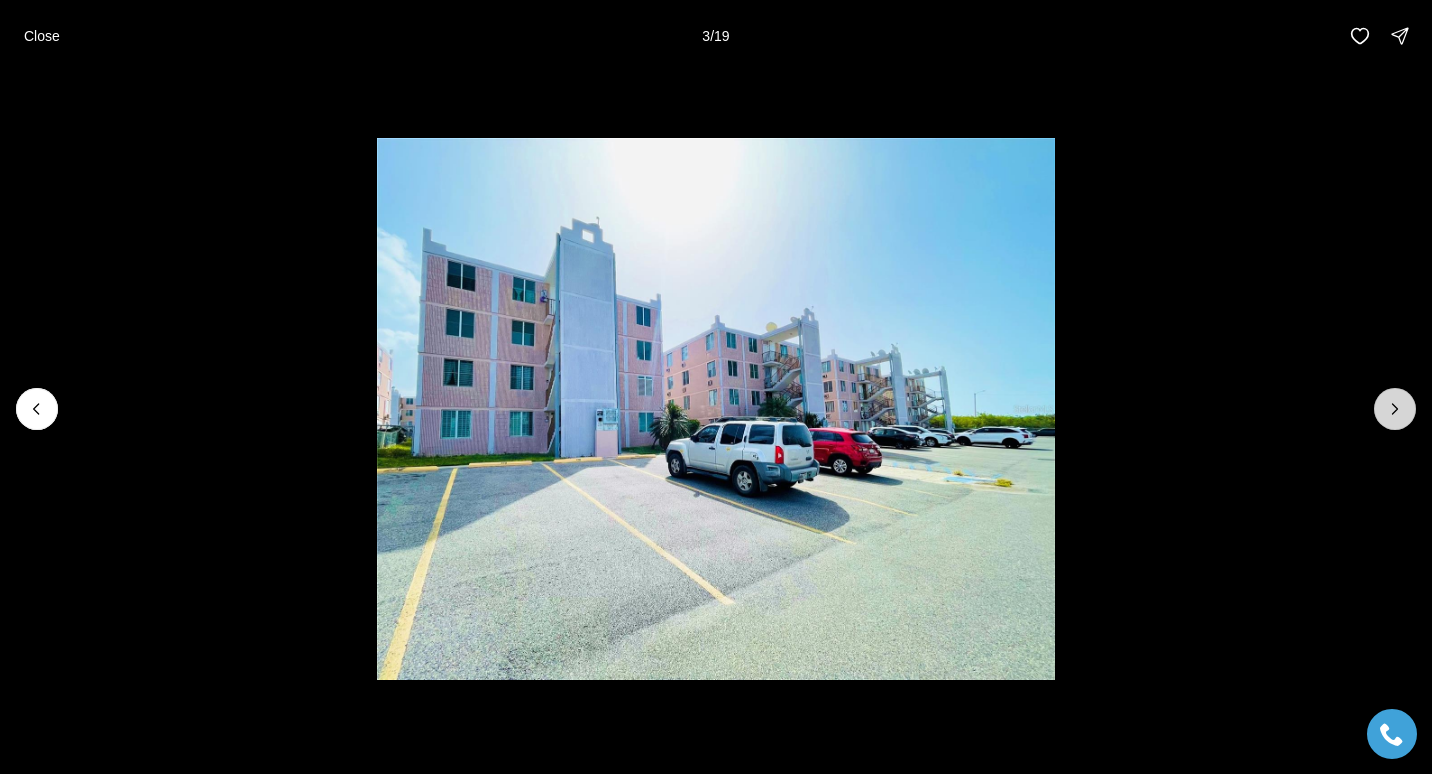 click at bounding box center [1395, 409] 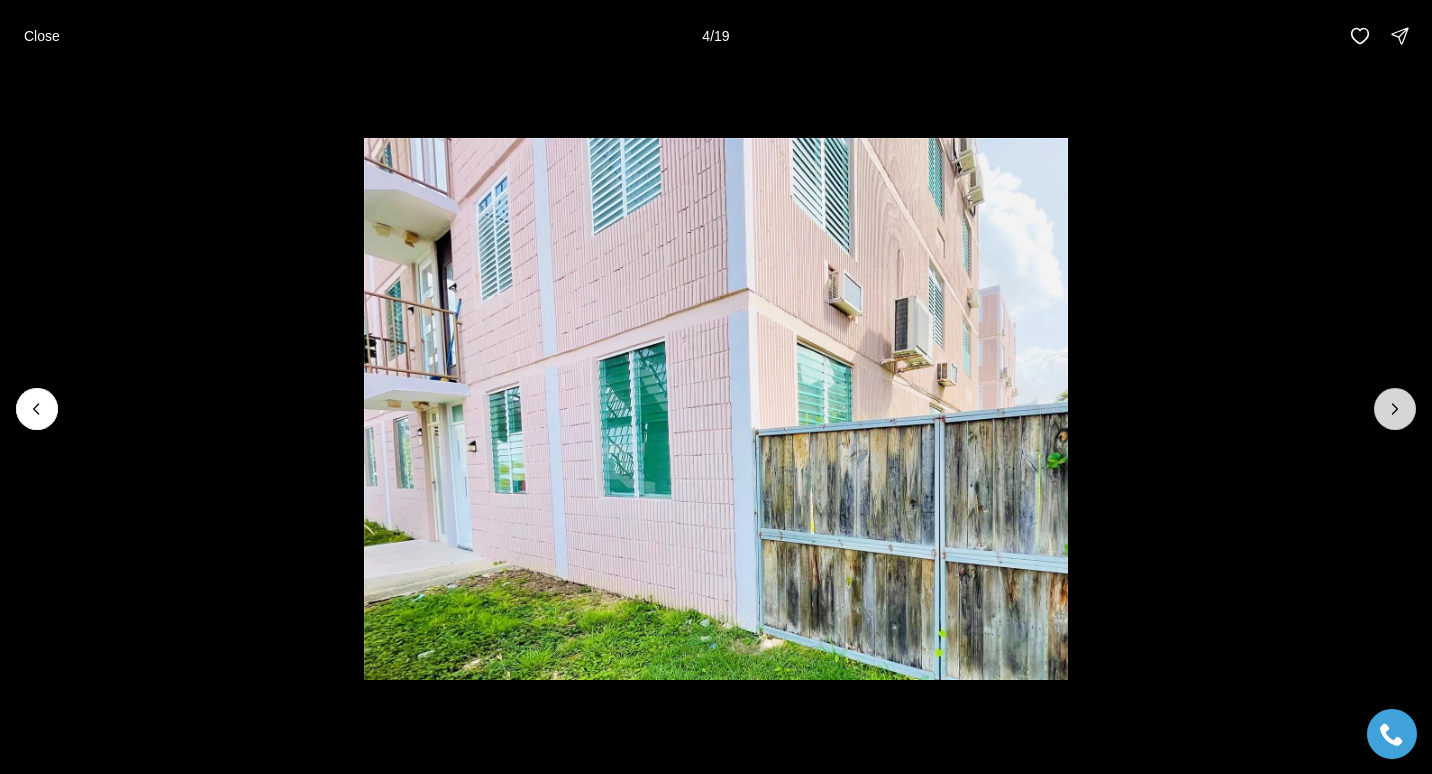 click at bounding box center [1395, 409] 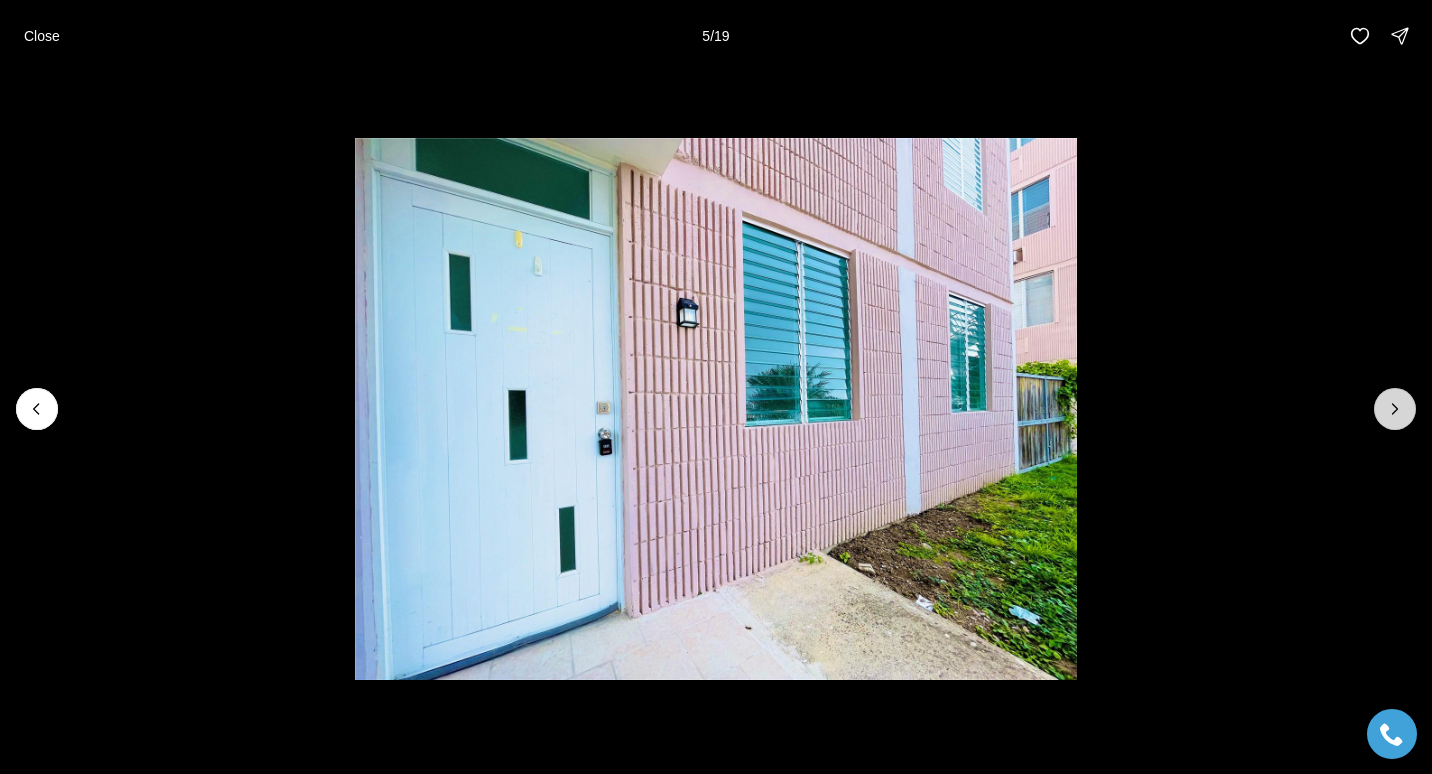 click at bounding box center (1395, 409) 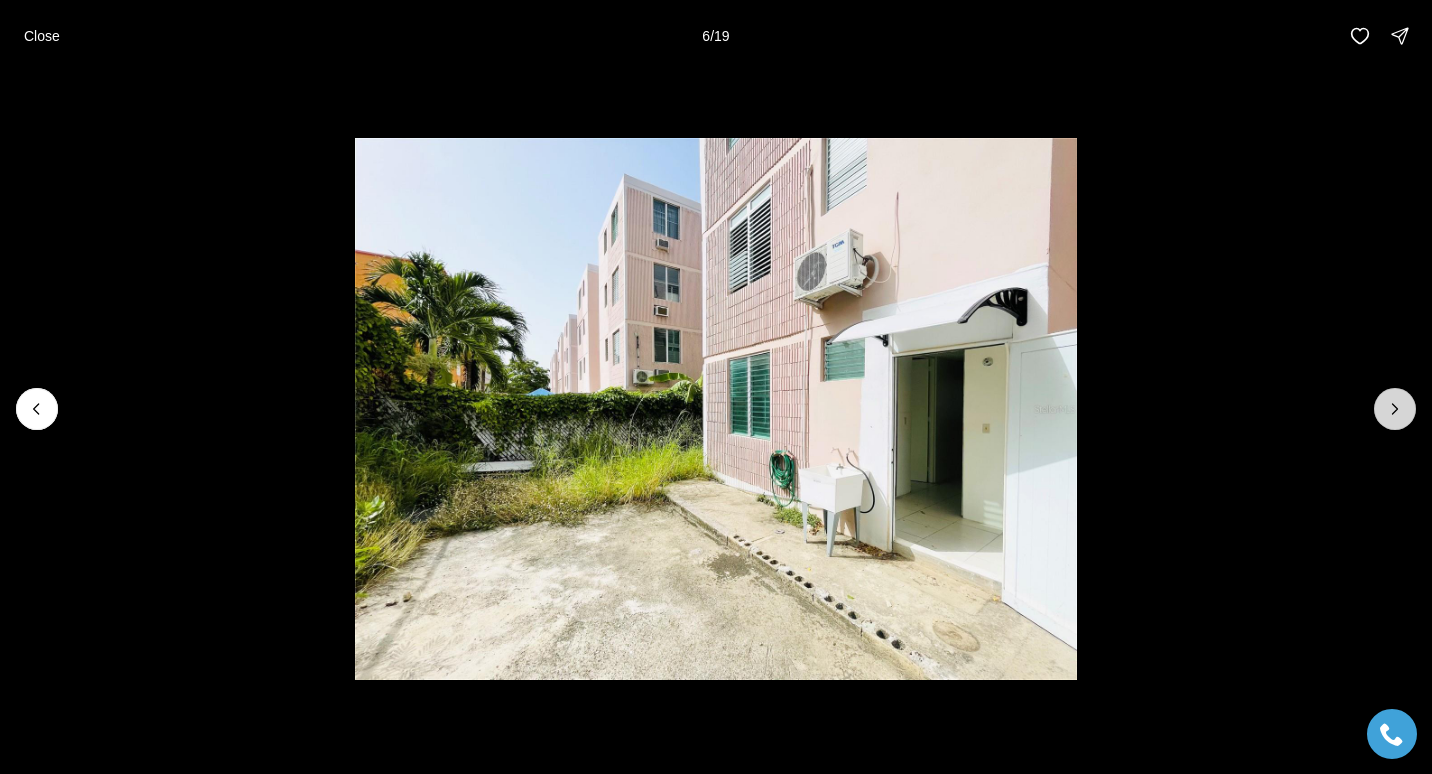 click at bounding box center [1395, 409] 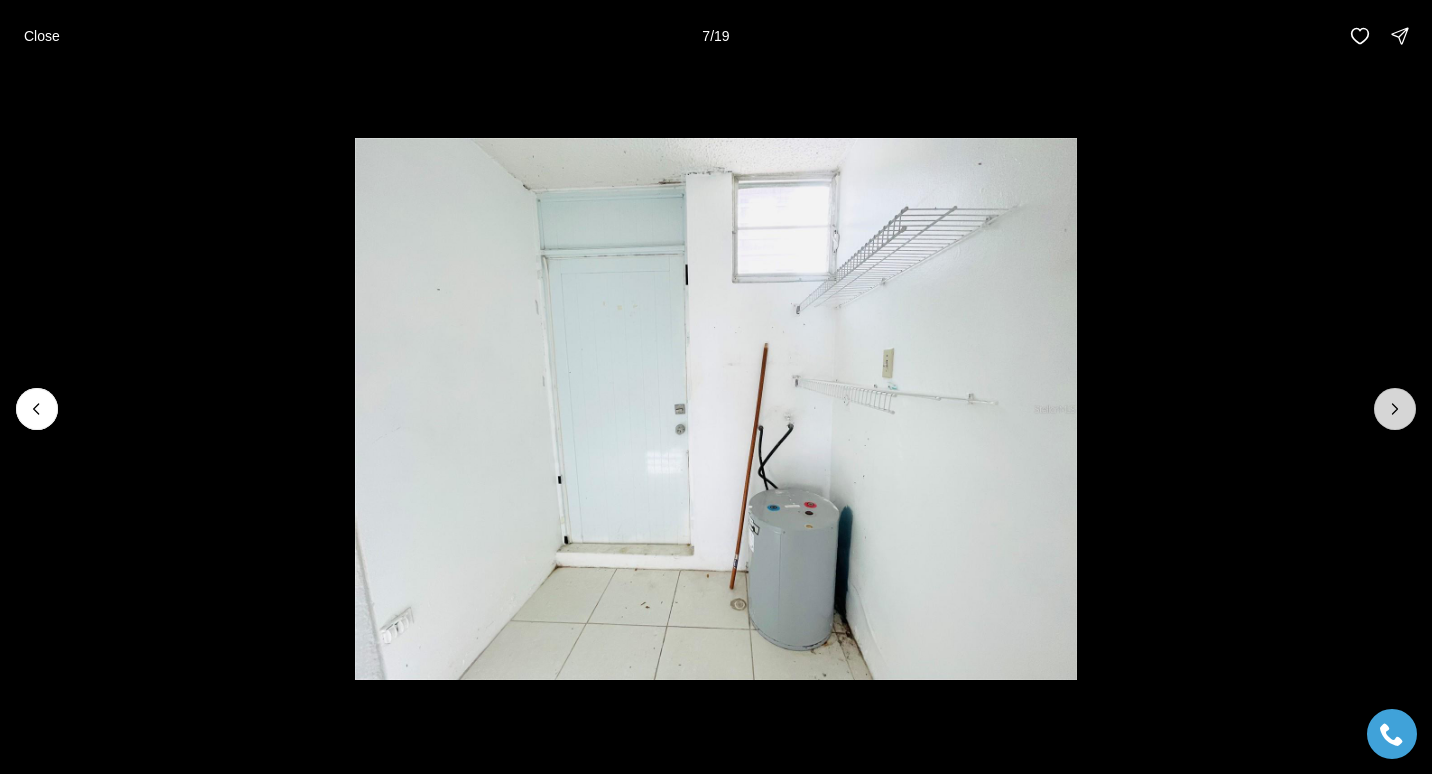 click at bounding box center [1395, 409] 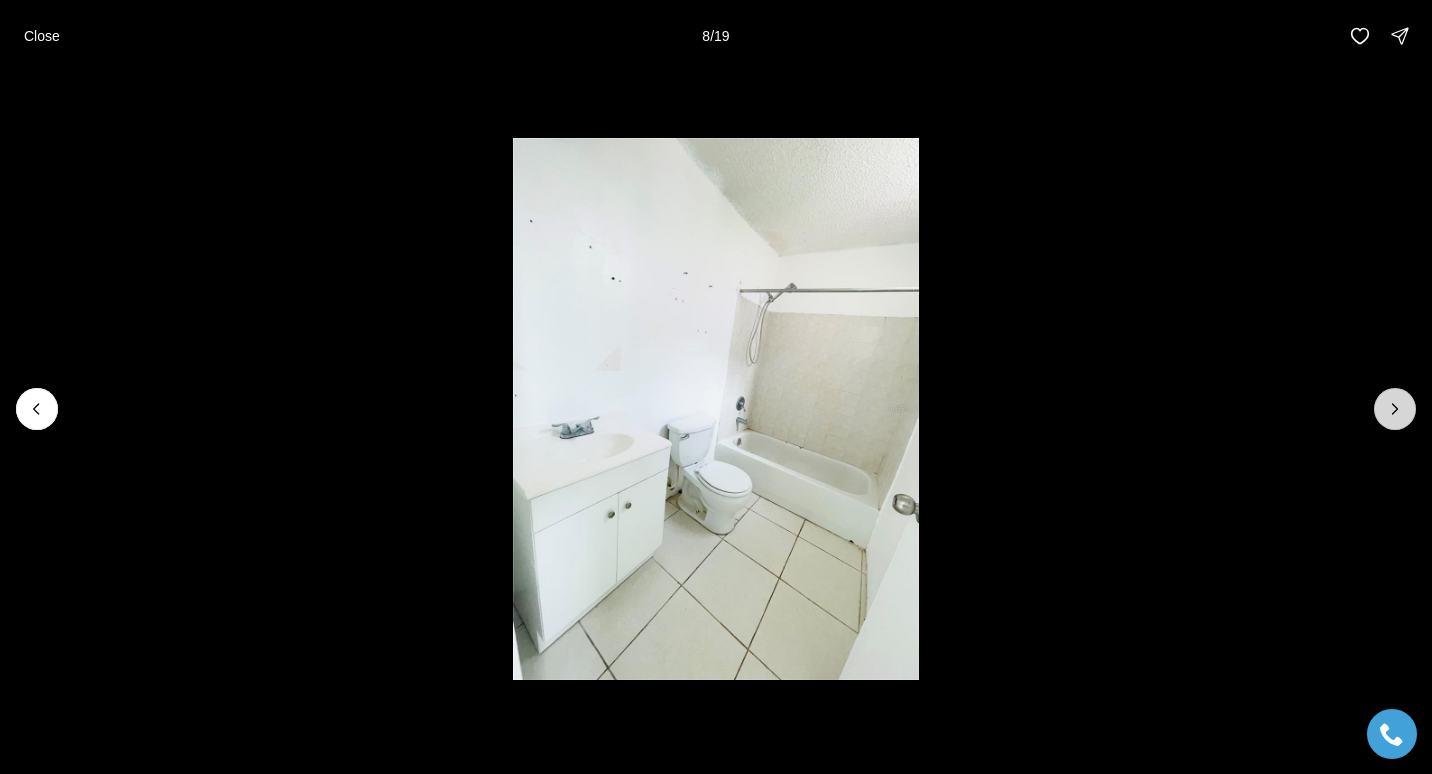 click at bounding box center (1395, 409) 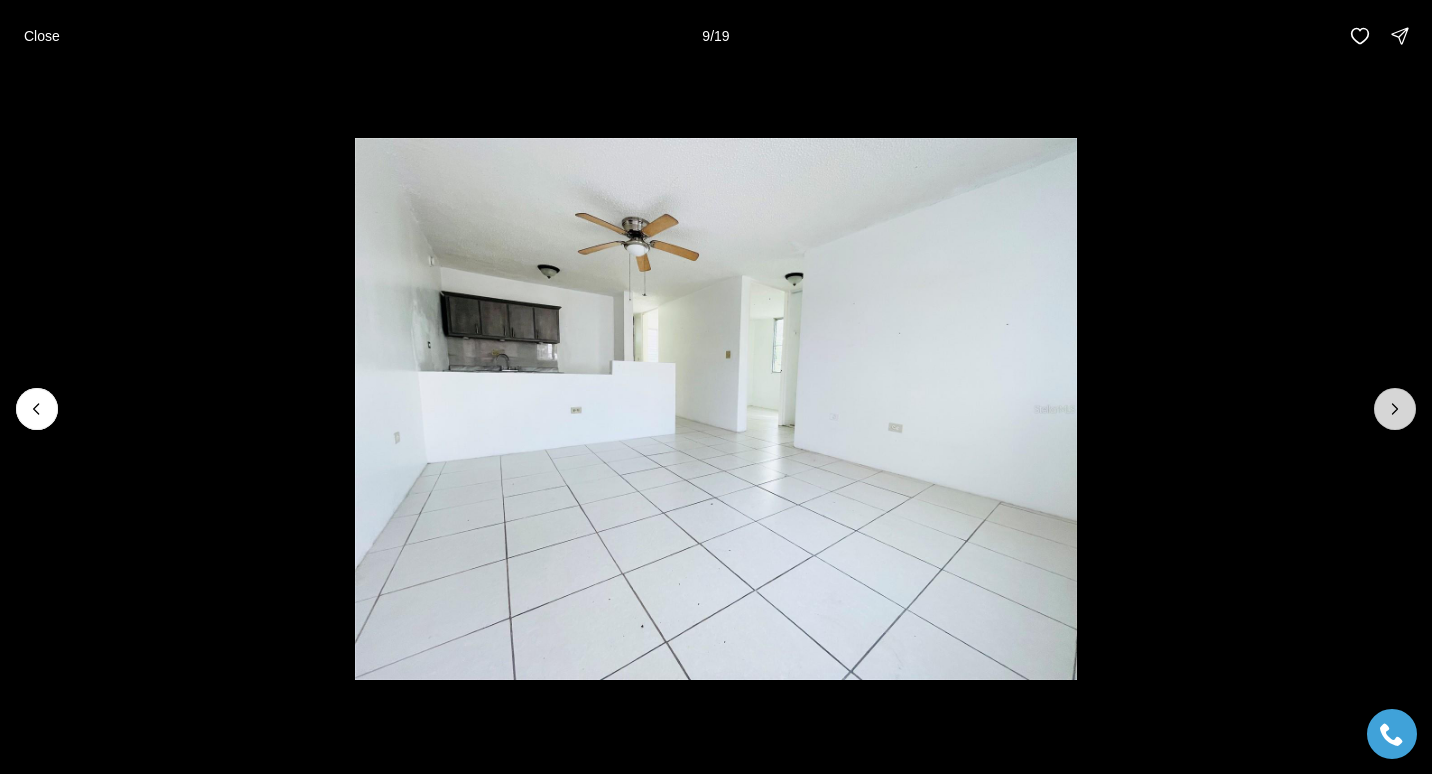 click at bounding box center [1395, 409] 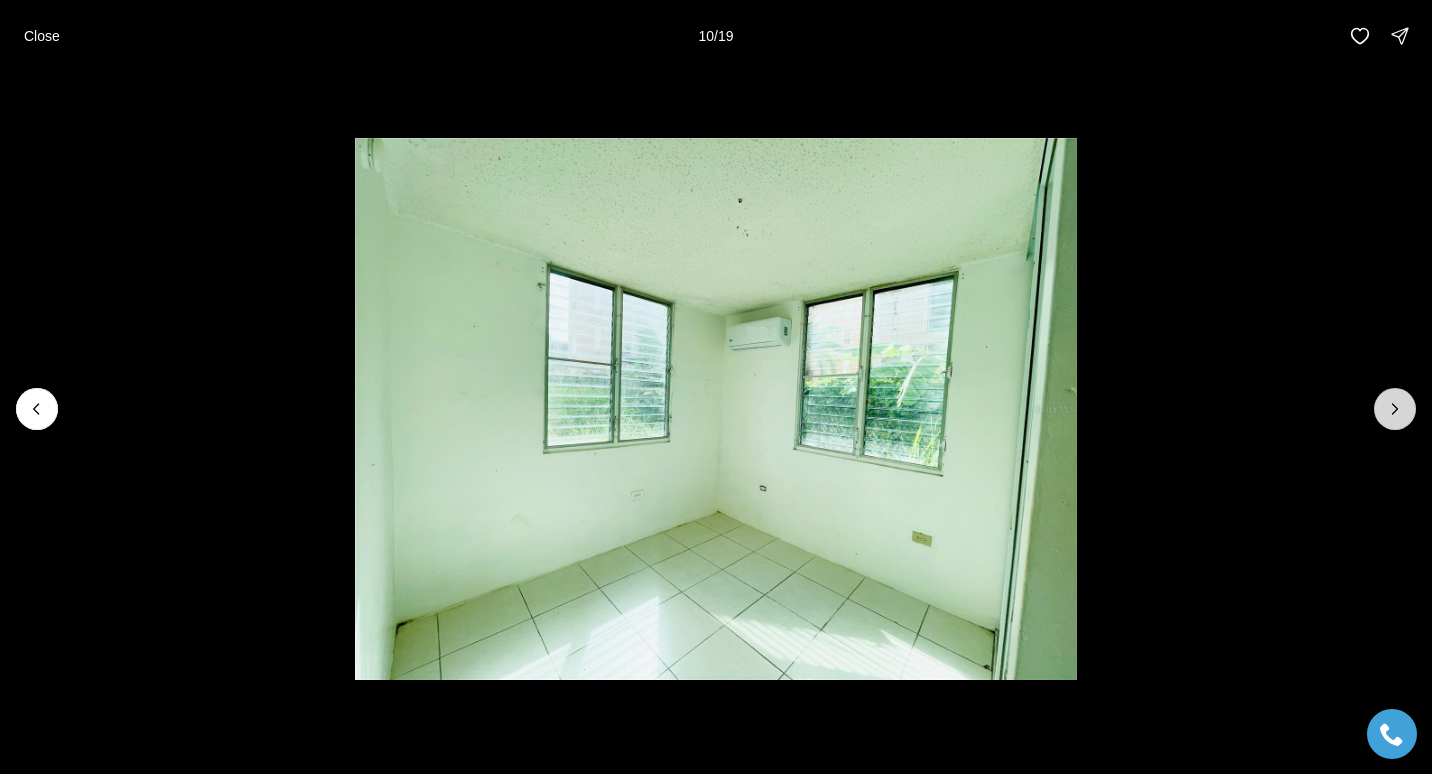 click at bounding box center (1395, 409) 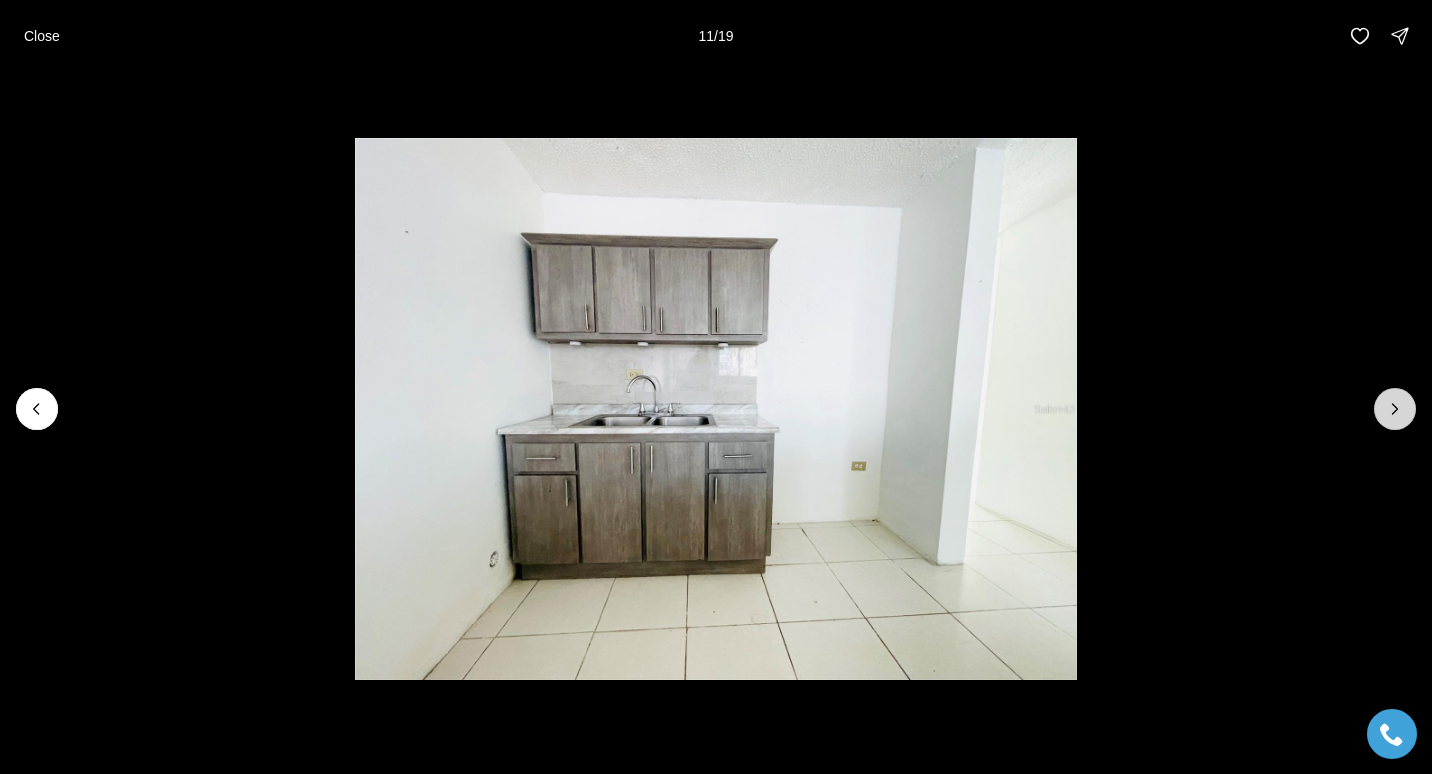 click at bounding box center [1395, 409] 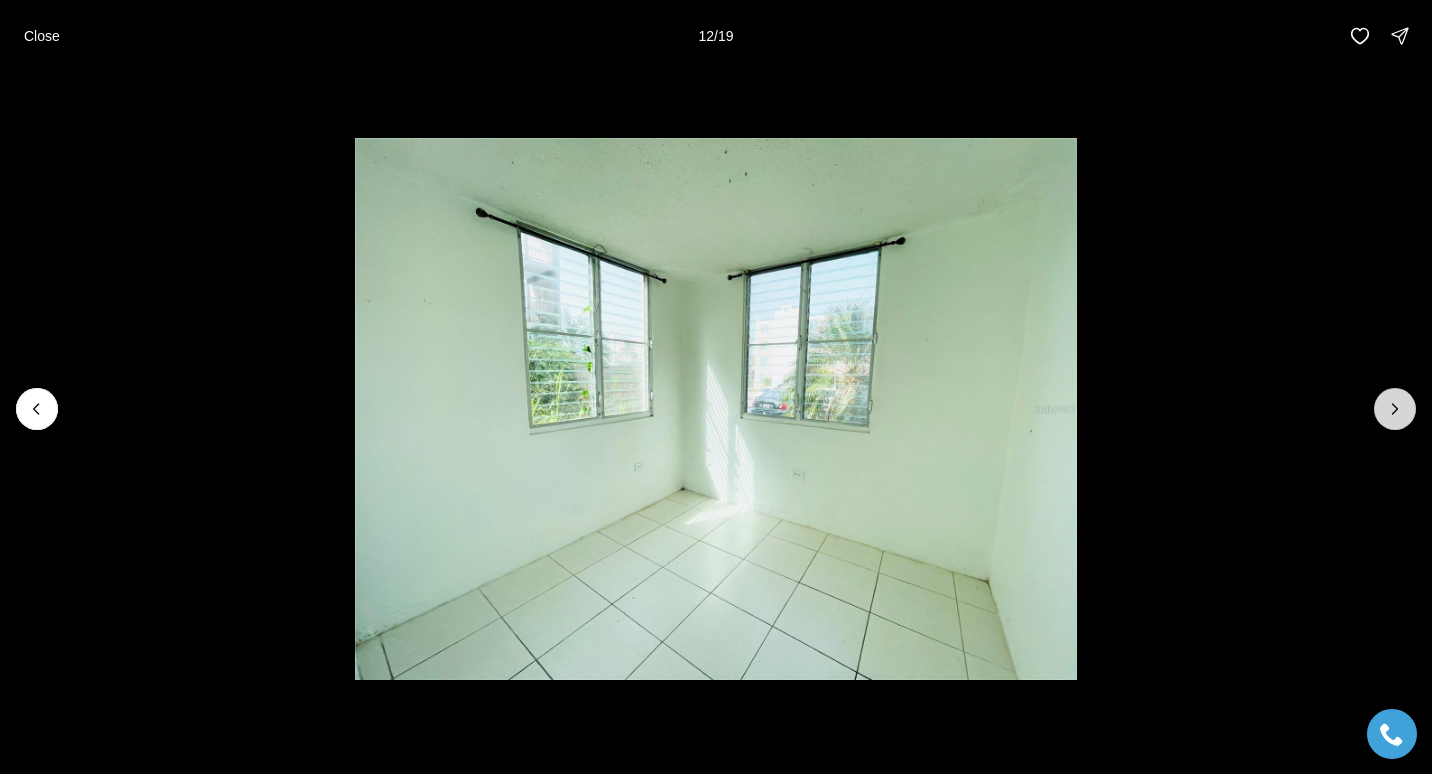 click at bounding box center (1395, 409) 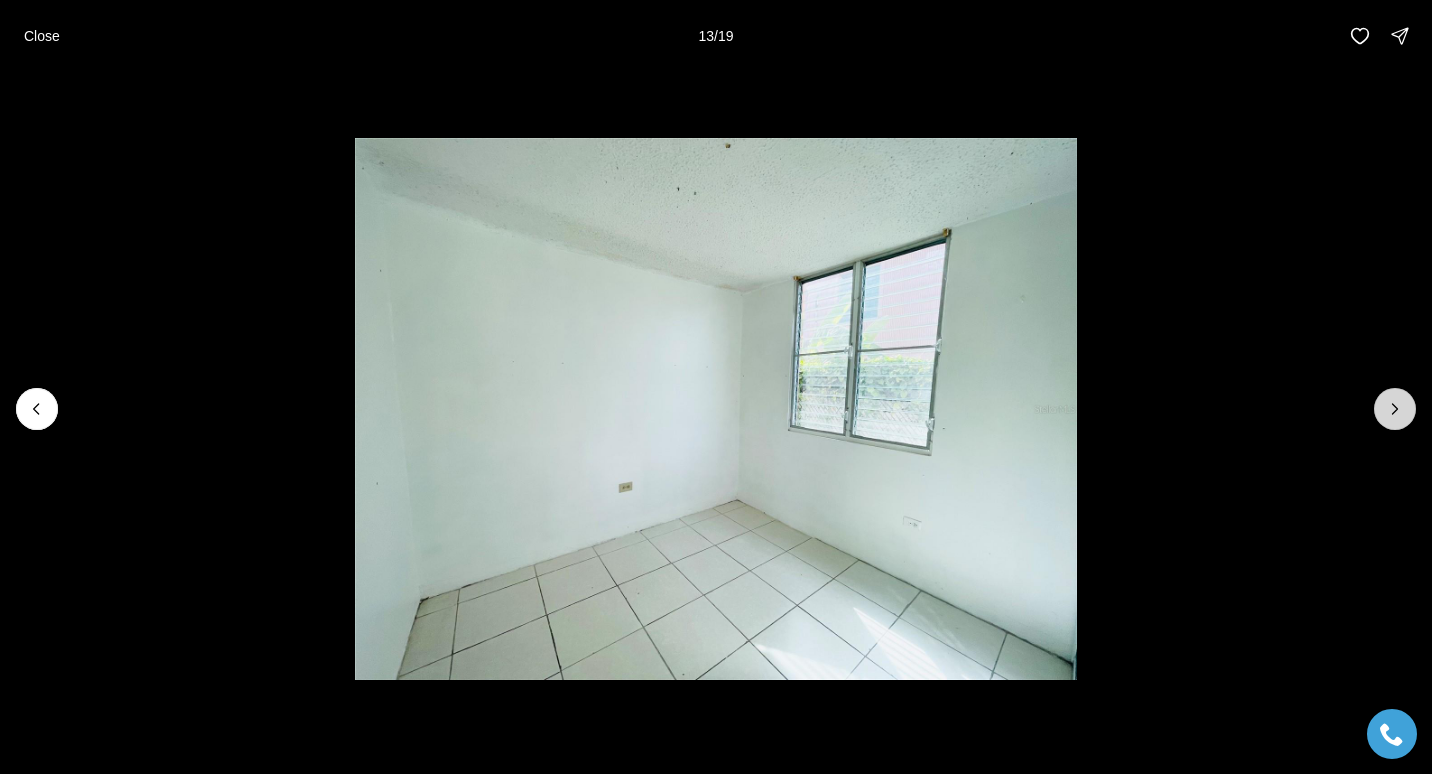 click at bounding box center (1395, 409) 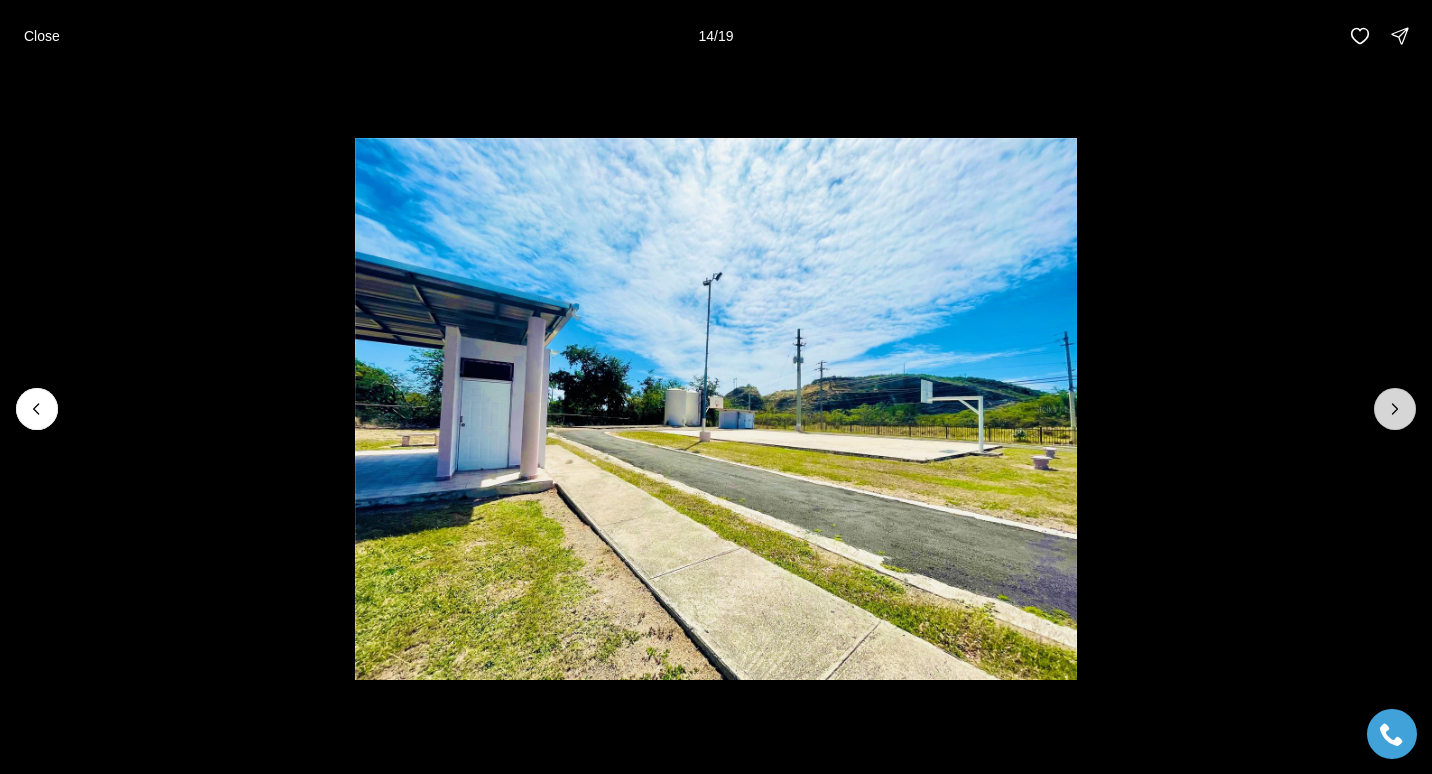 click at bounding box center (1395, 409) 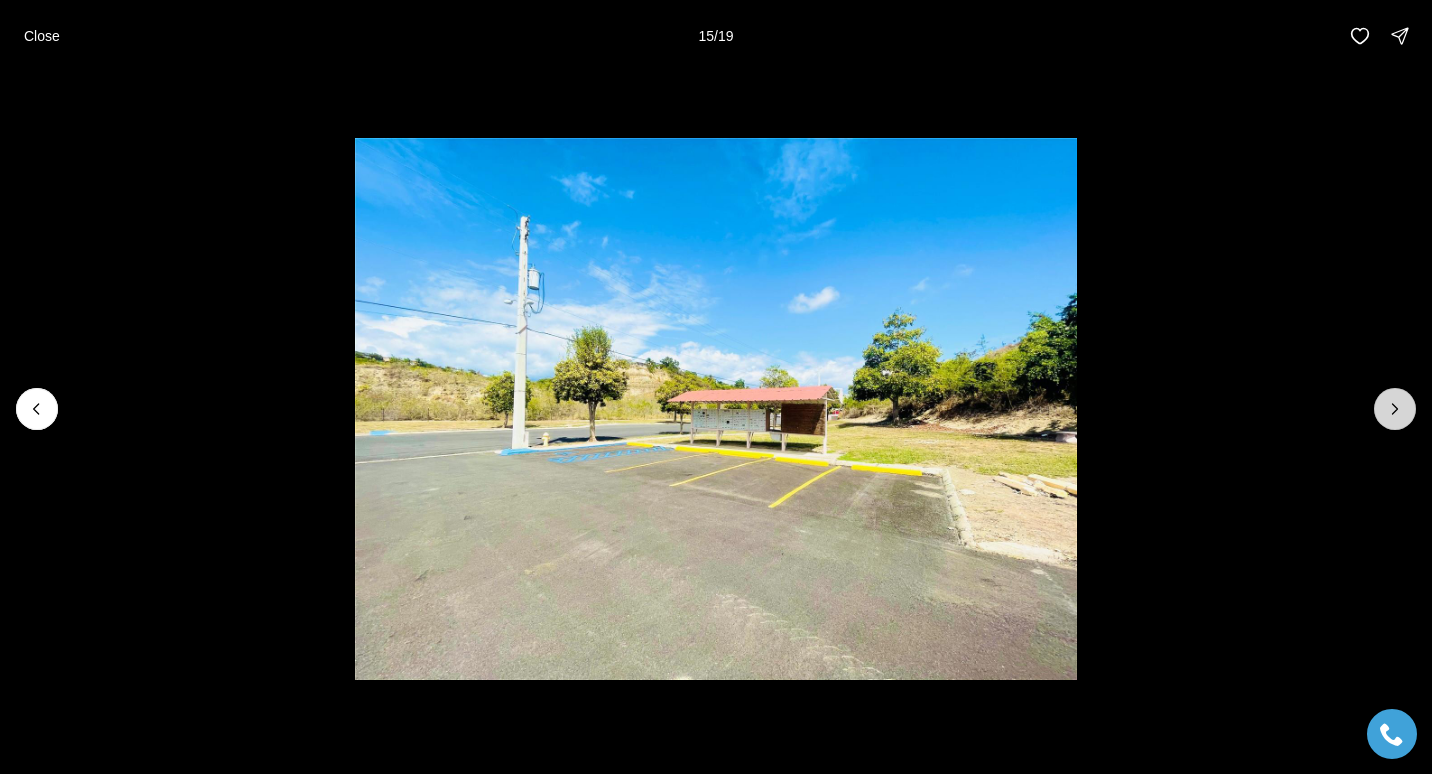 click at bounding box center [1395, 409] 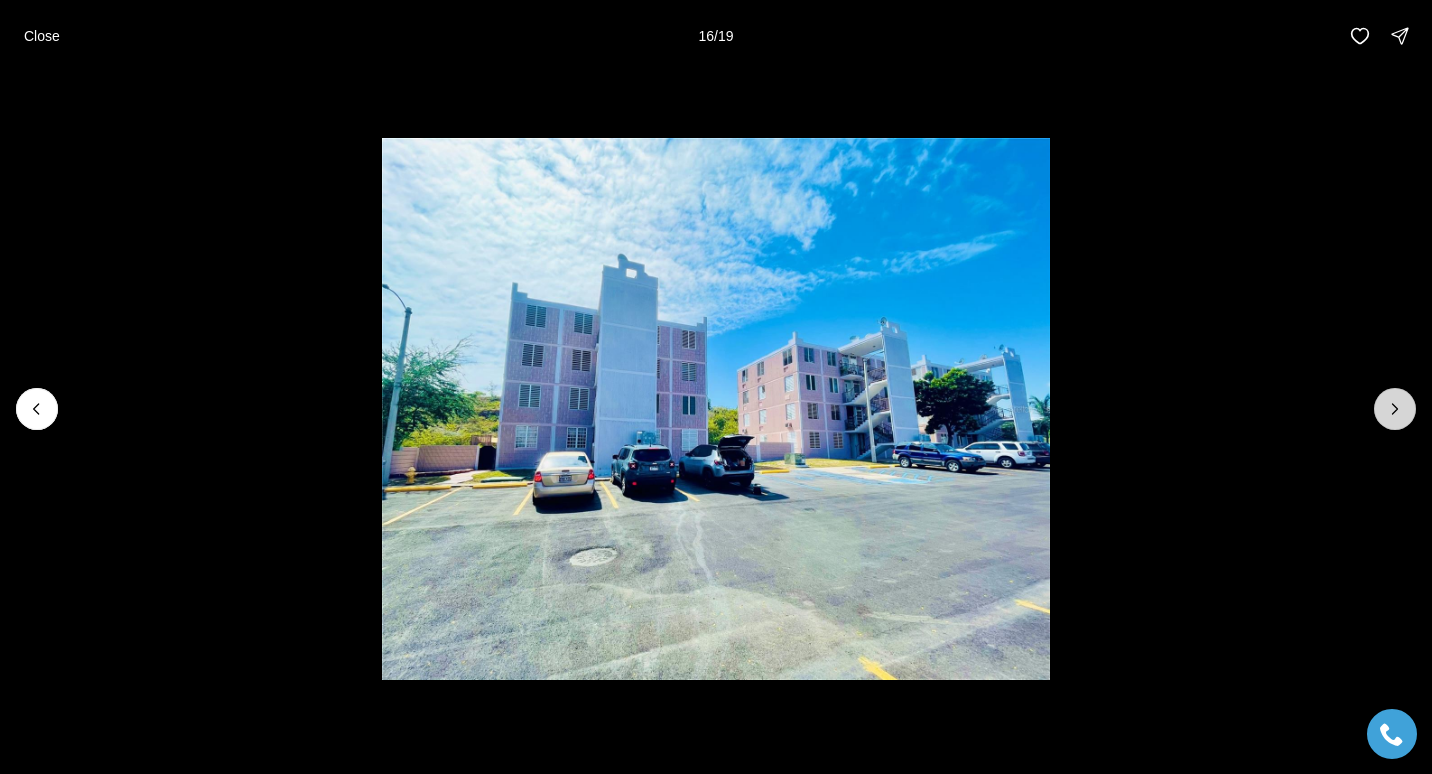click at bounding box center [1395, 409] 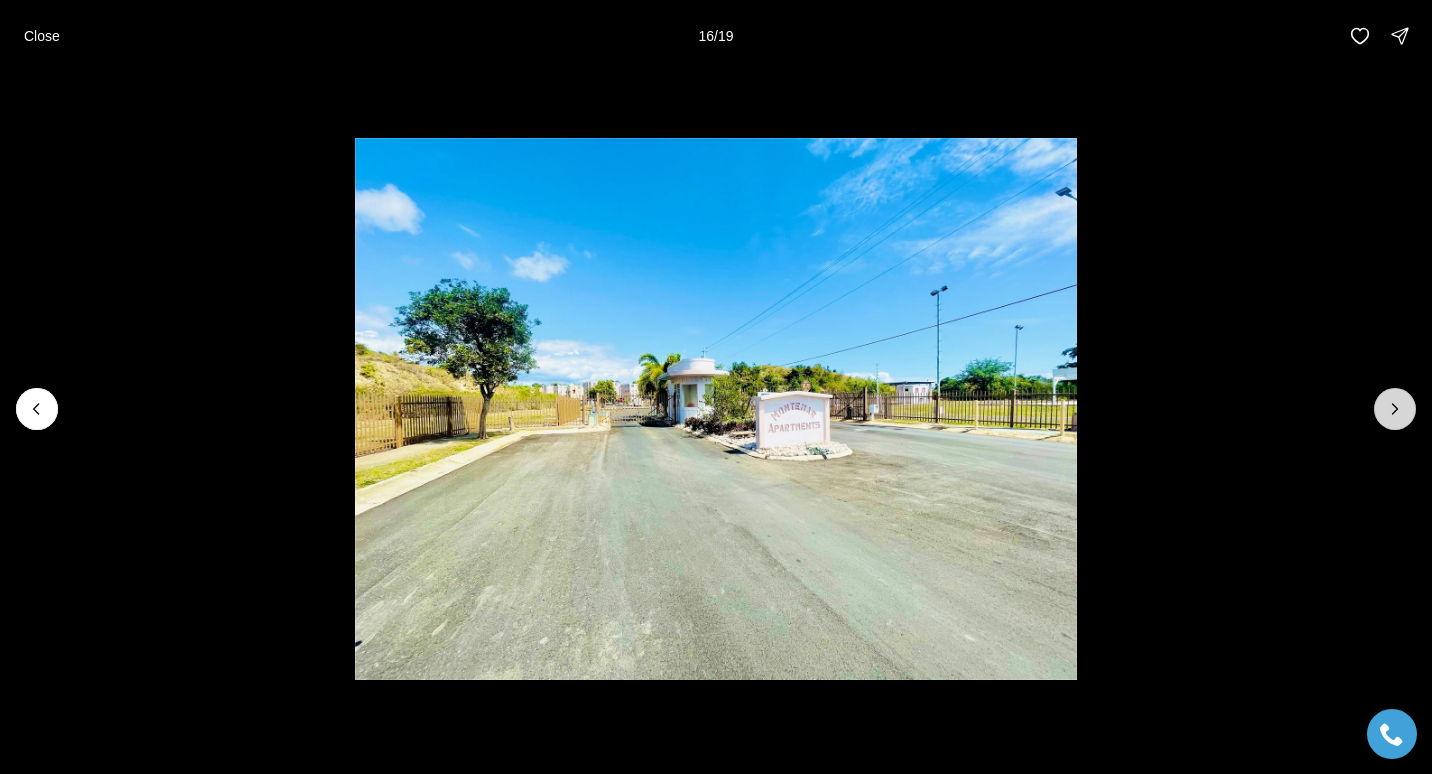 click at bounding box center [1395, 409] 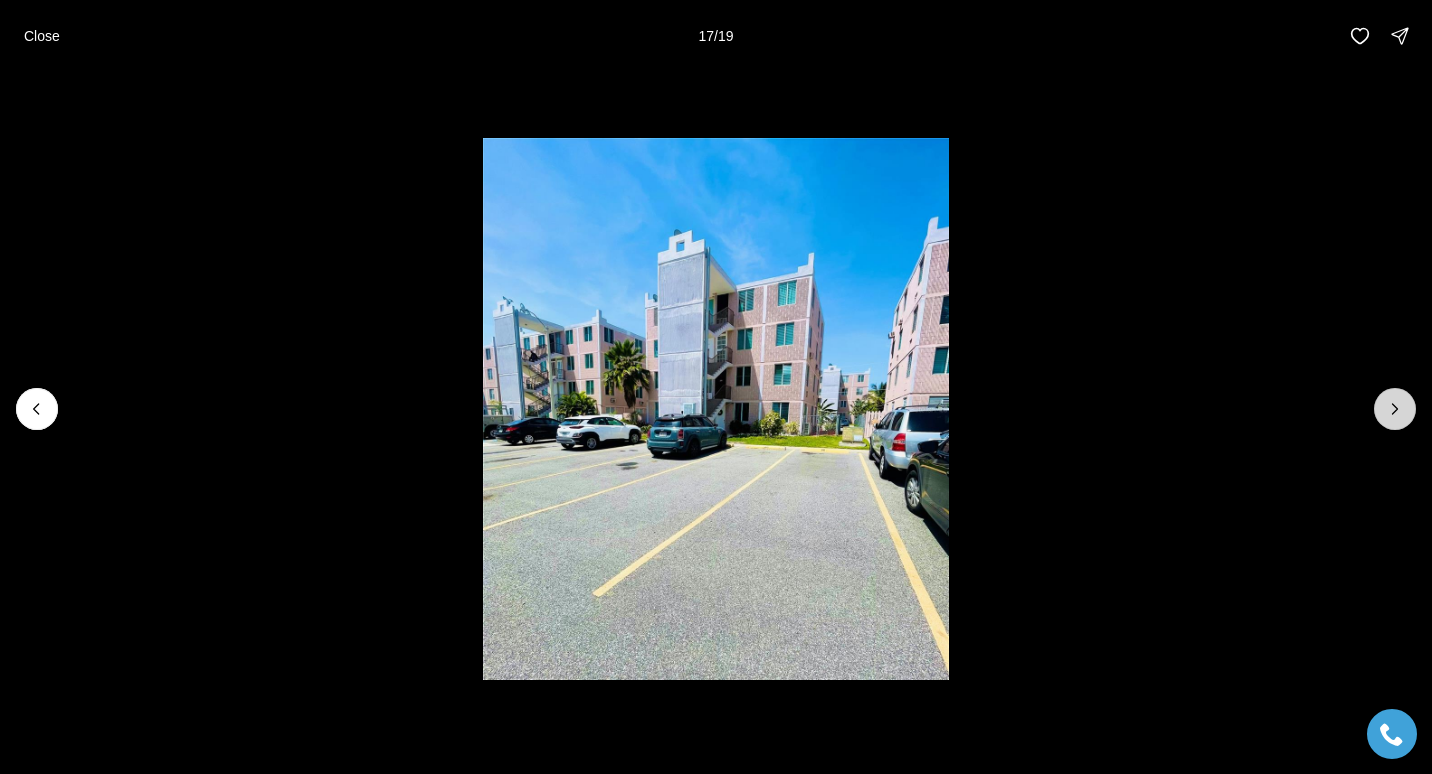 click at bounding box center (1395, 409) 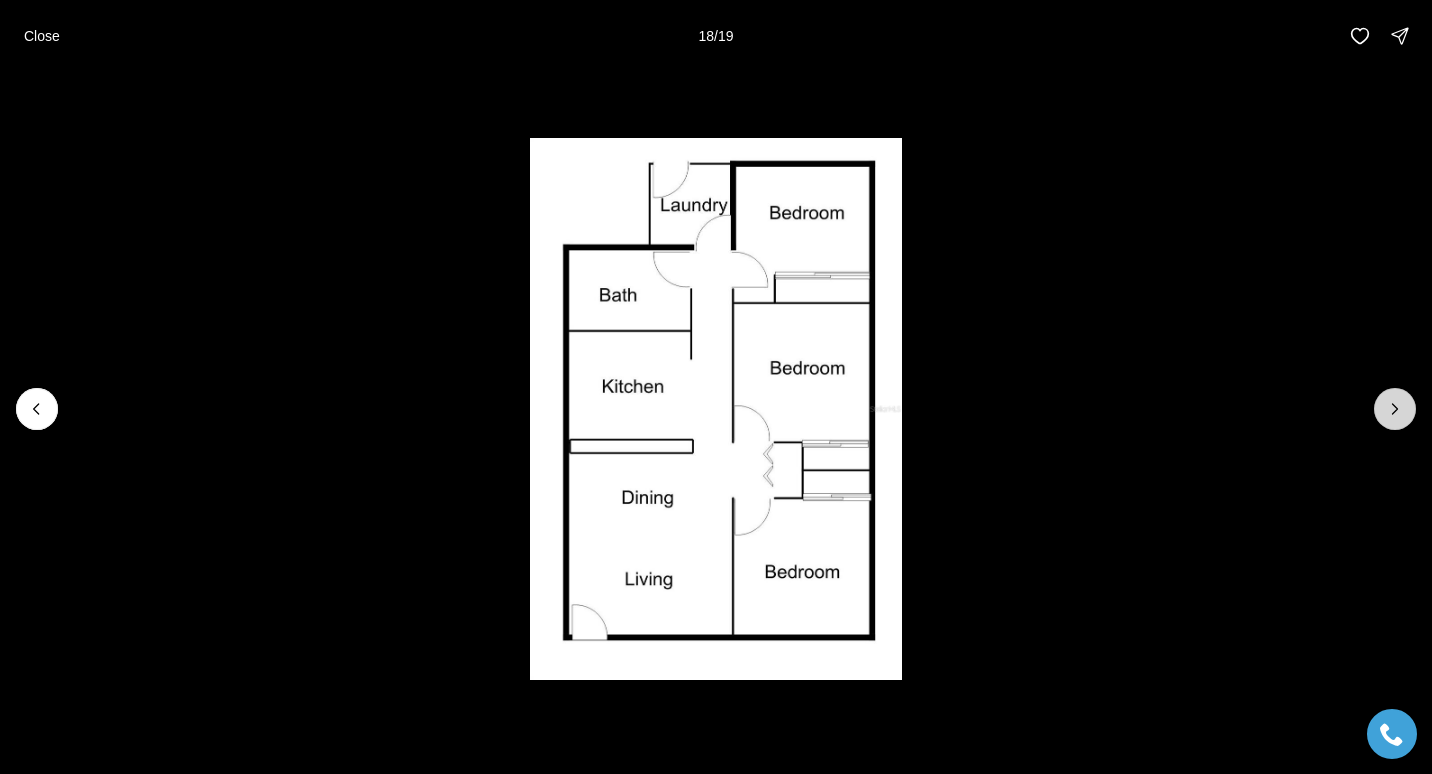 click at bounding box center (1395, 409) 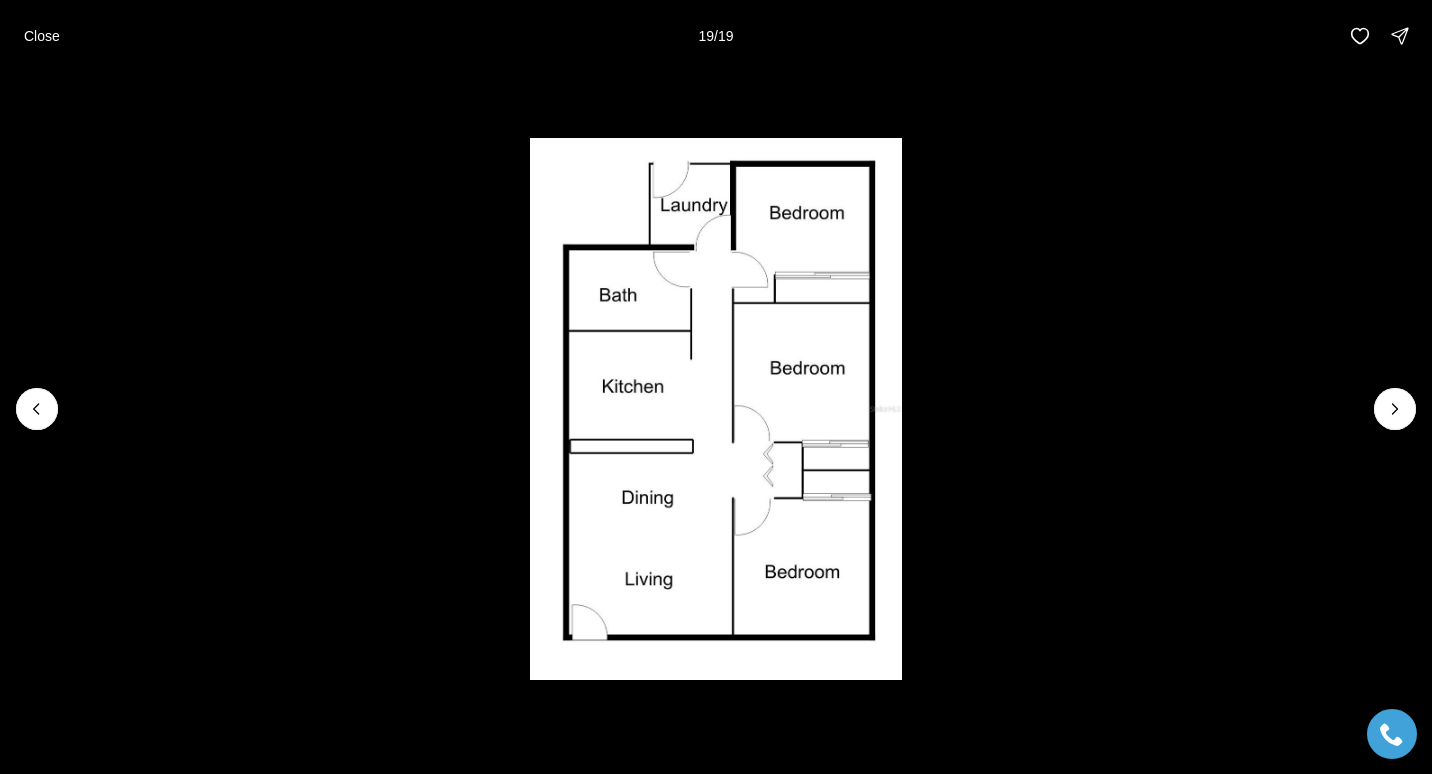 click at bounding box center (1395, 409) 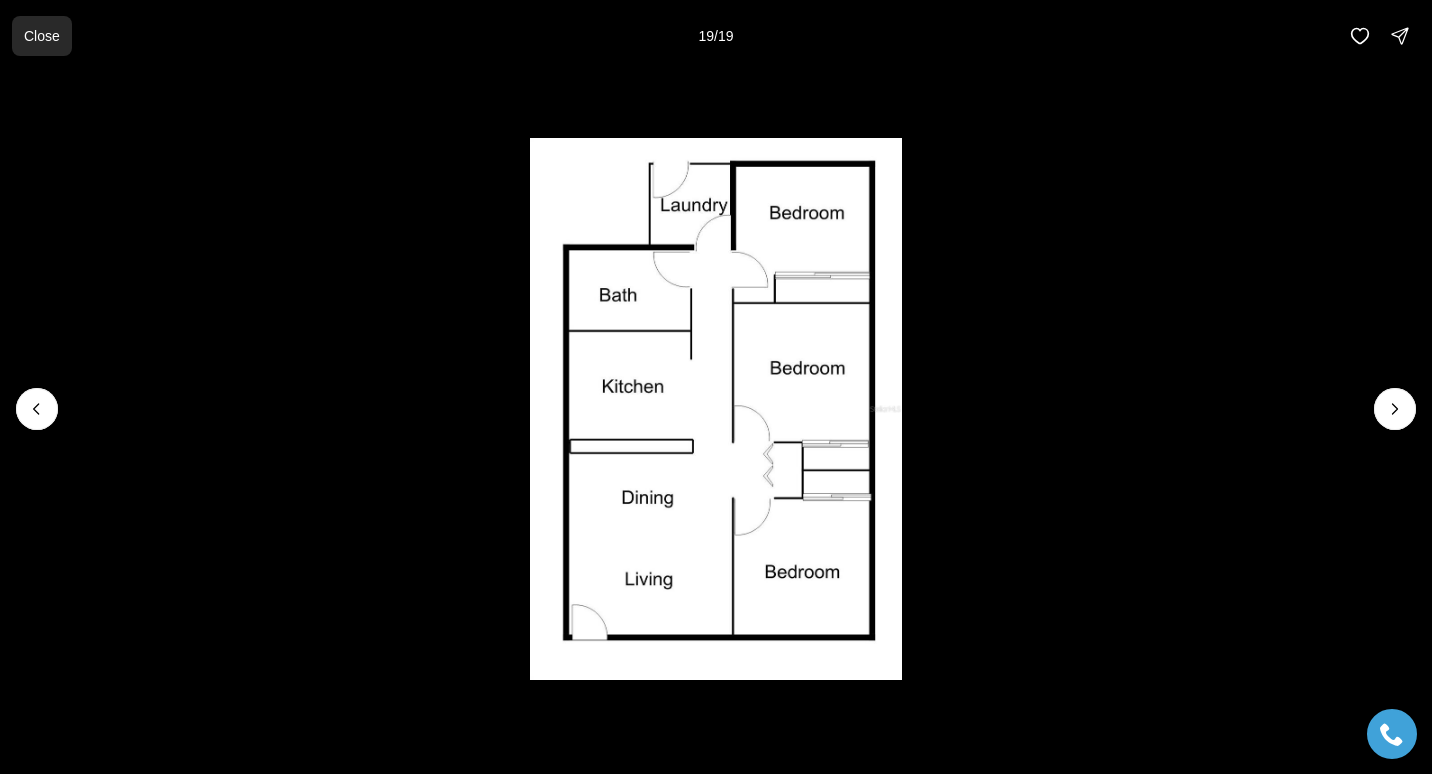 click on "Close" at bounding box center (42, 36) 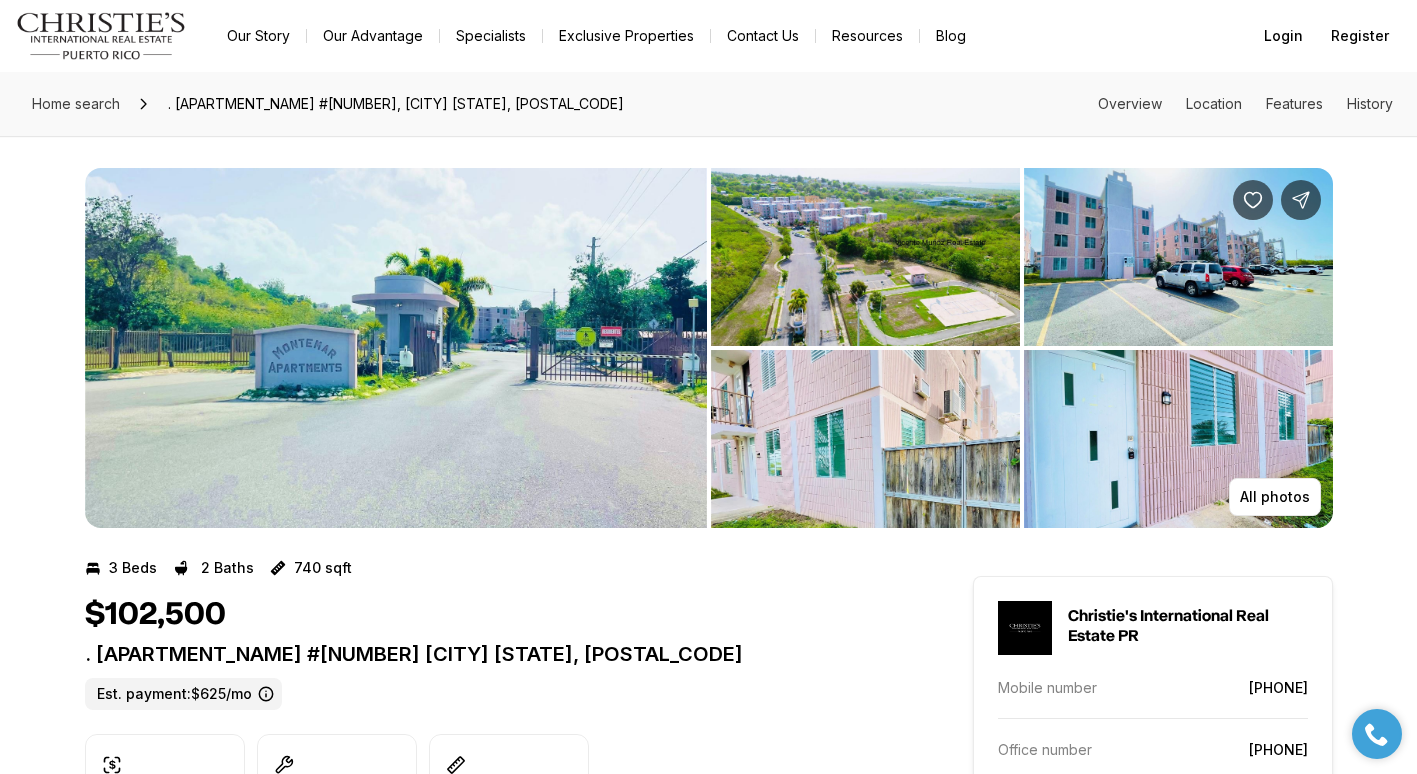 click at bounding box center [865, 439] 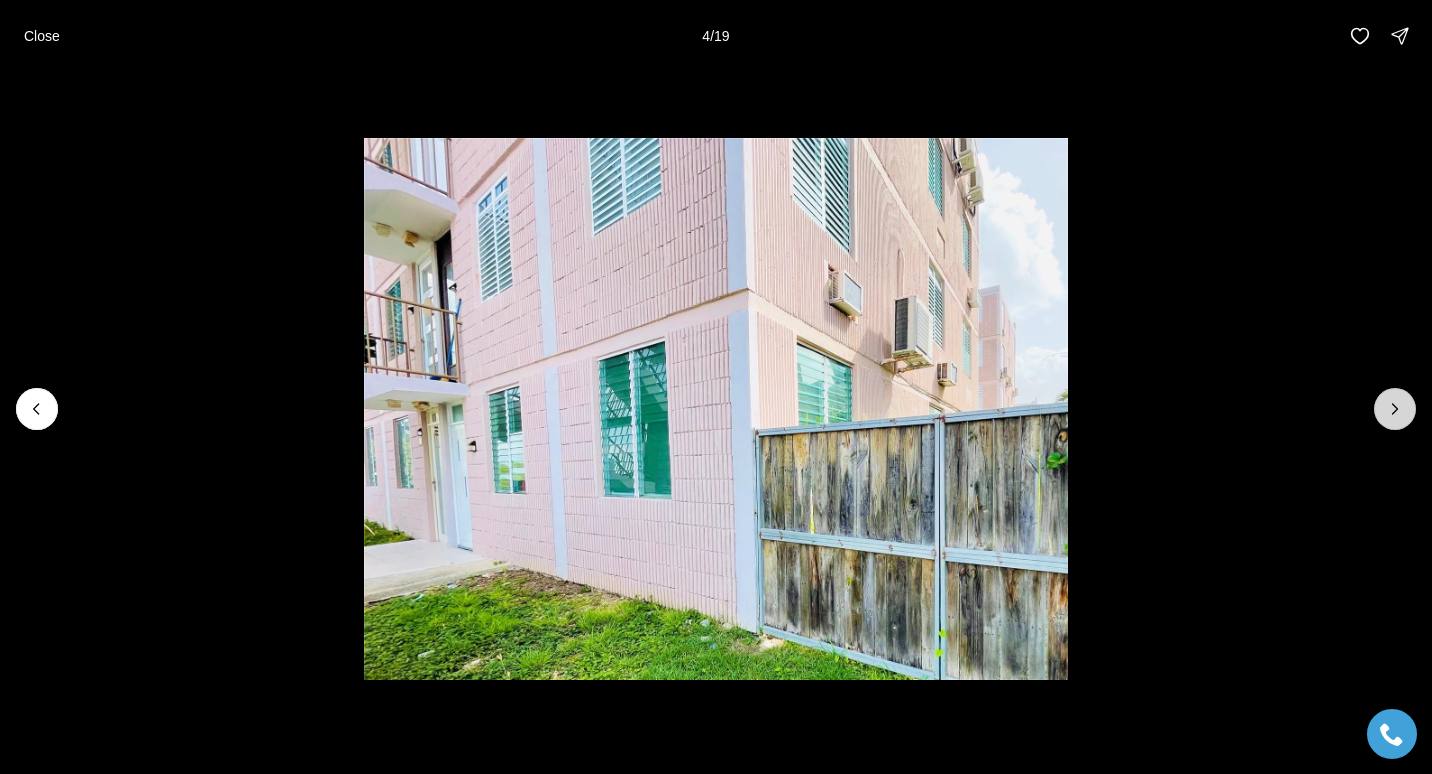 click at bounding box center (1395, 409) 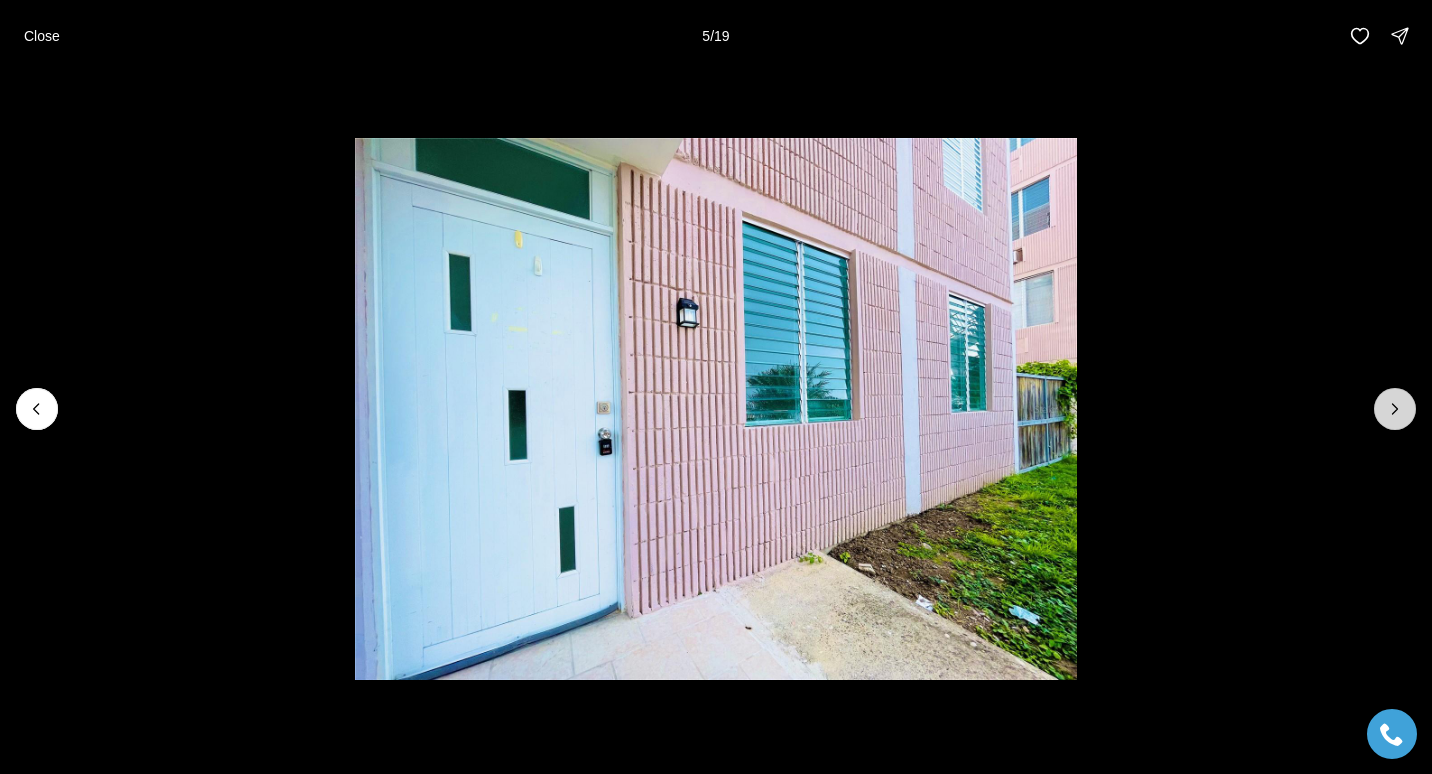 click at bounding box center (1395, 409) 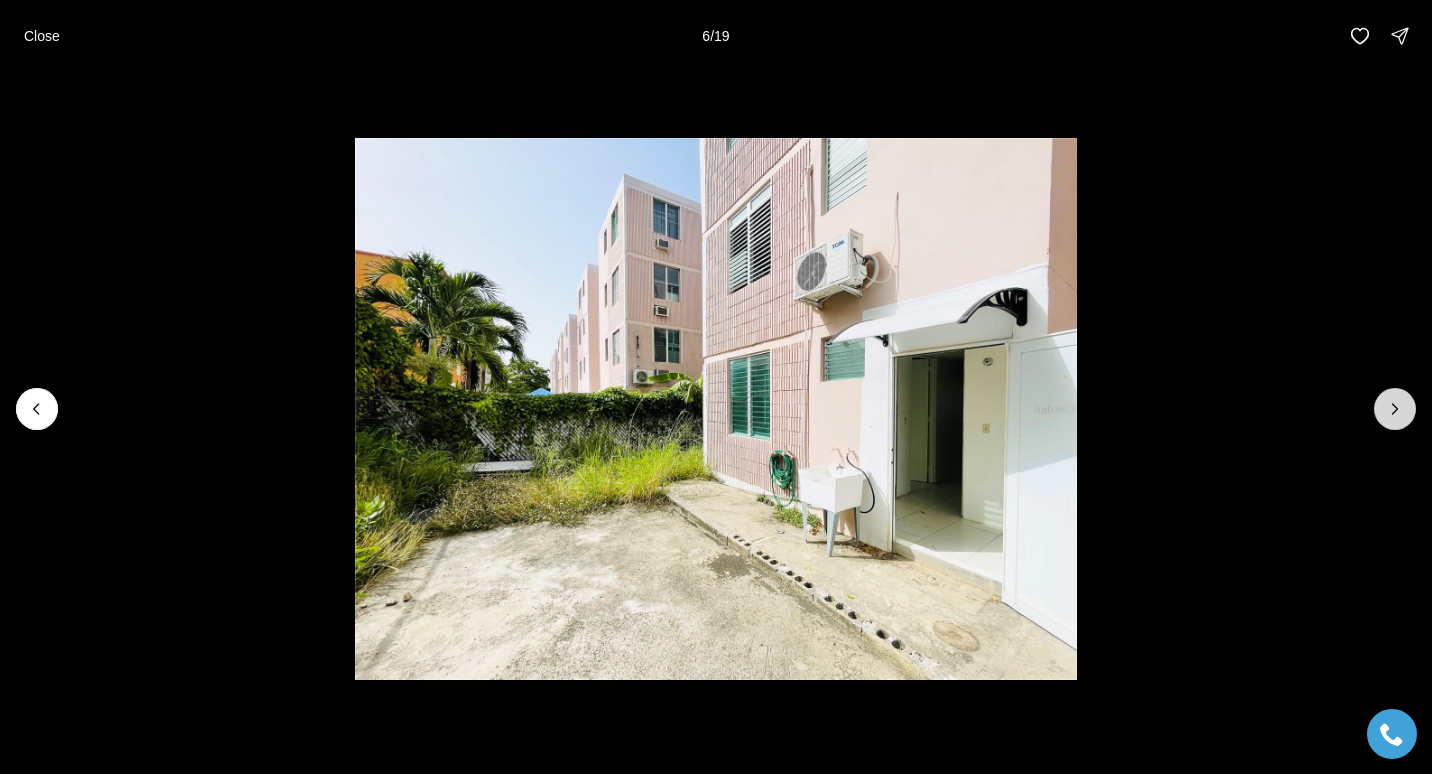 click at bounding box center [1395, 409] 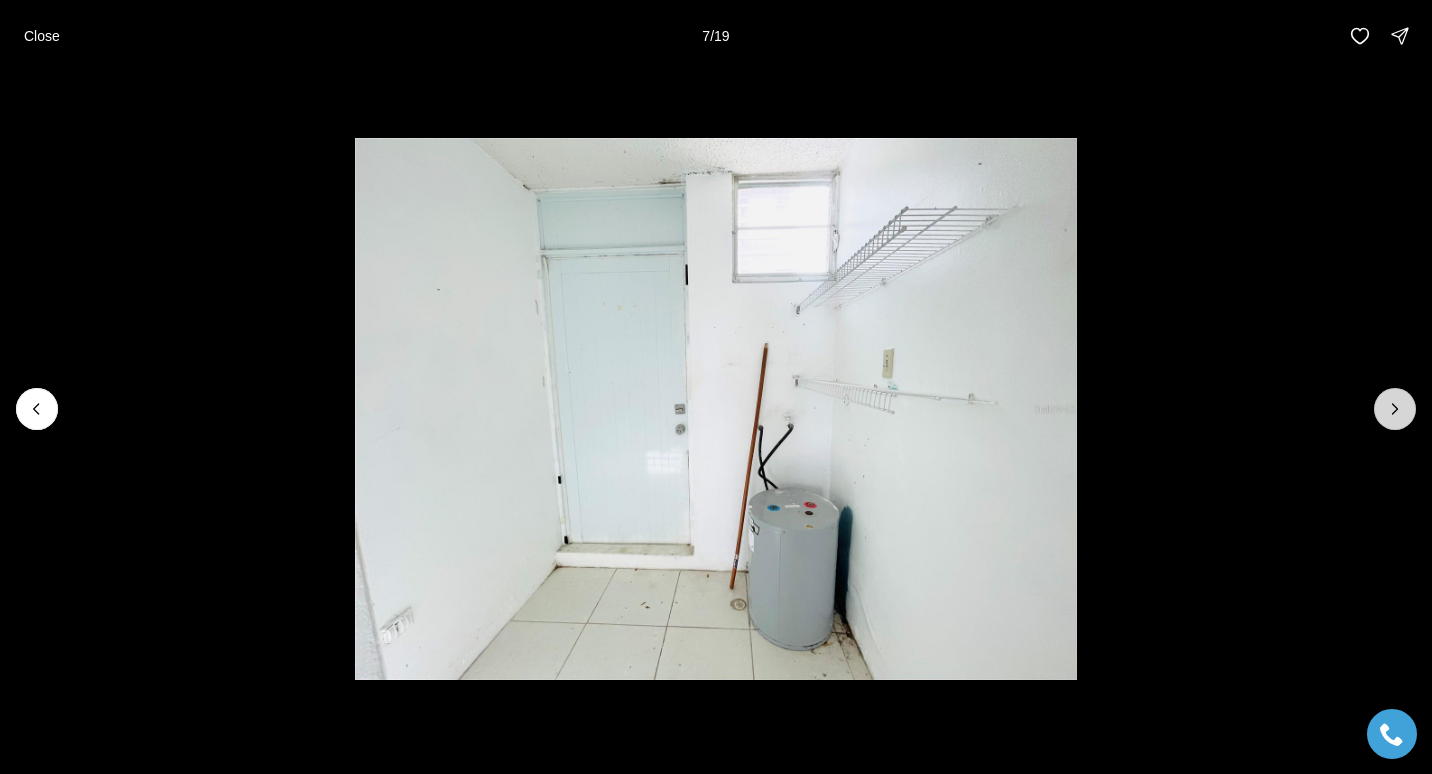 click at bounding box center (1395, 409) 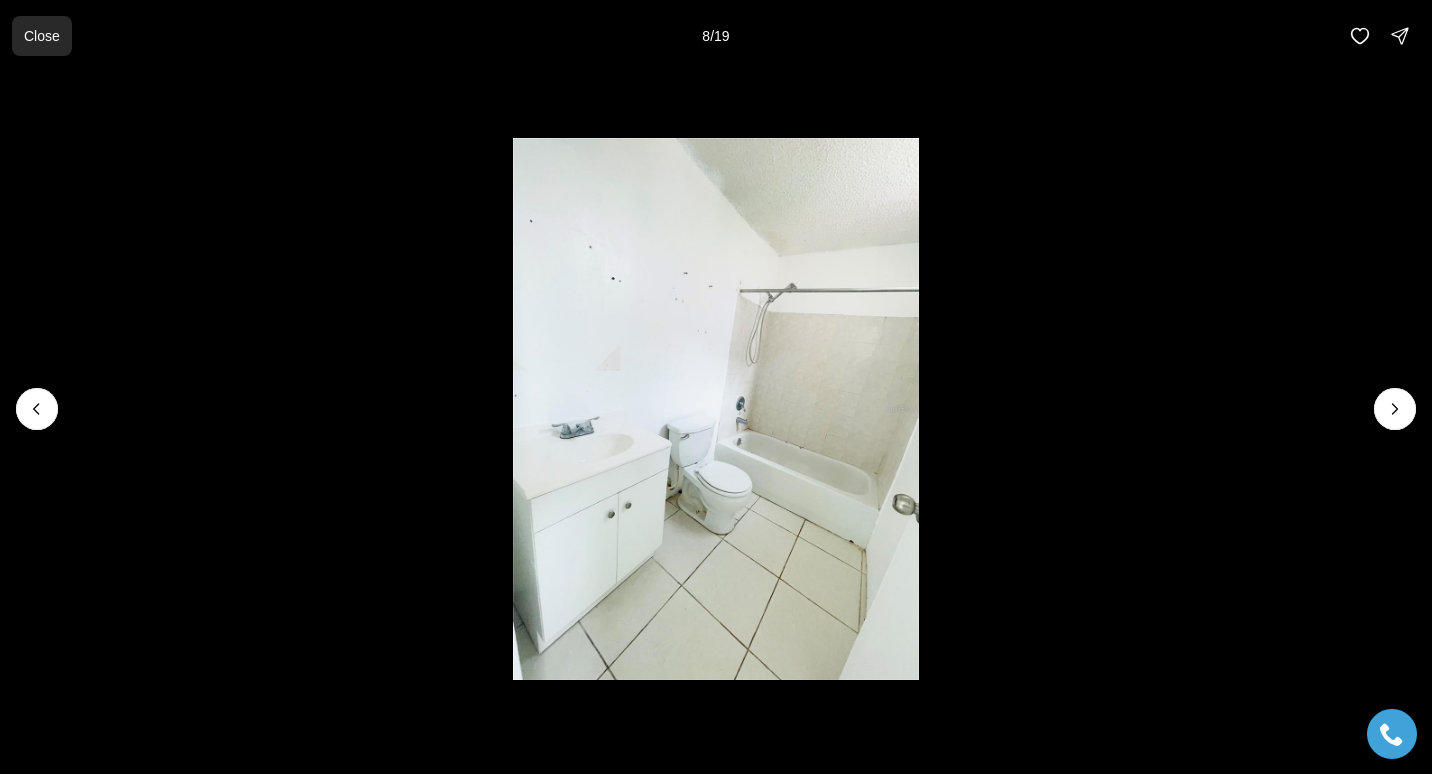click on "Close" at bounding box center (42, 36) 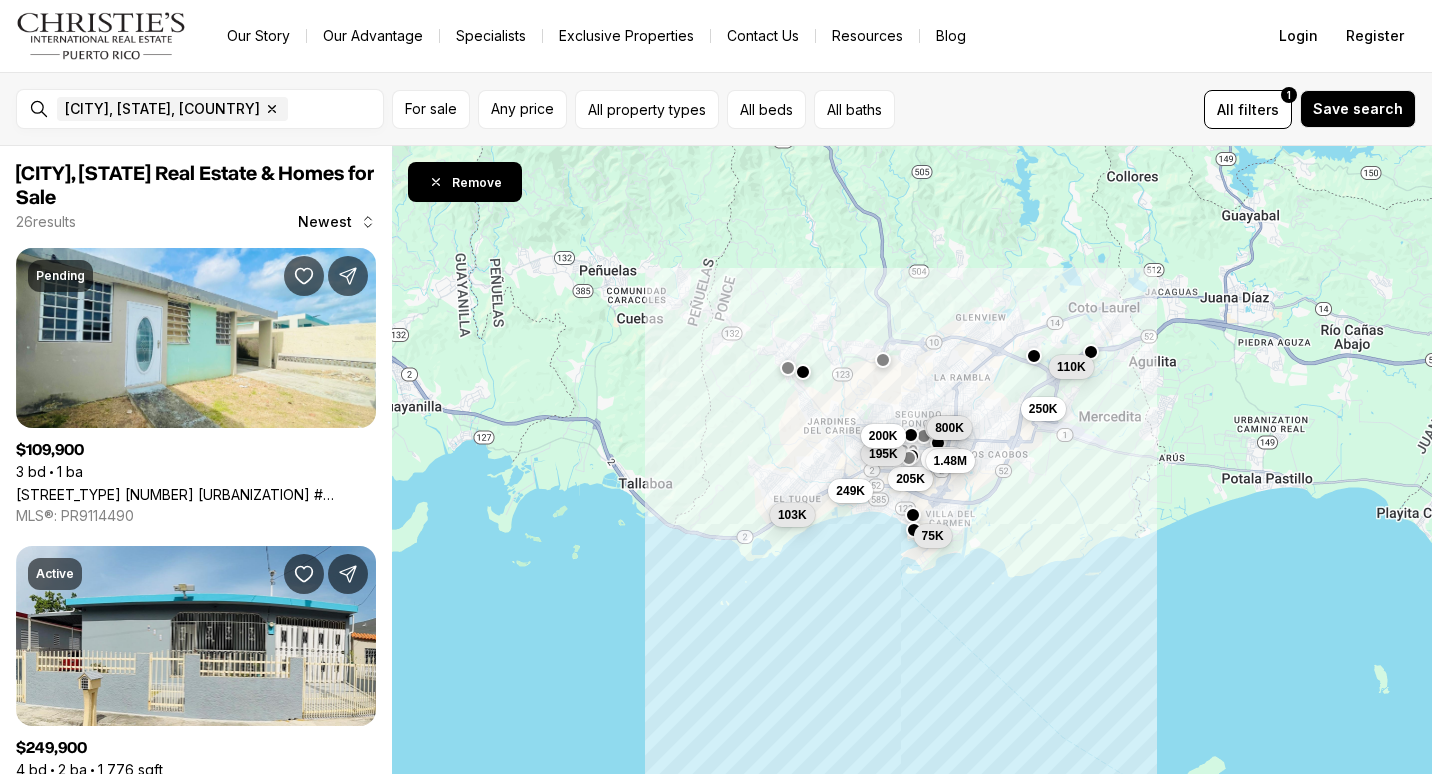 scroll, scrollTop: 0, scrollLeft: 0, axis: both 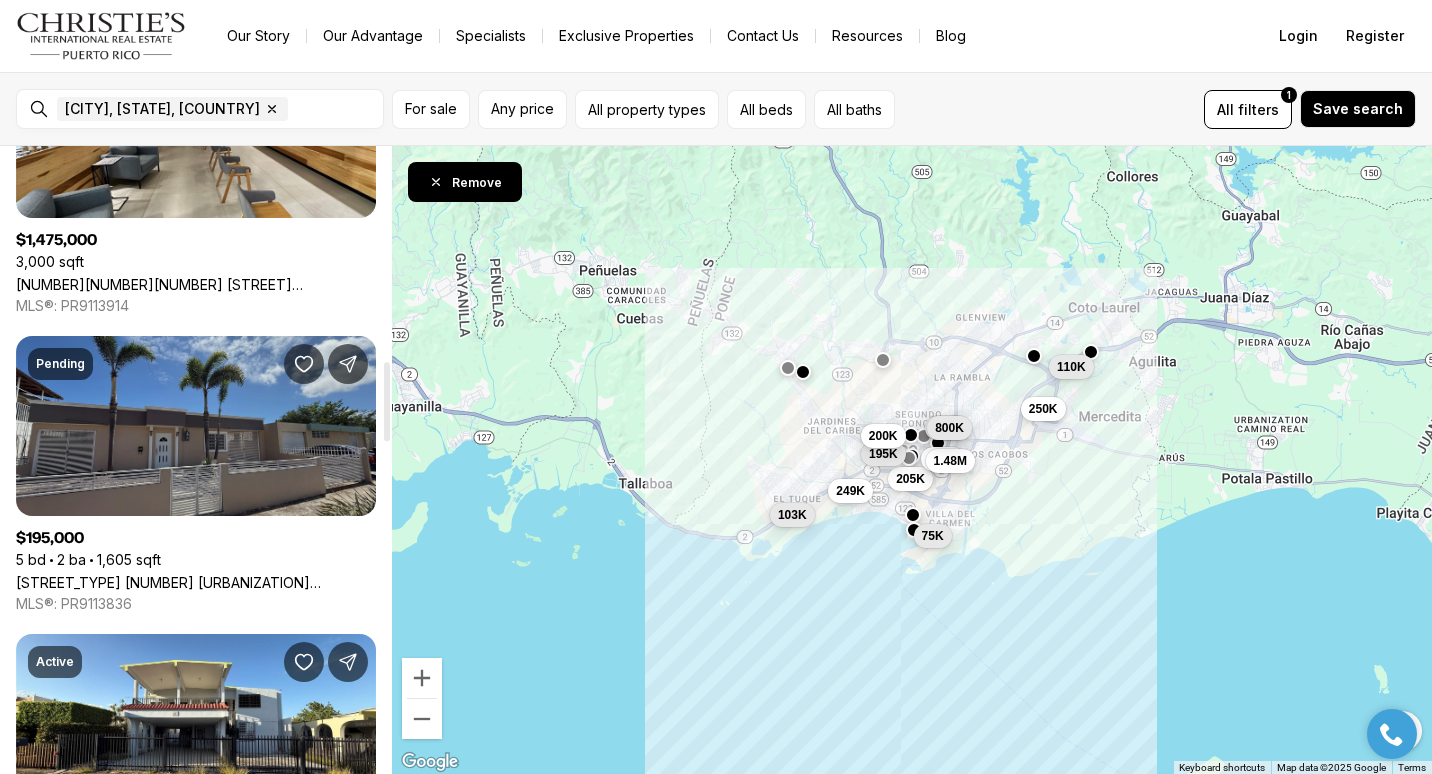 click on "SR [NUMBER] Urb San Antonio AVE LAS AMERICAS #[NUMBER] (L-[NUMBER]), [CITY] [STATE], [POSTAL_CODE]" at bounding box center (196, 582) 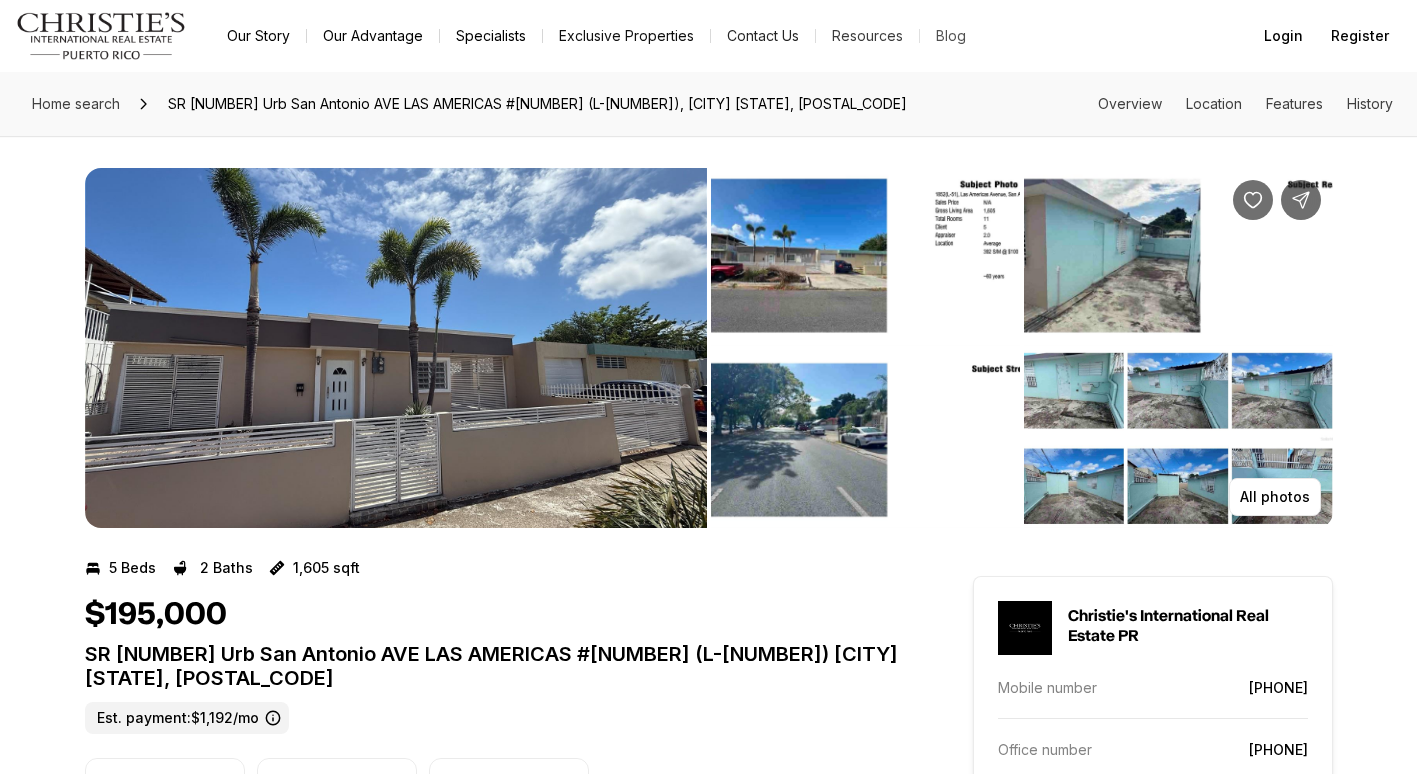 scroll, scrollTop: 0, scrollLeft: 0, axis: both 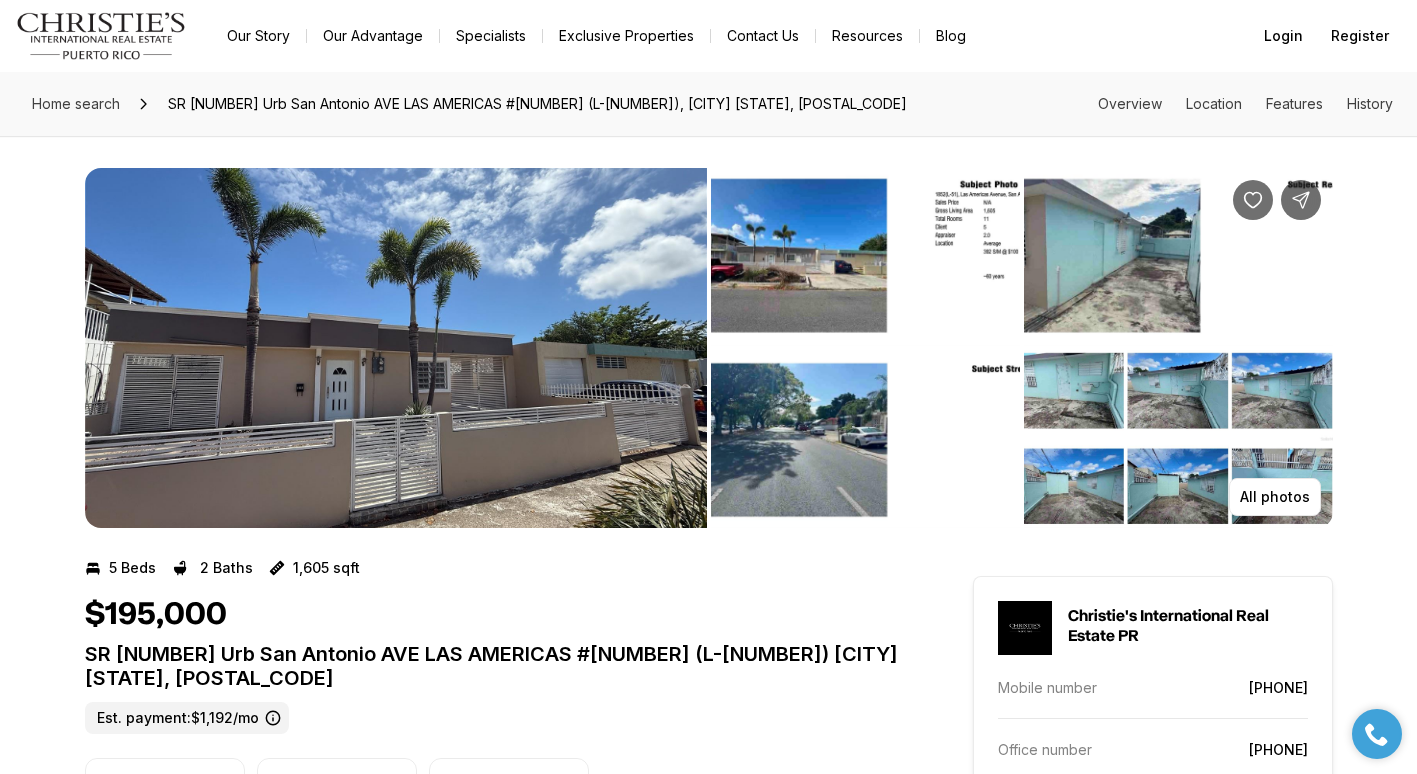 click at bounding box center [396, 348] 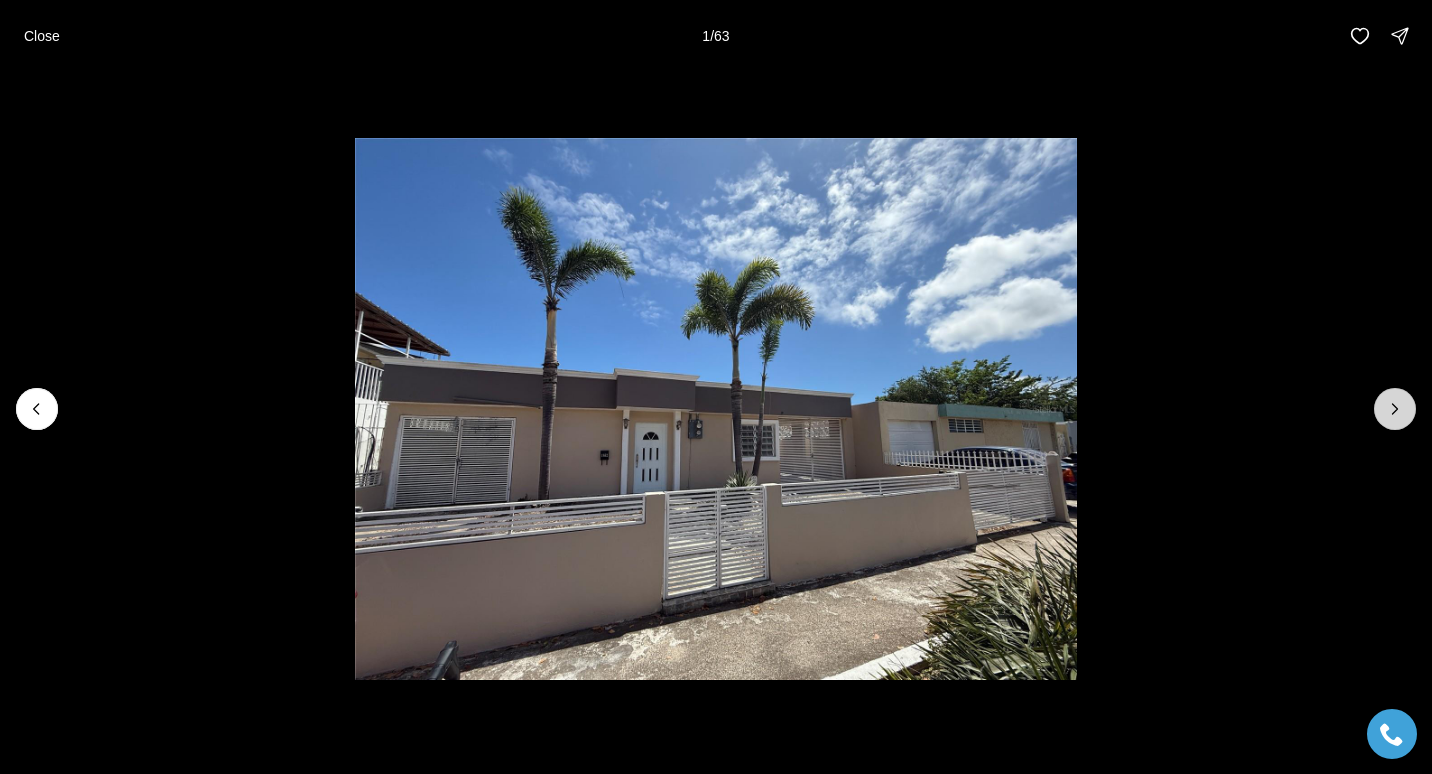 click at bounding box center [1395, 409] 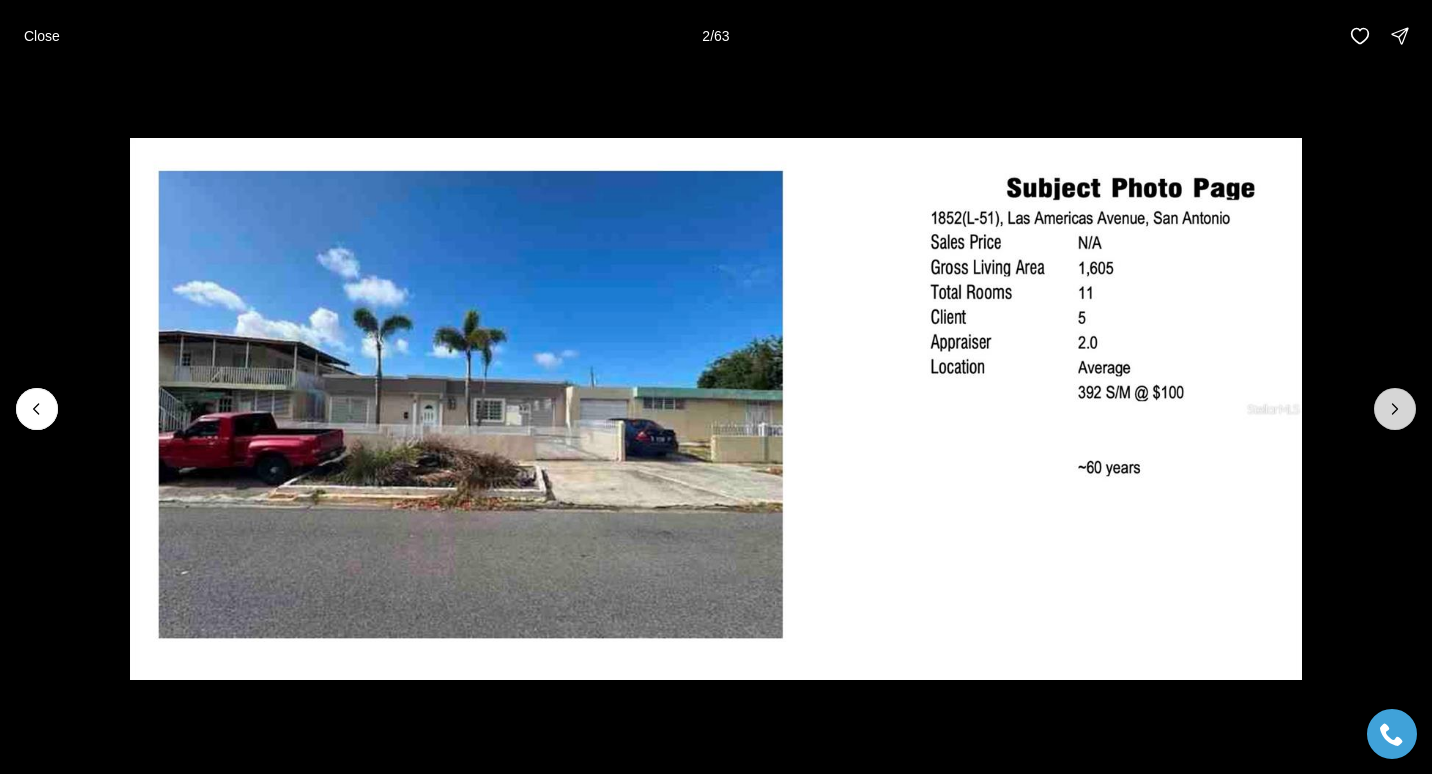 click at bounding box center [1395, 409] 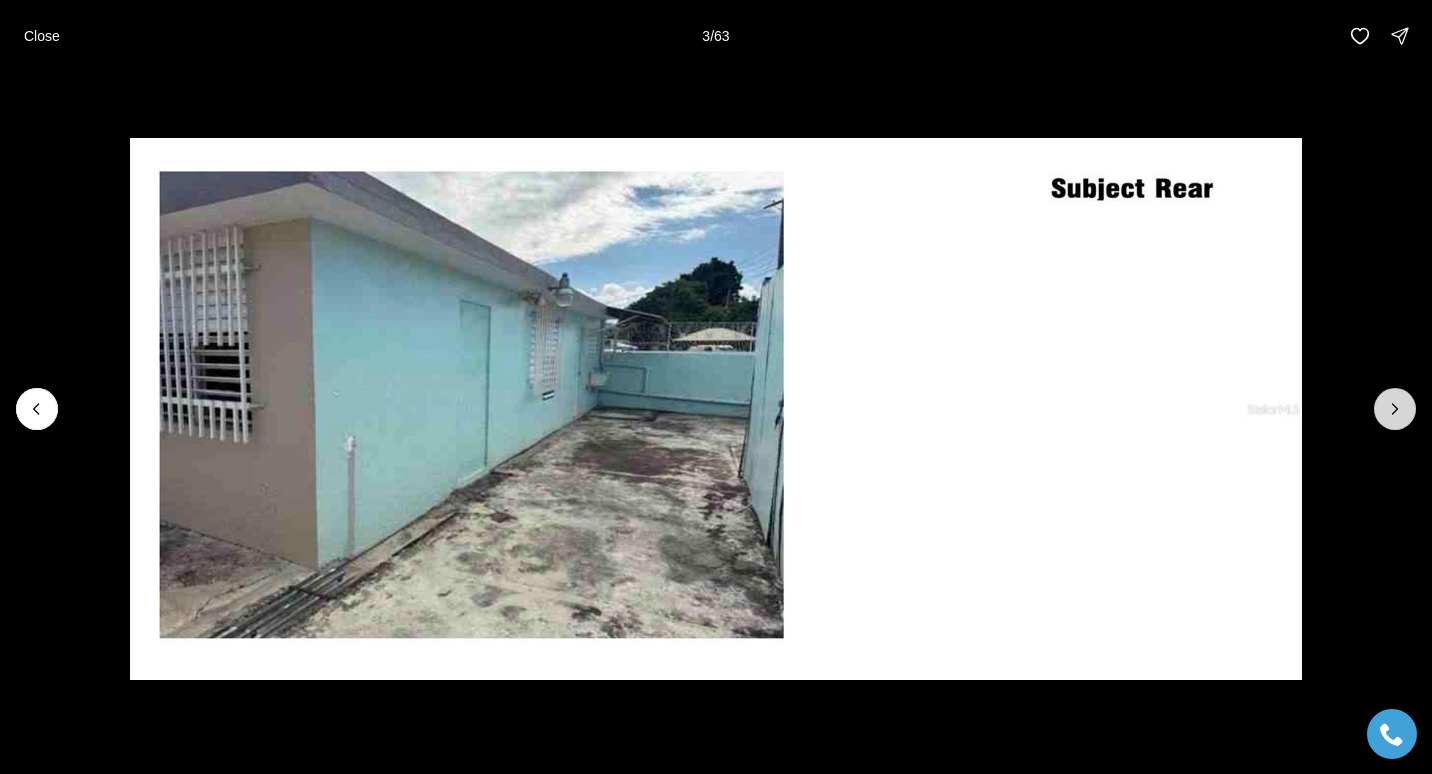 click at bounding box center [1395, 409] 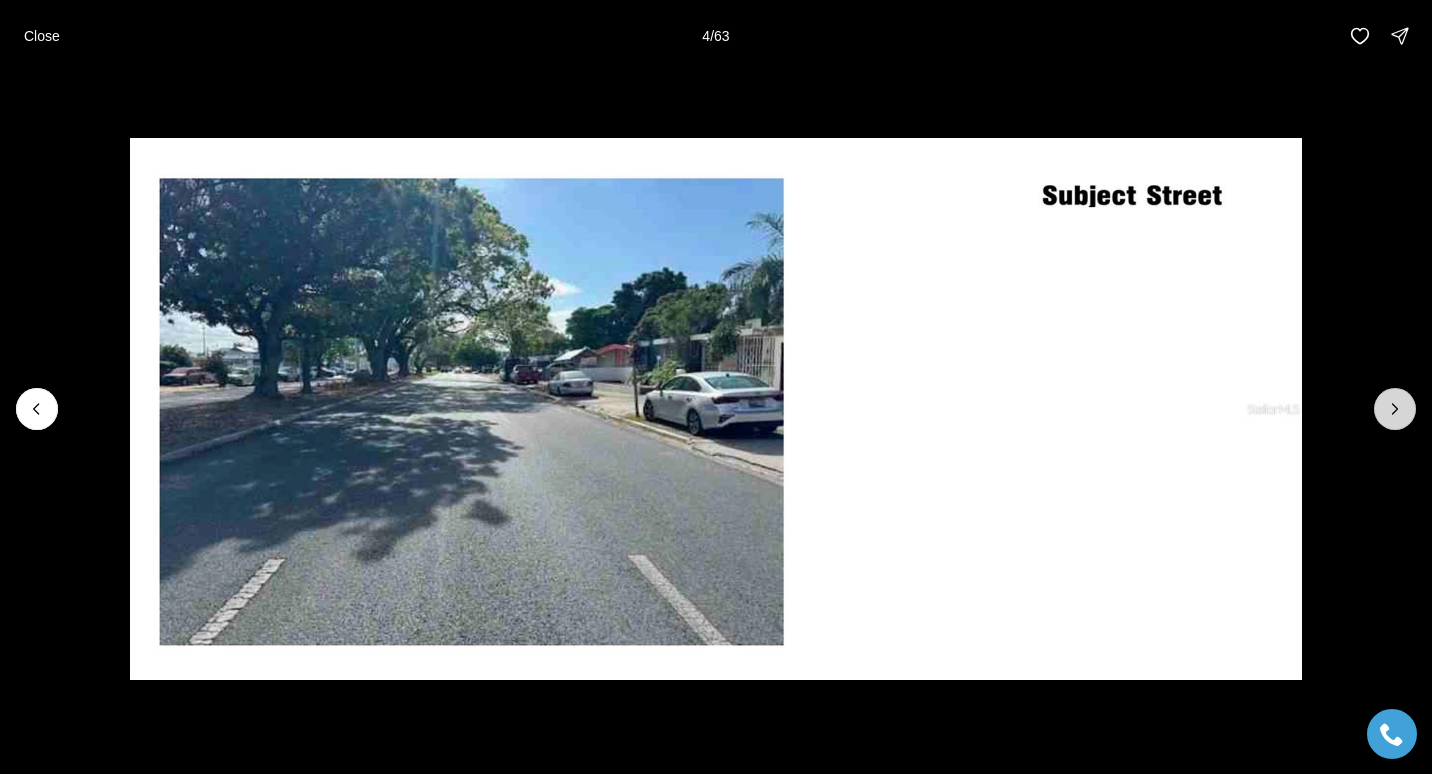 click at bounding box center (1395, 409) 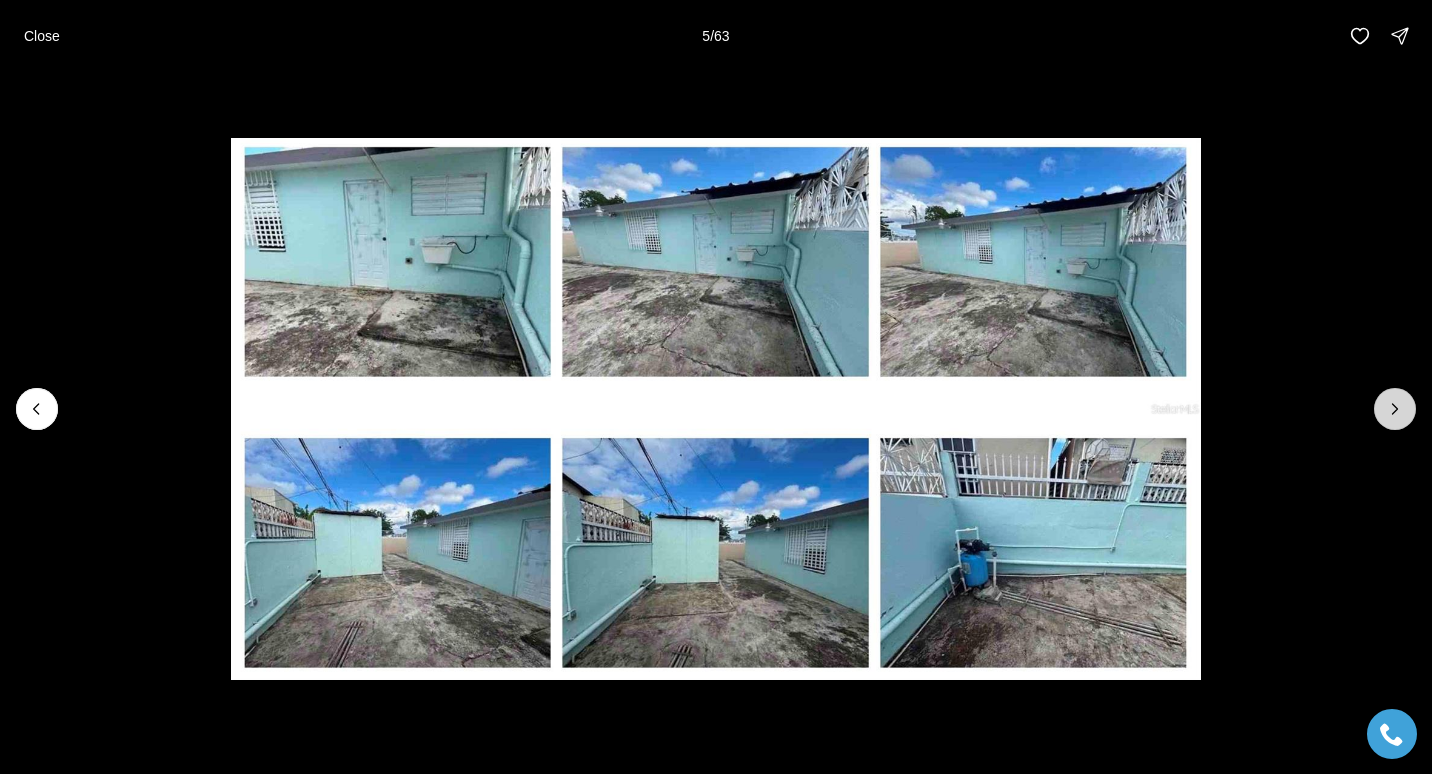click at bounding box center (1395, 409) 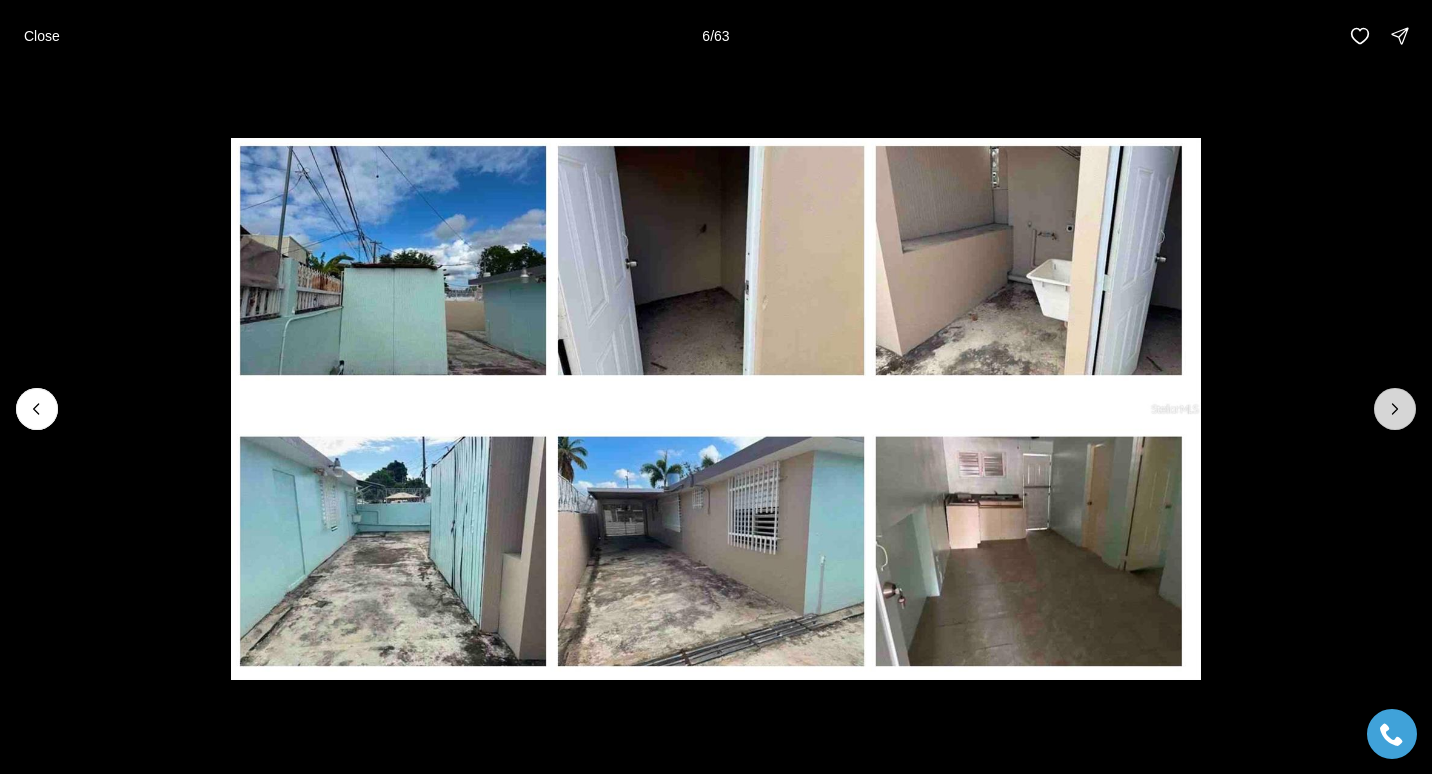 click at bounding box center [1395, 409] 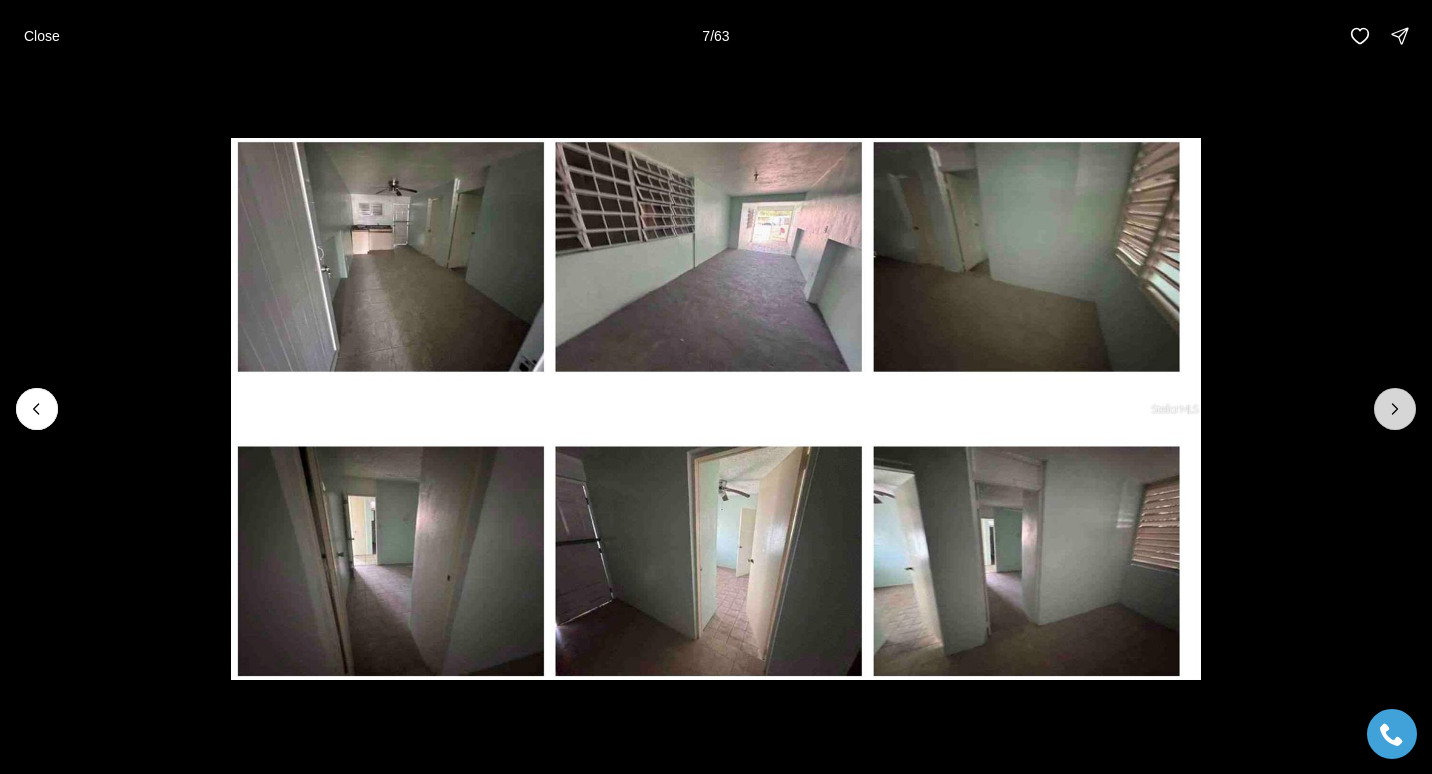 click at bounding box center [1395, 409] 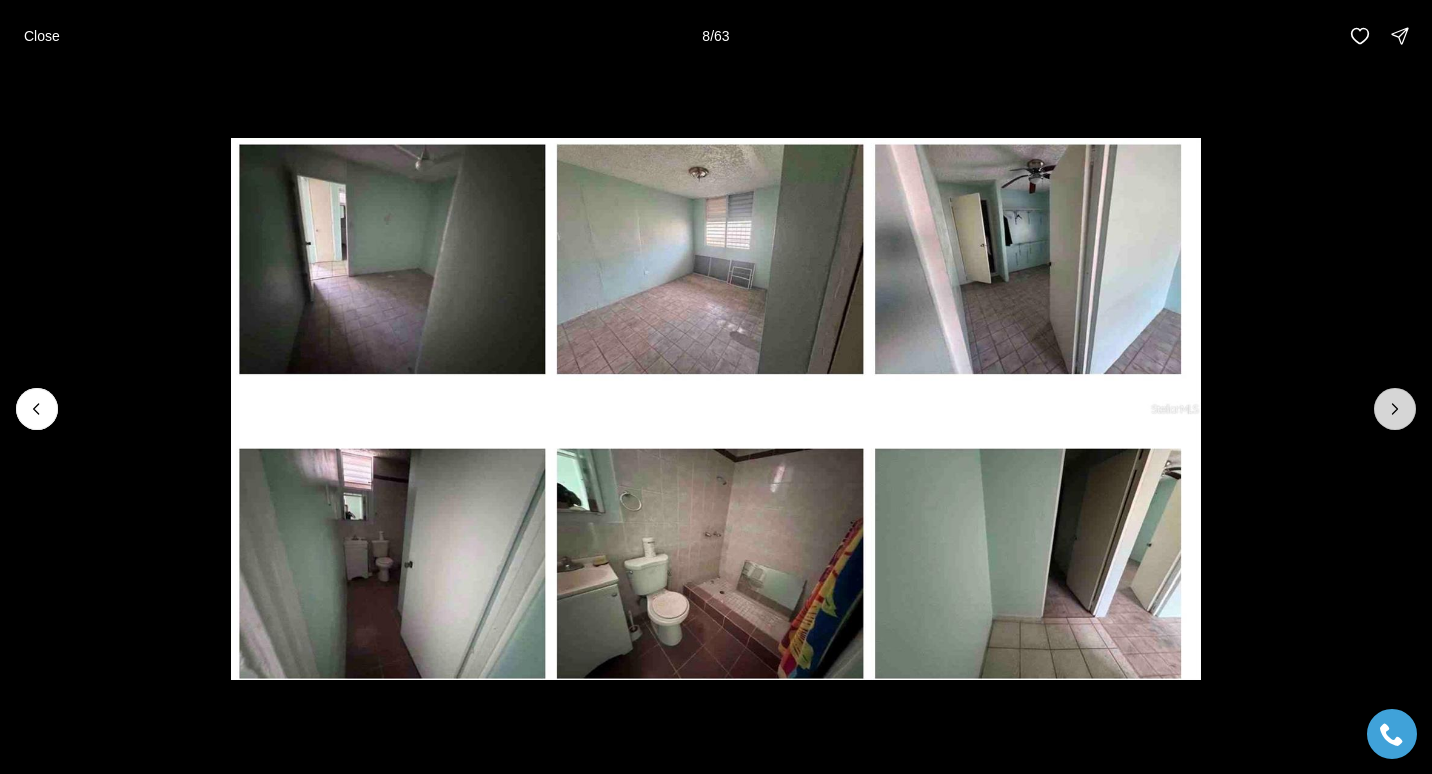 click at bounding box center (1395, 409) 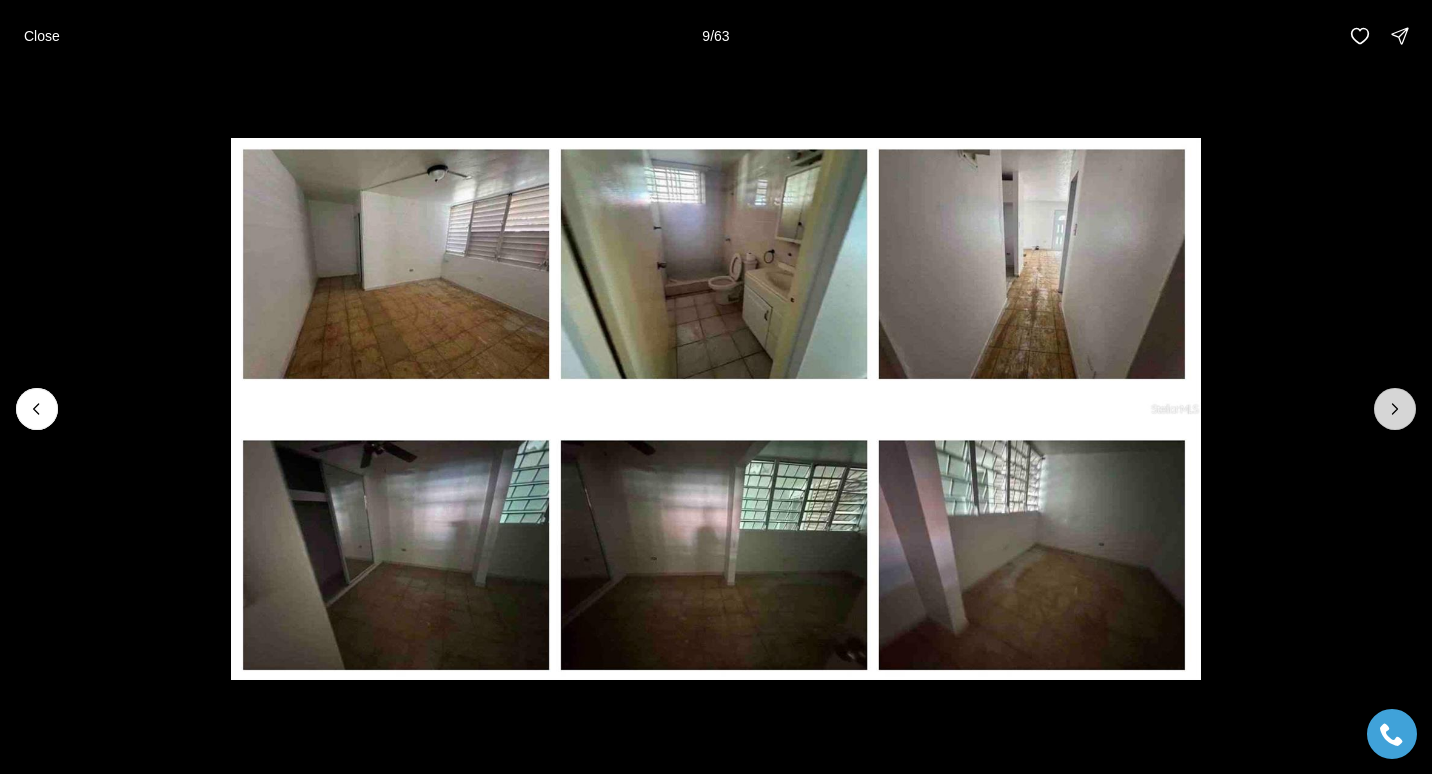 click at bounding box center (1395, 409) 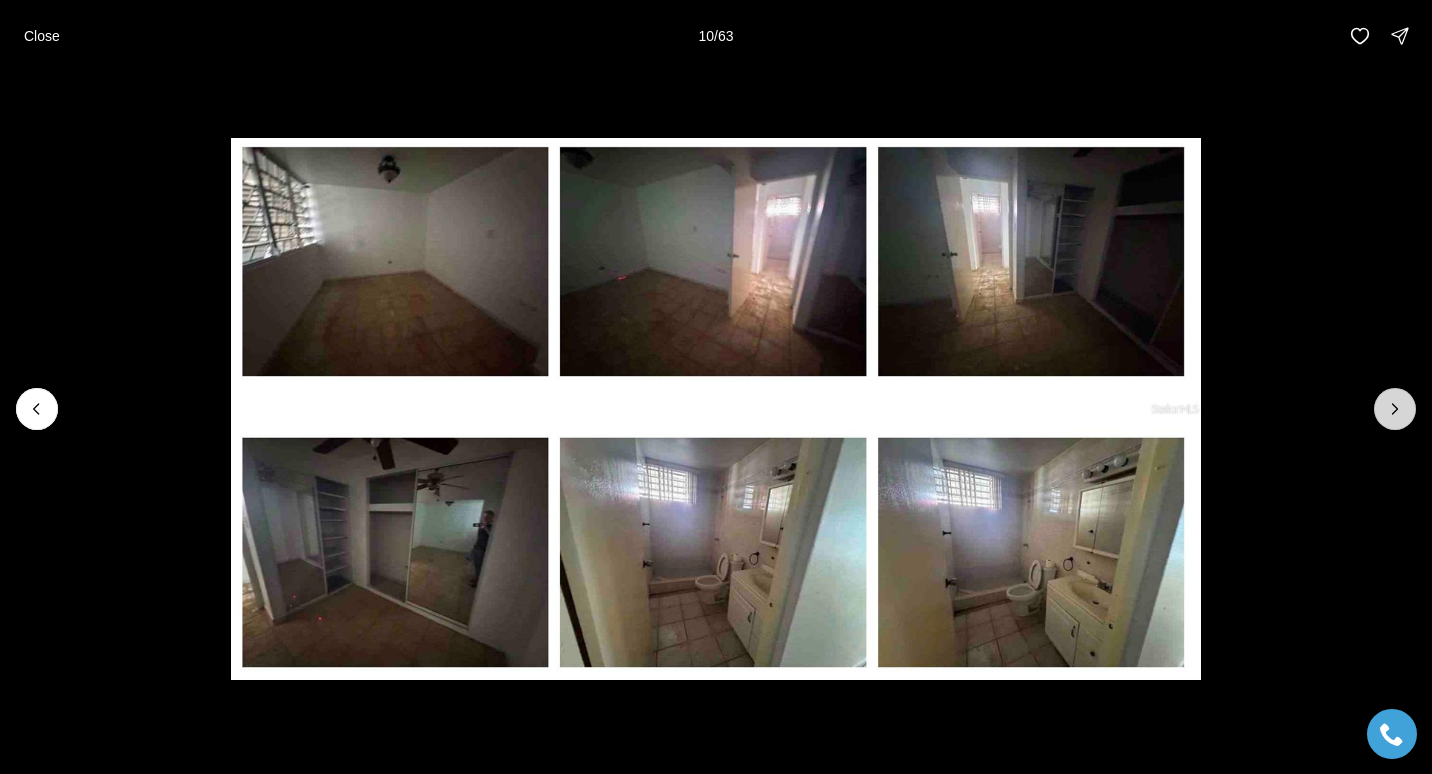 click at bounding box center (1395, 409) 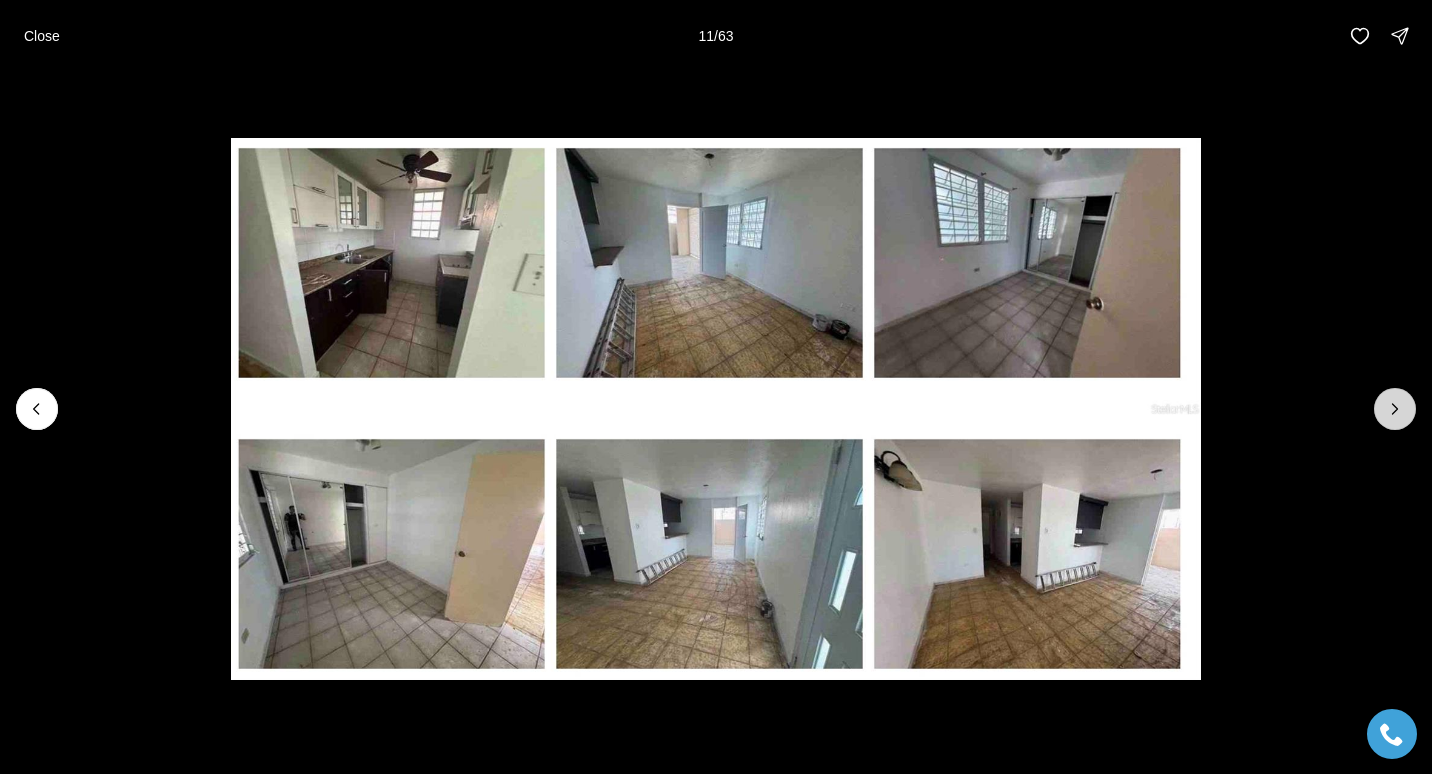 click at bounding box center [1395, 409] 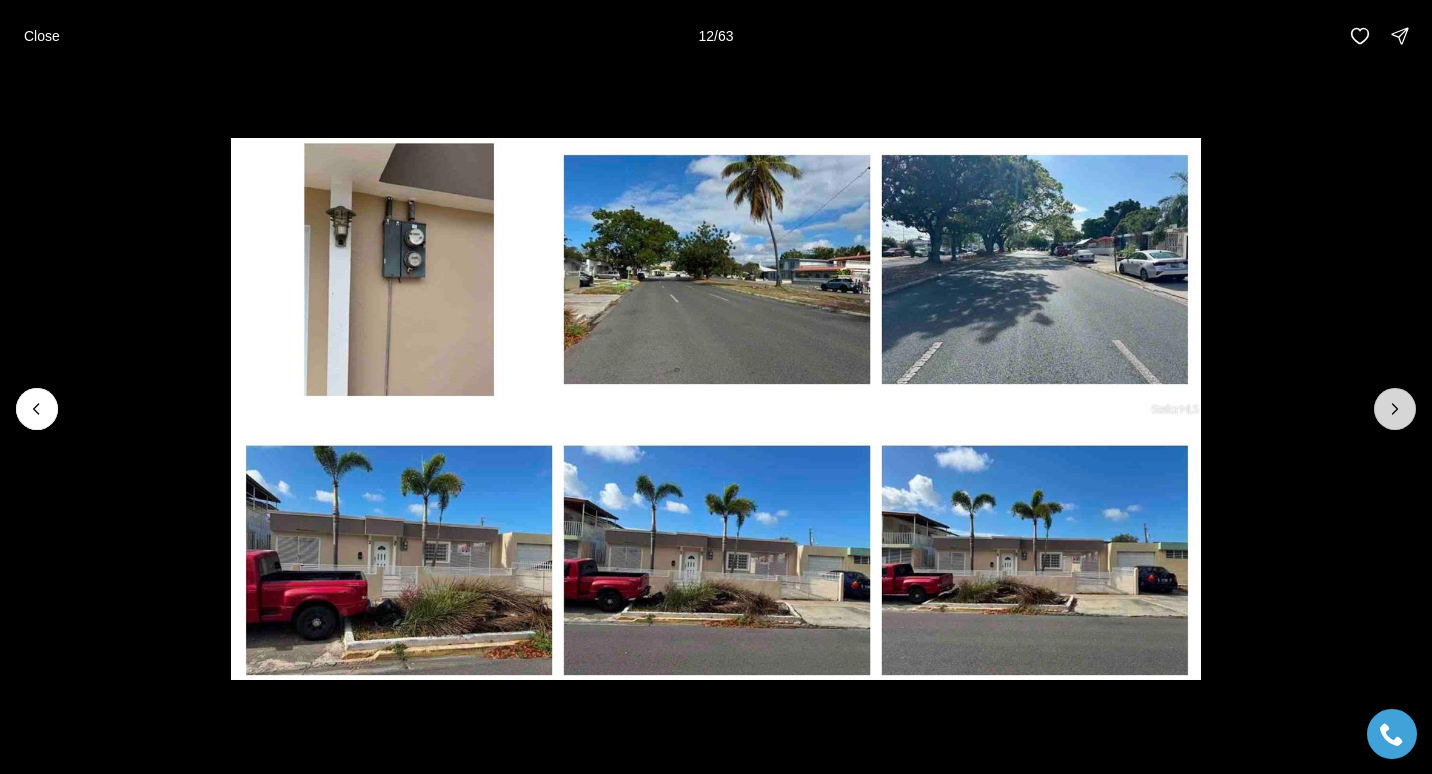 click at bounding box center (1395, 409) 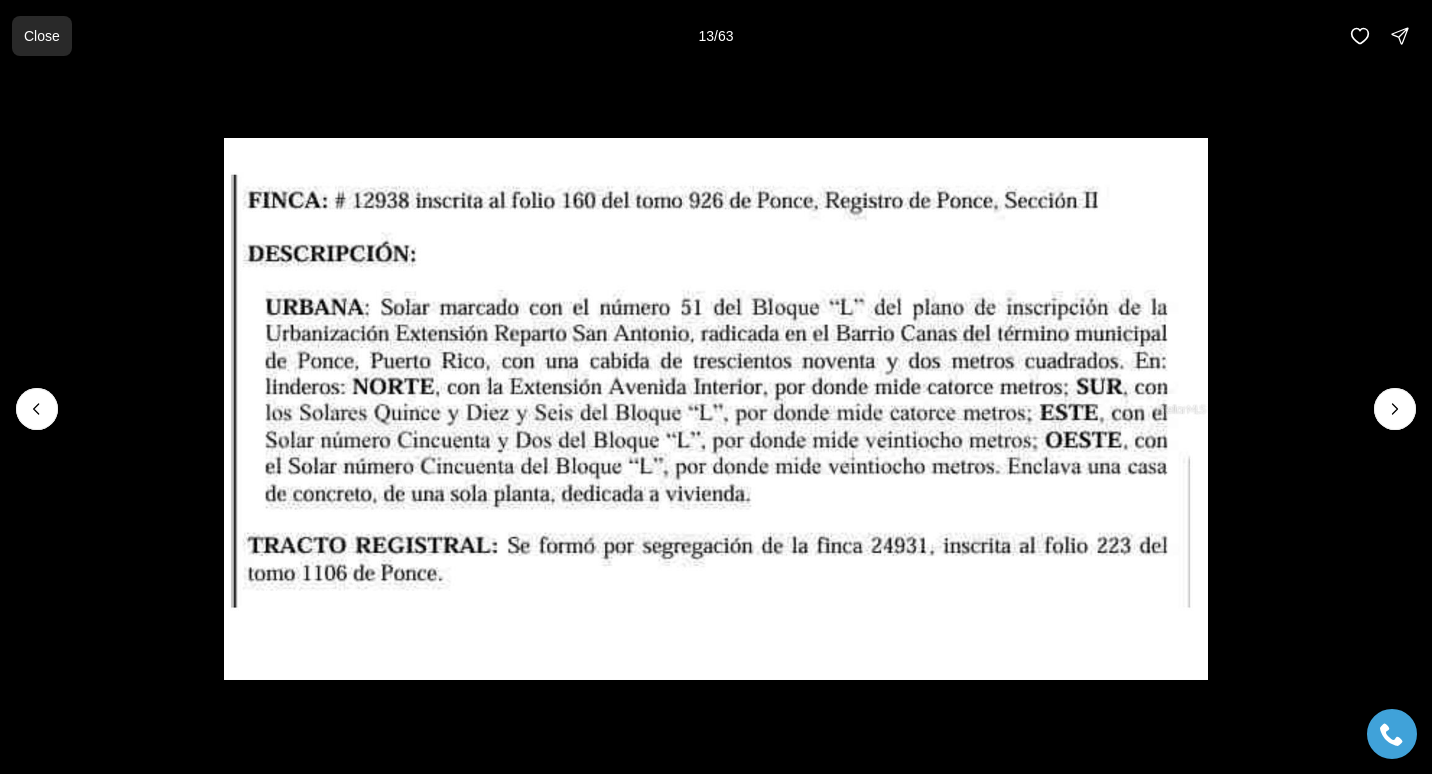 click on "Close" at bounding box center (42, 36) 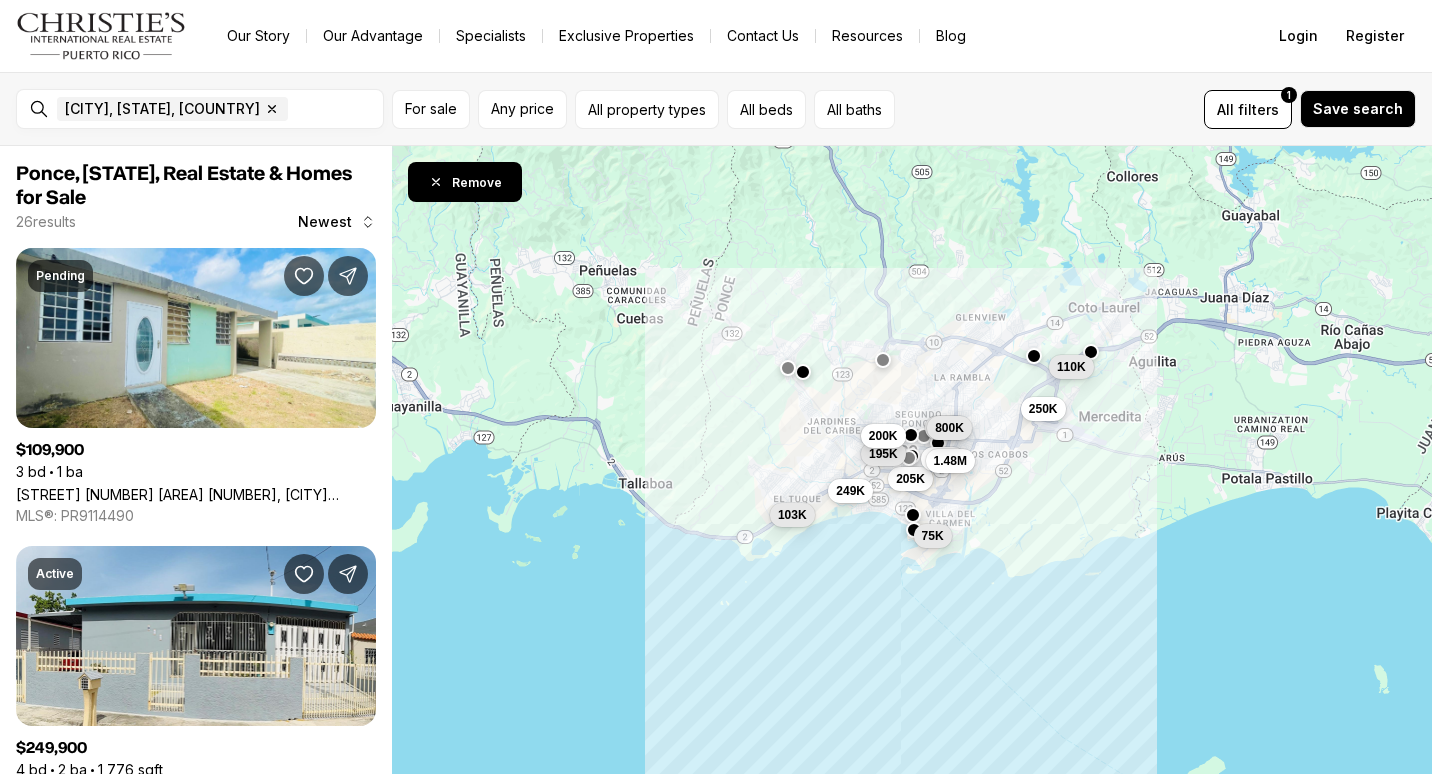 scroll, scrollTop: 0, scrollLeft: 0, axis: both 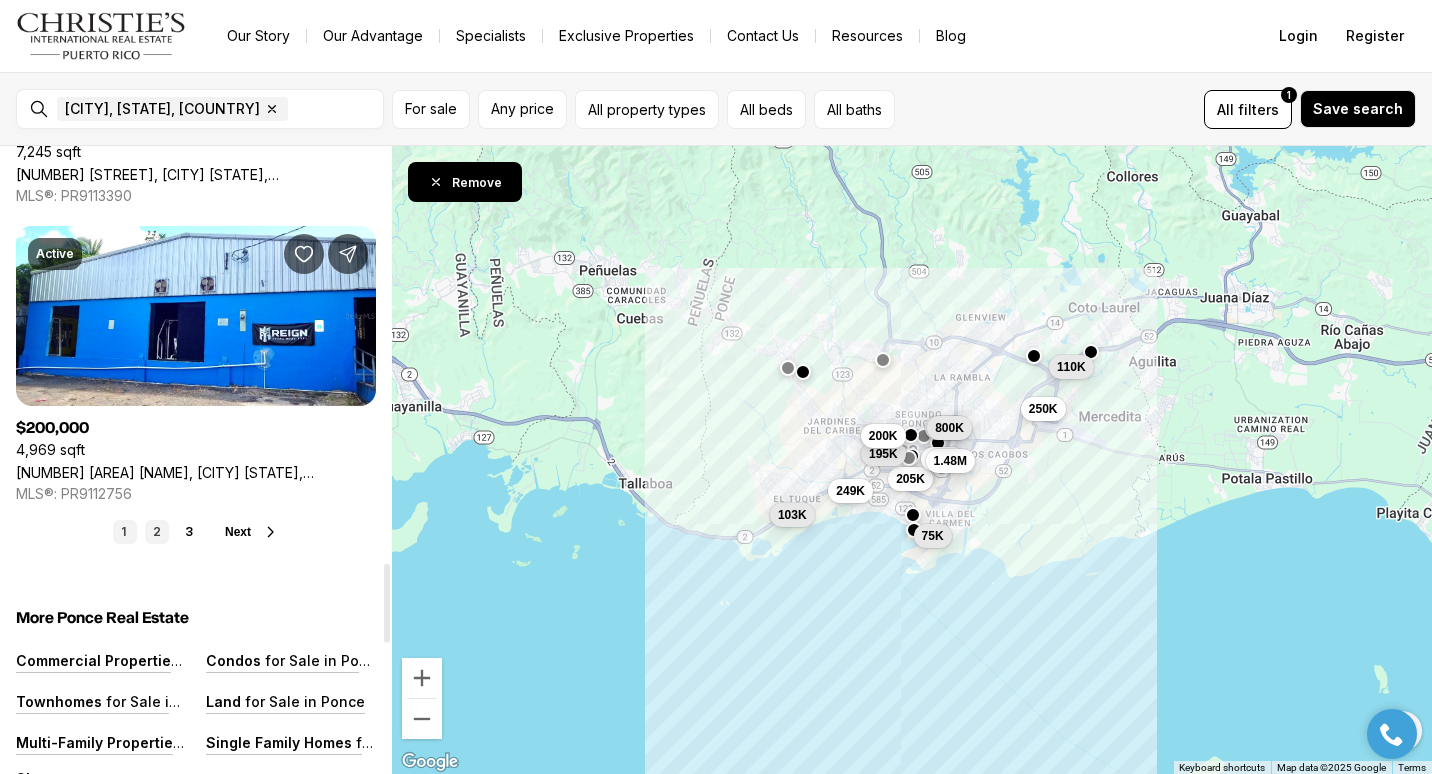 click on "2" at bounding box center (157, 532) 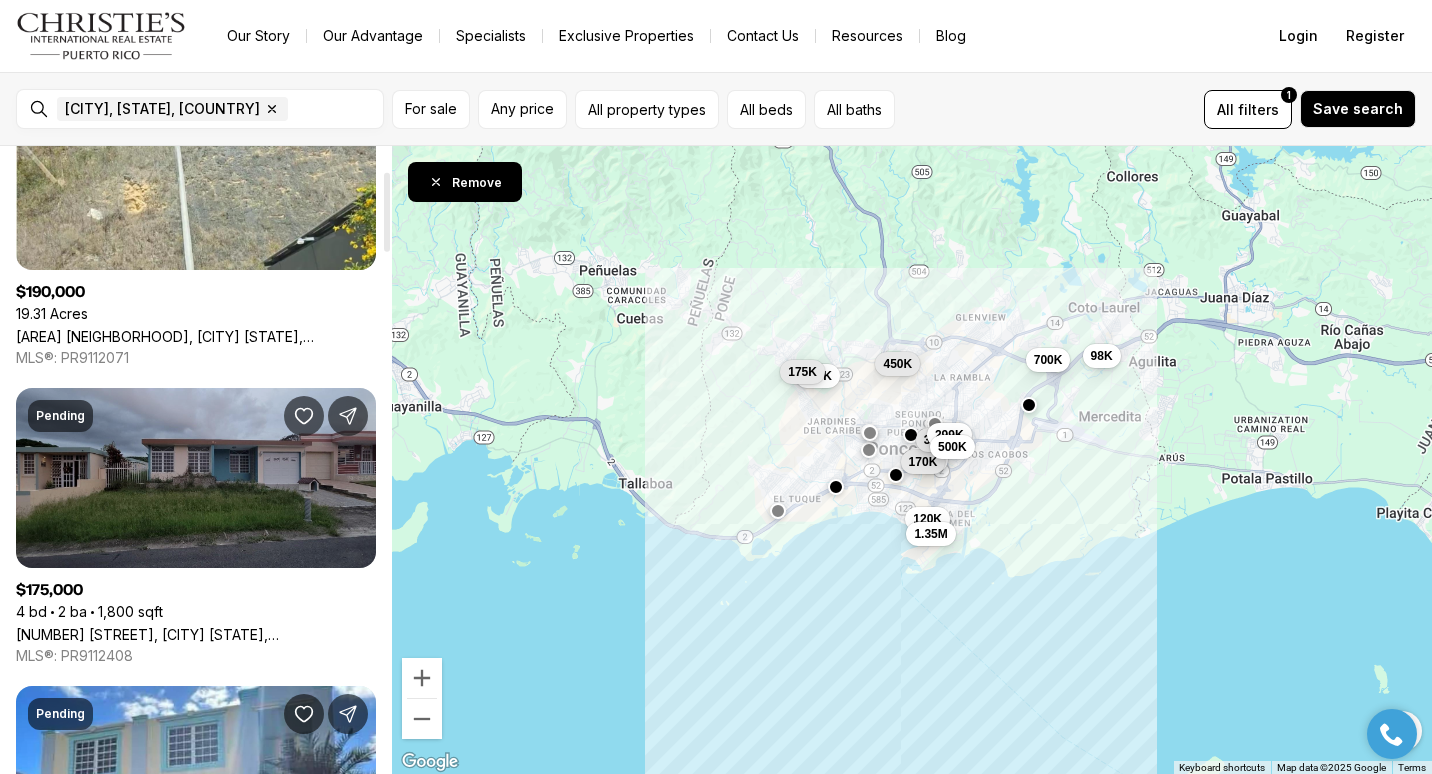 scroll, scrollTop: 200, scrollLeft: 0, axis: vertical 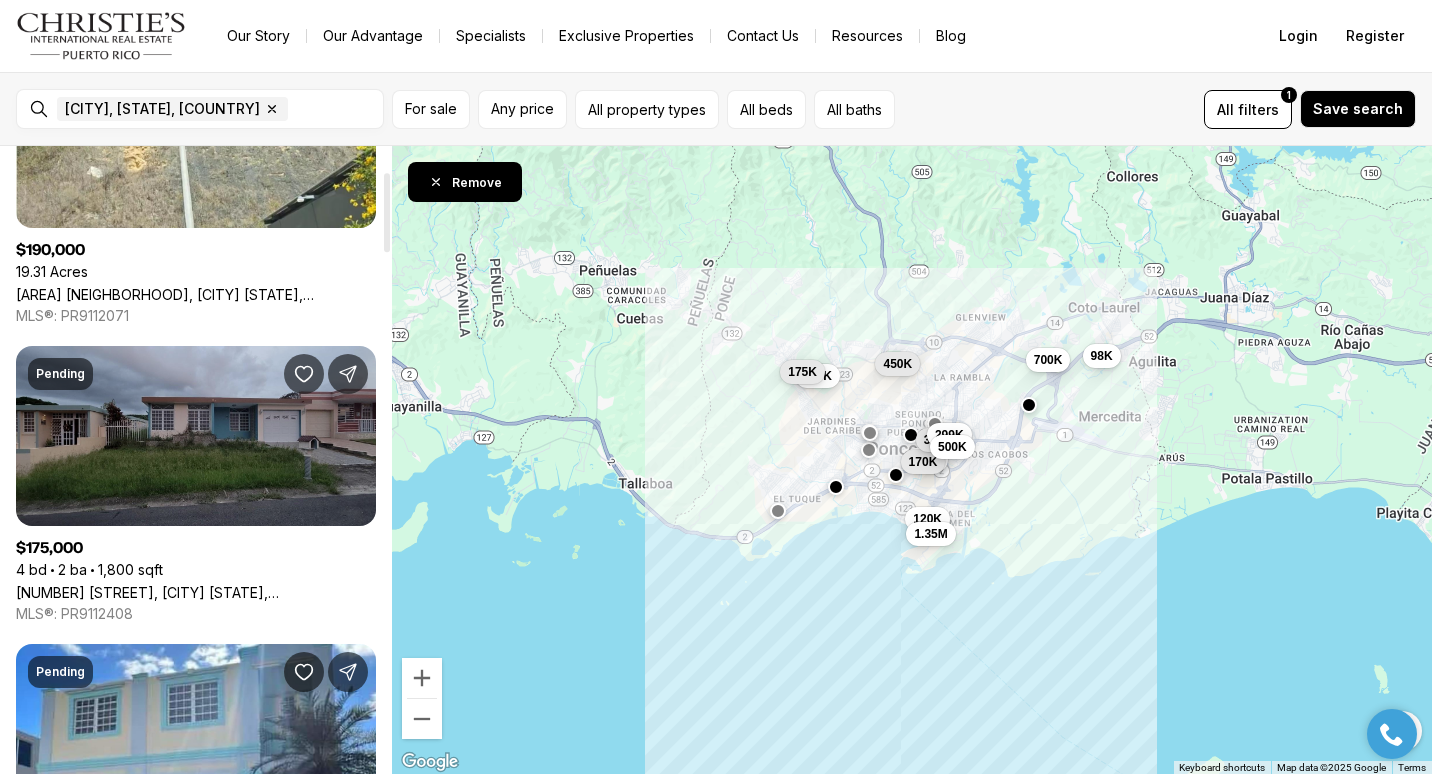 click on "[NUMBER] [STREET], [CITY] [STATE], [POSTAL_CODE]" at bounding box center (196, 592) 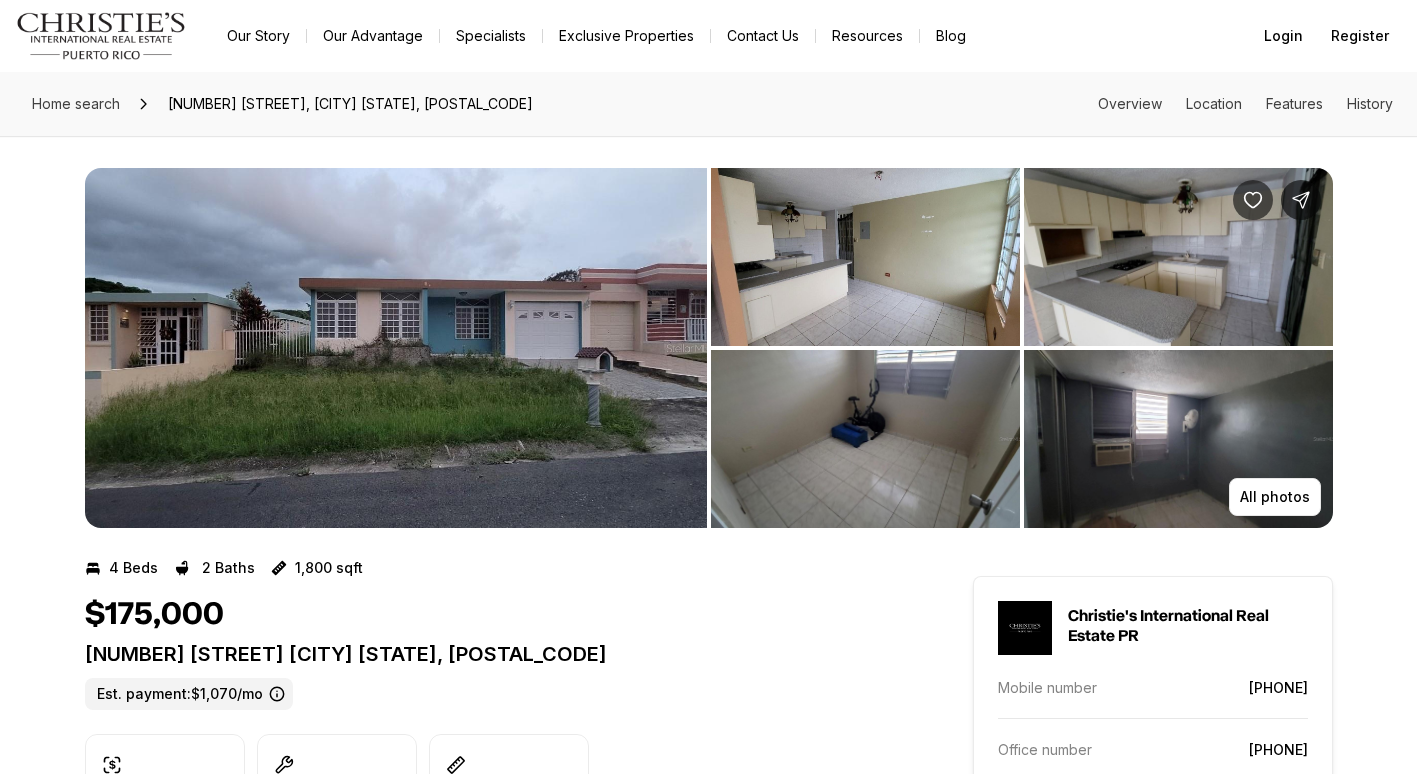 scroll, scrollTop: 0, scrollLeft: 0, axis: both 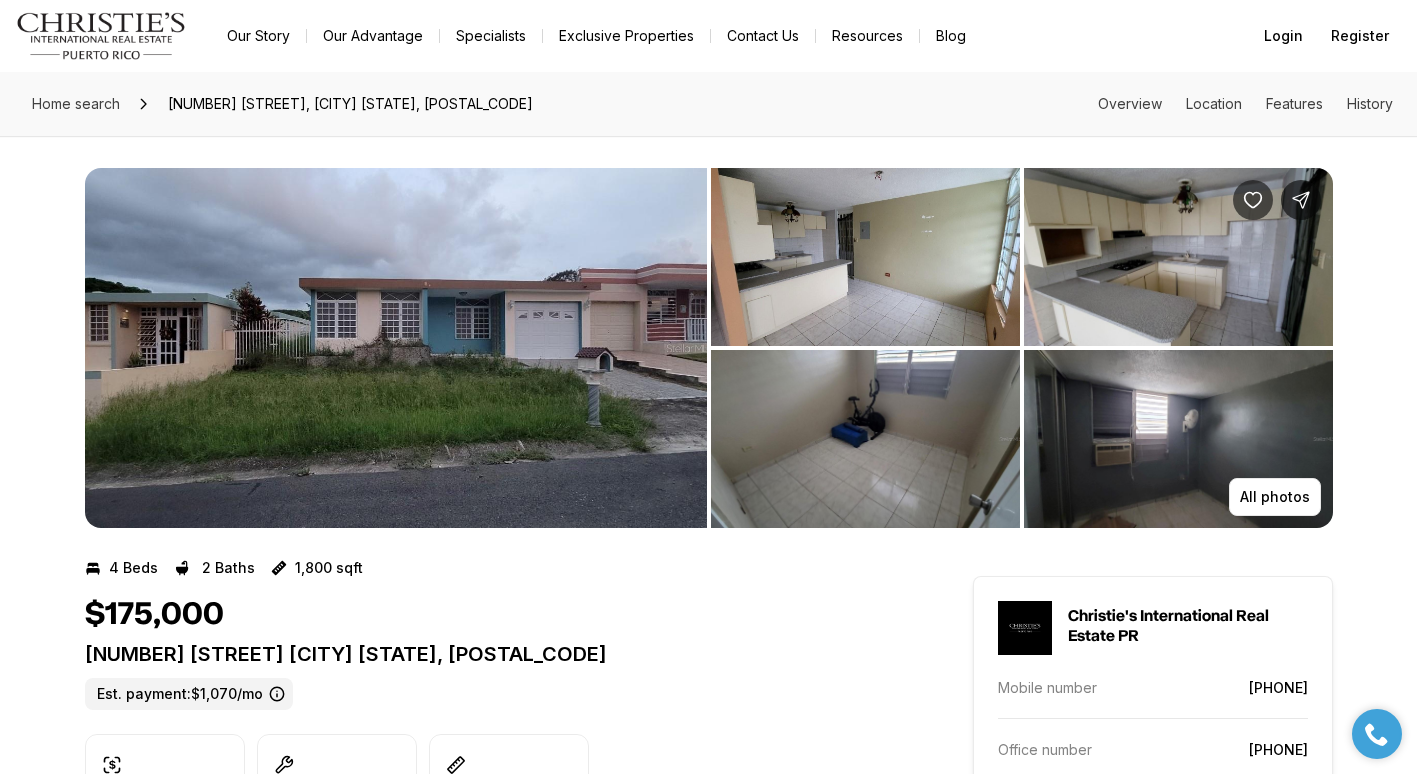 click at bounding box center [396, 348] 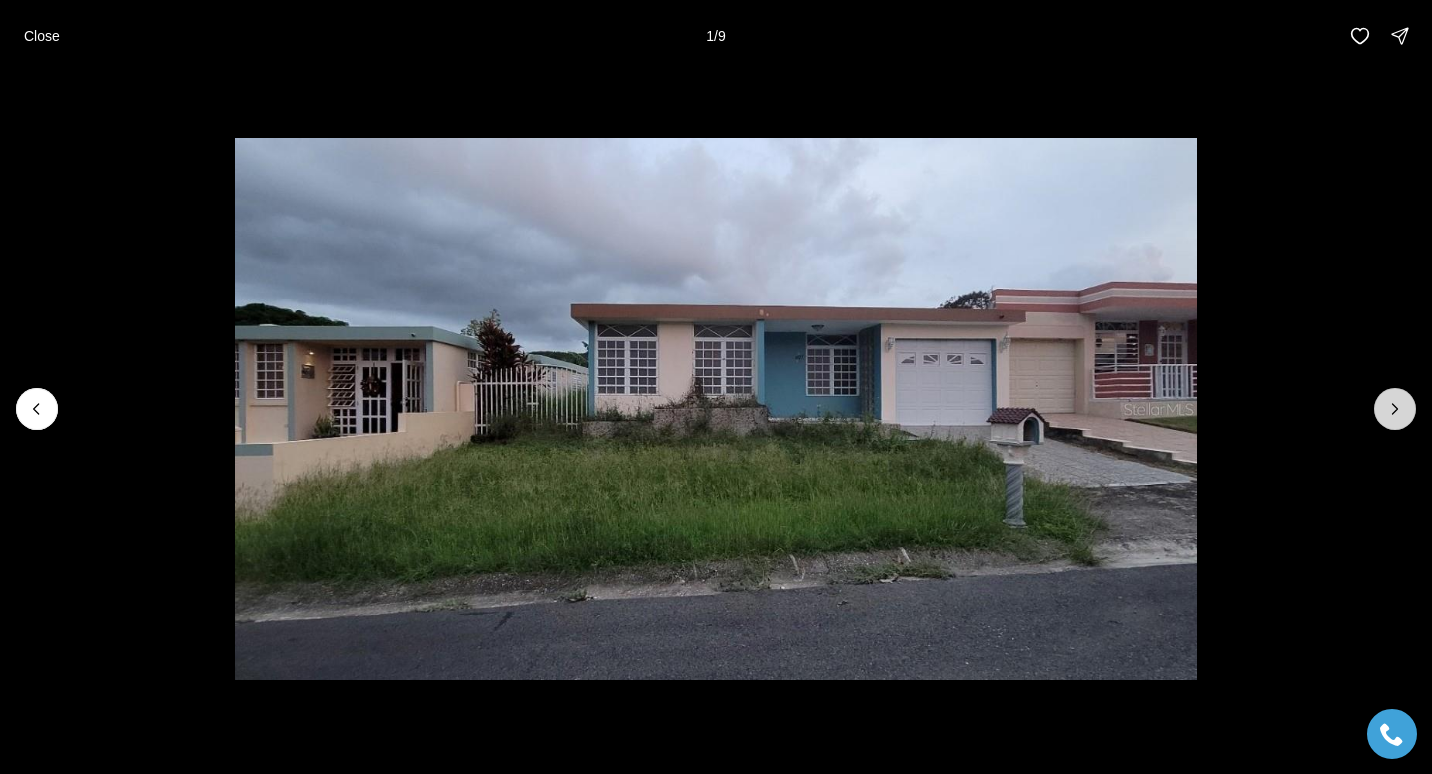click at bounding box center (1395, 409) 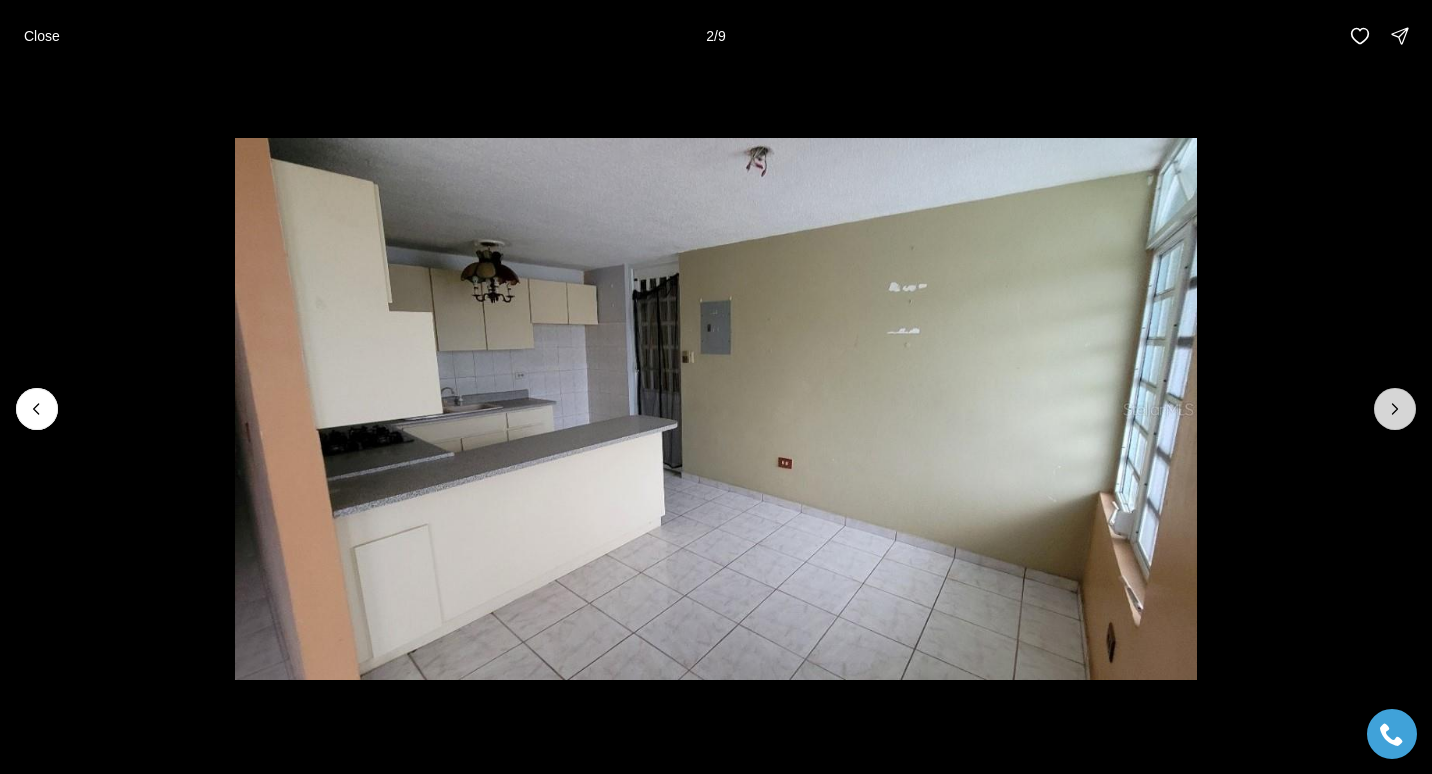 click at bounding box center [1395, 409] 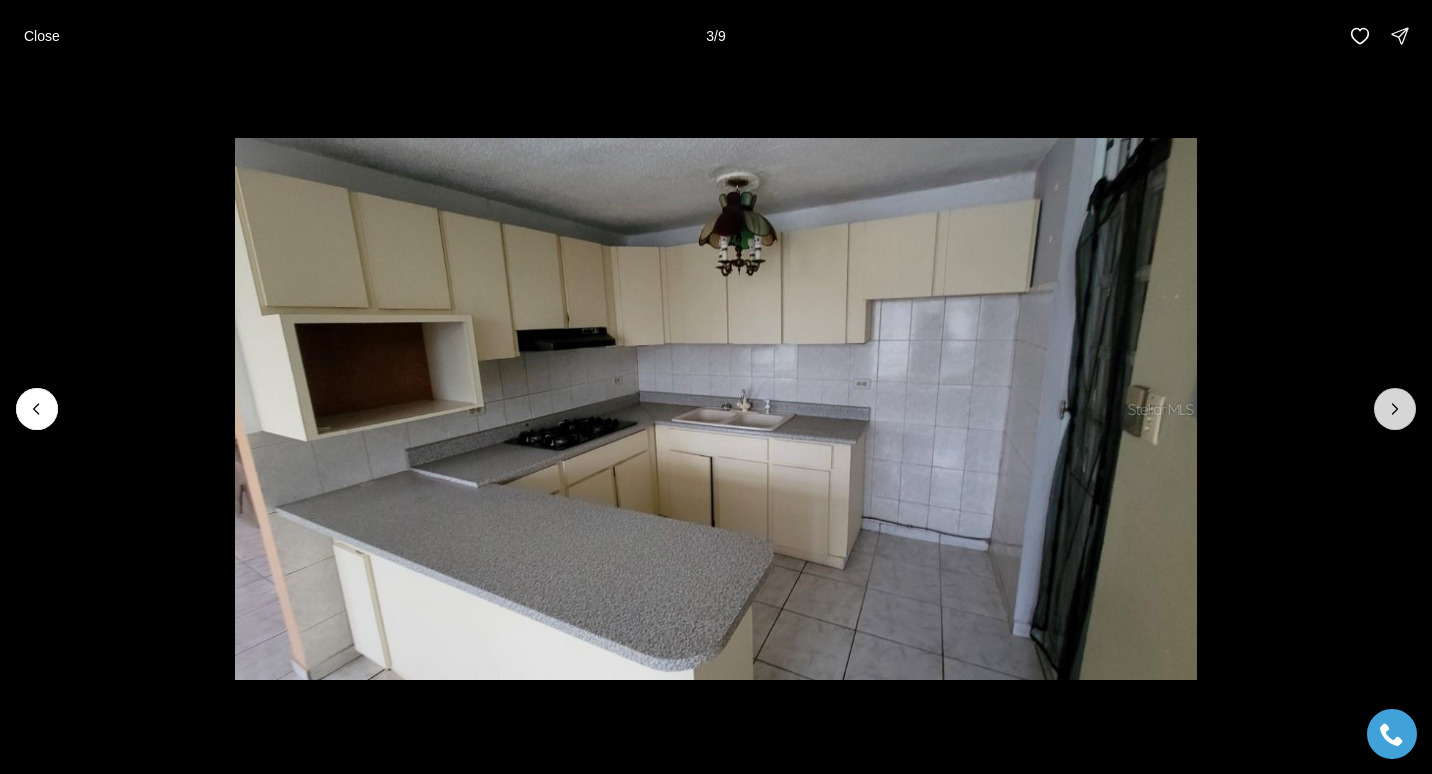 click at bounding box center (1395, 409) 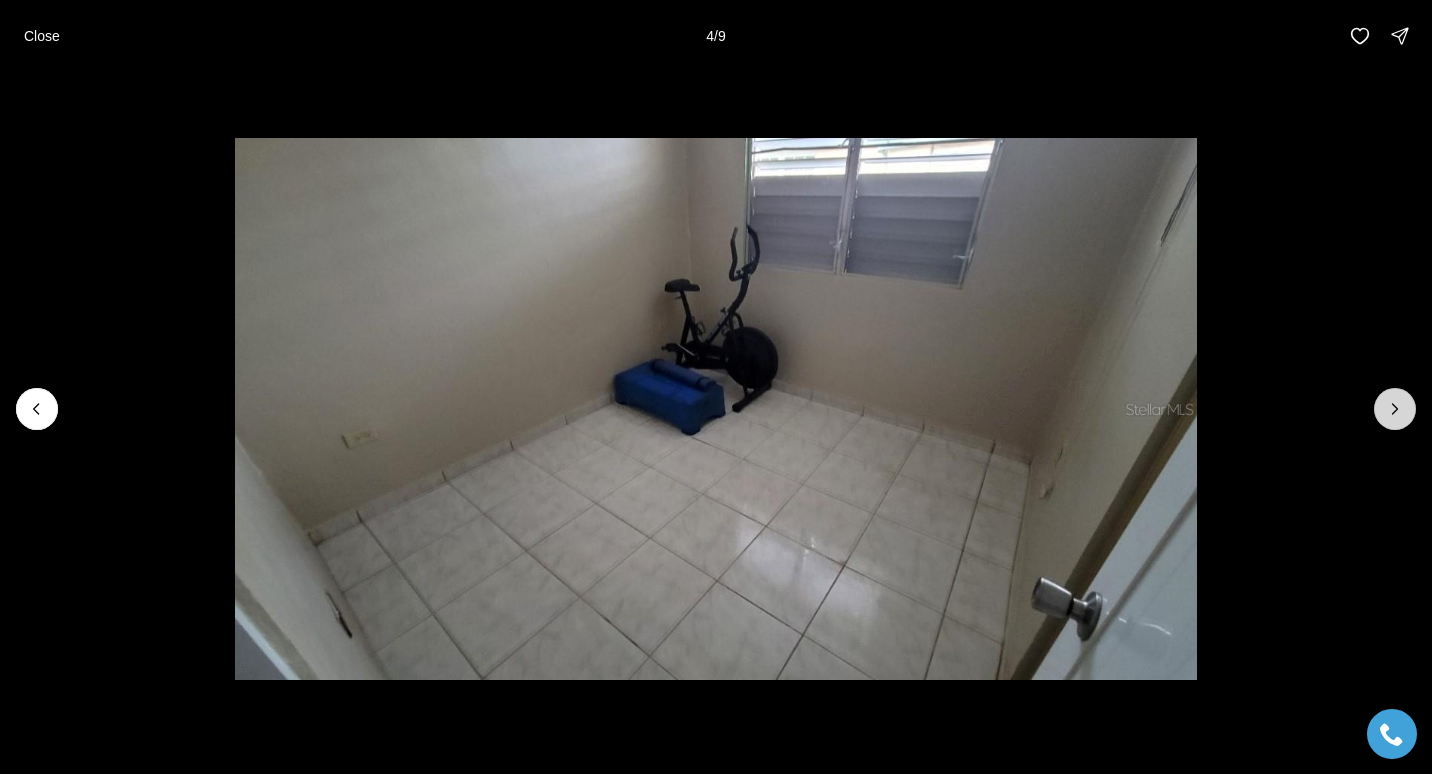 click at bounding box center (1395, 409) 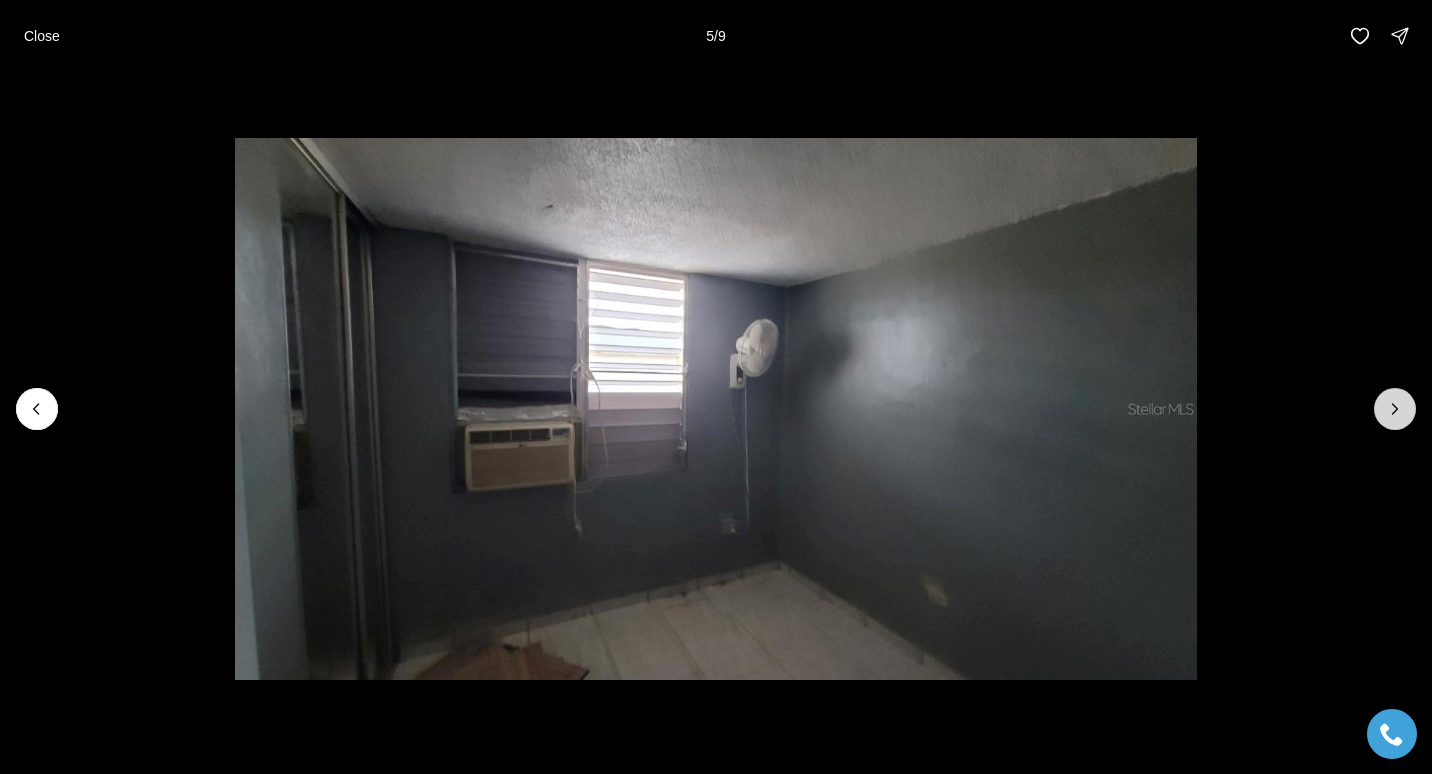click at bounding box center (1395, 409) 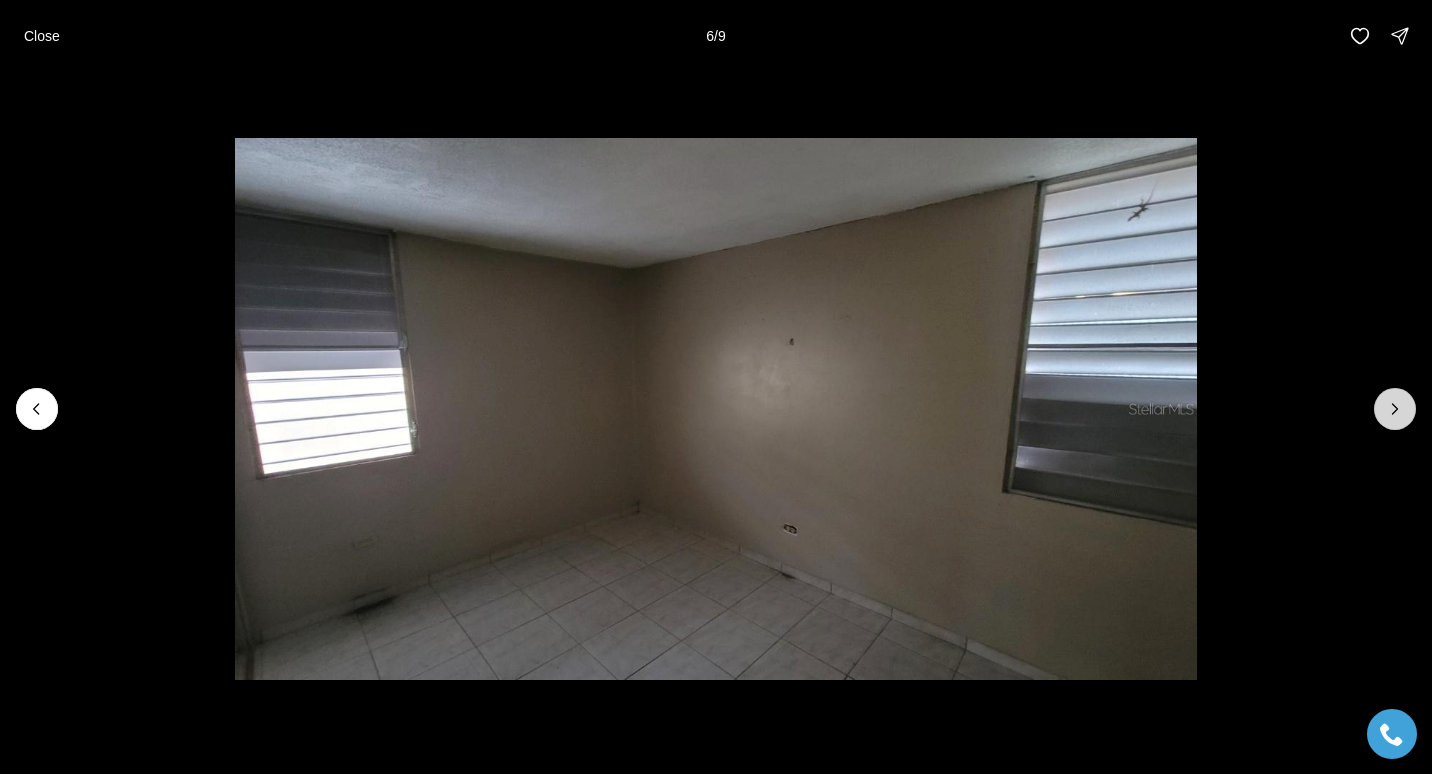 click at bounding box center [1395, 409] 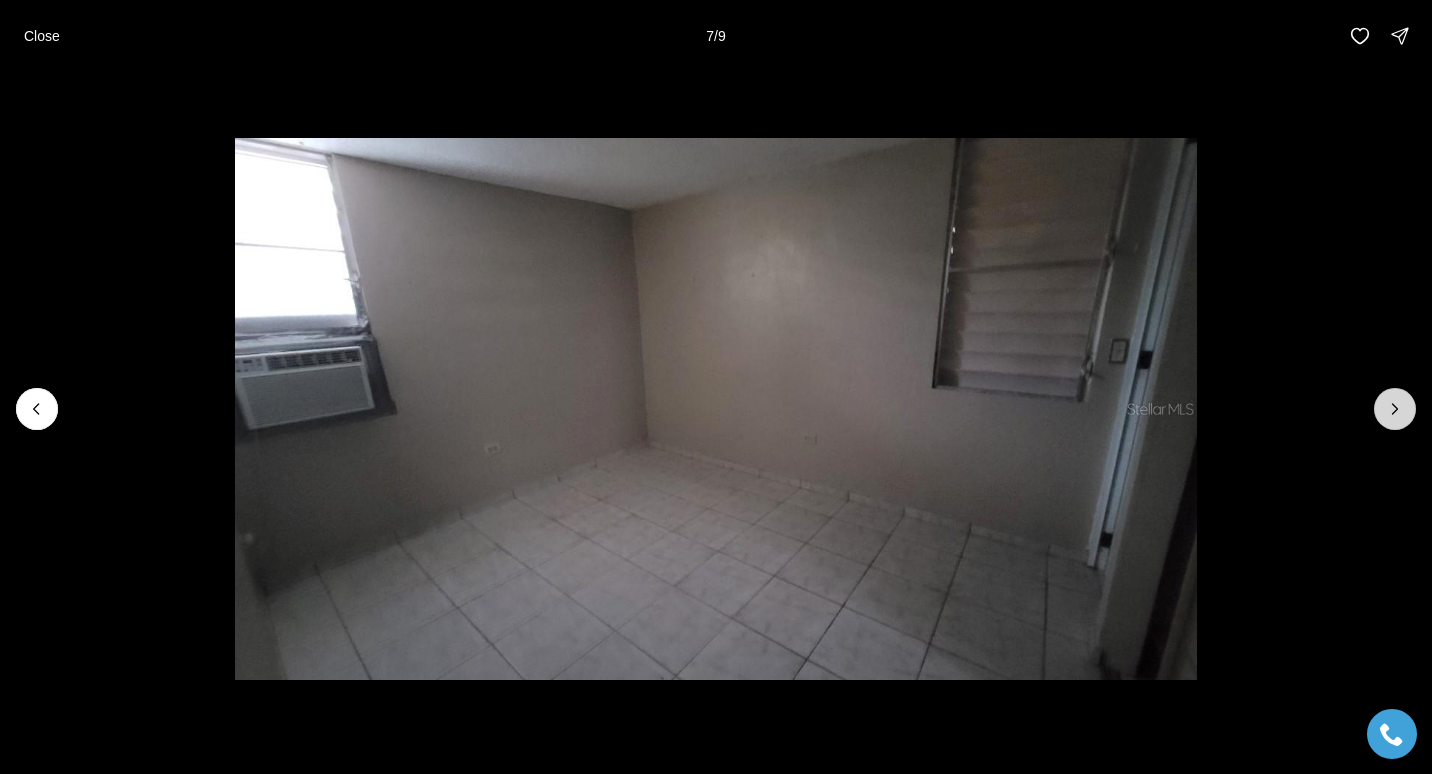 click at bounding box center (1395, 409) 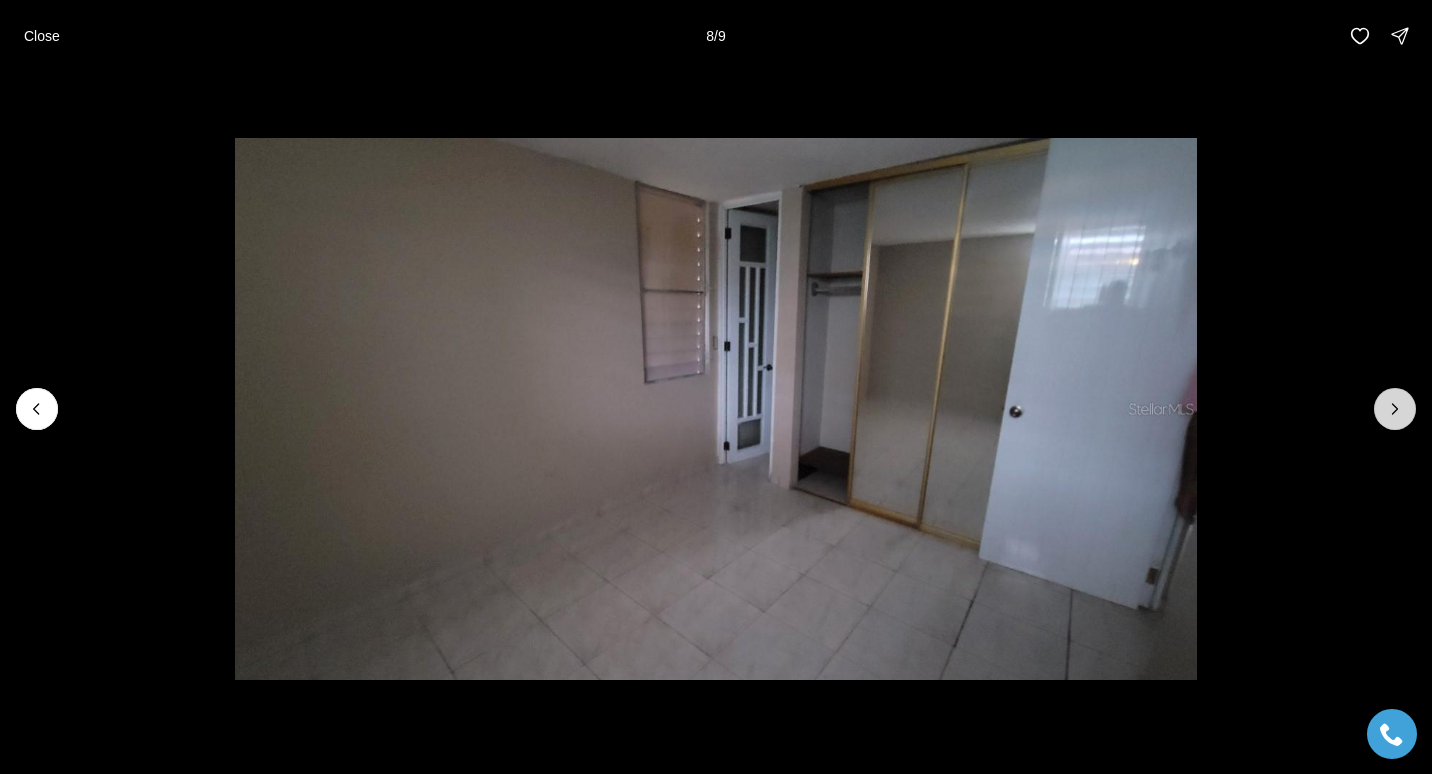 click at bounding box center (1395, 409) 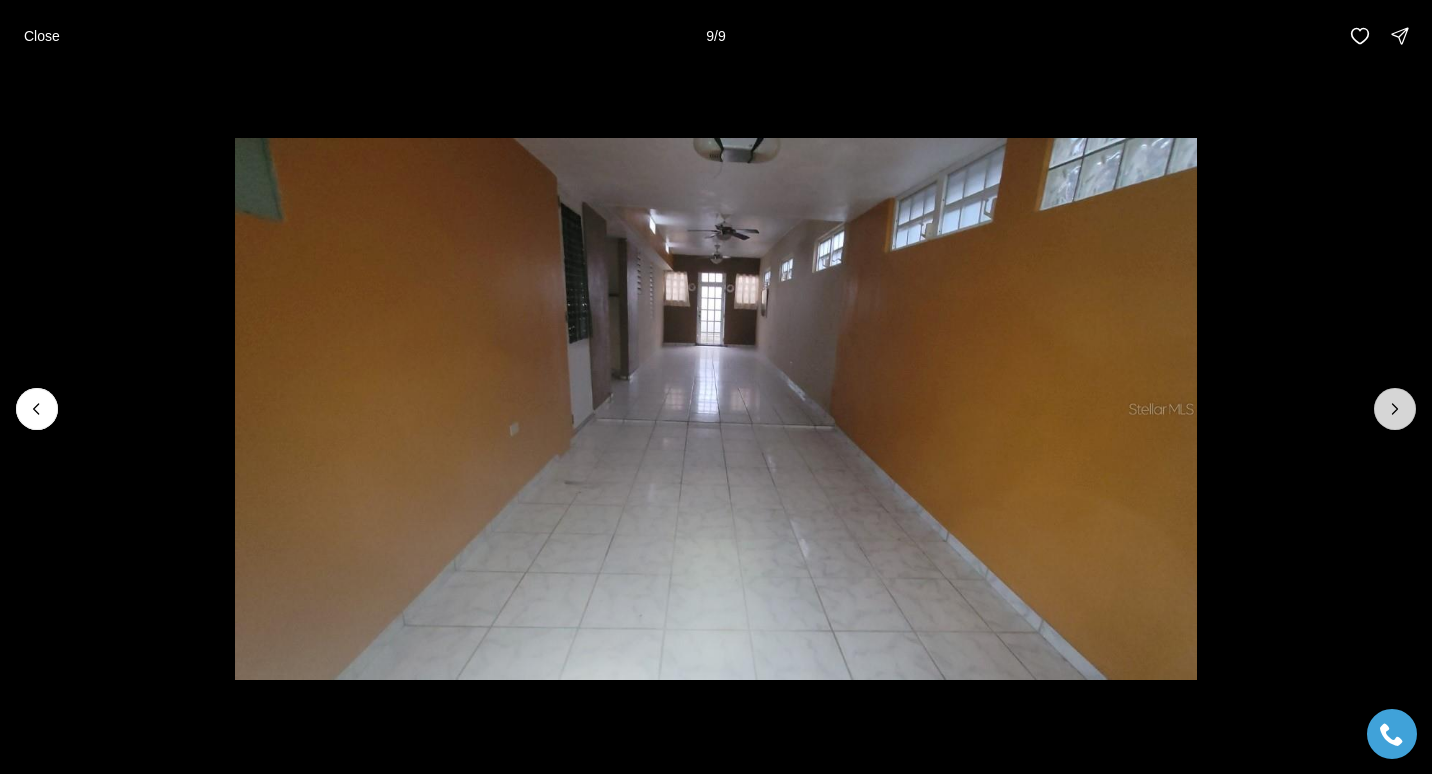 click at bounding box center [1395, 409] 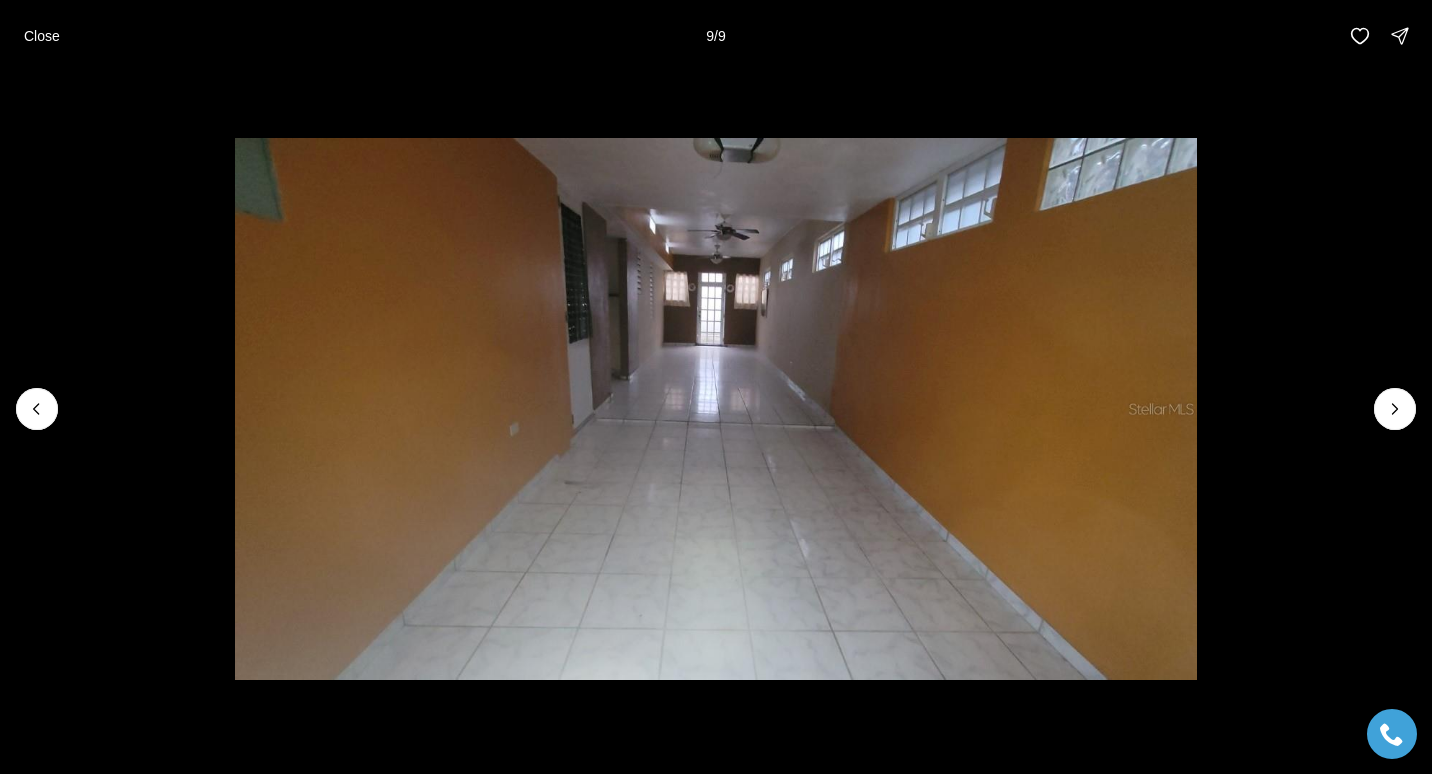 click at bounding box center [1395, 409] 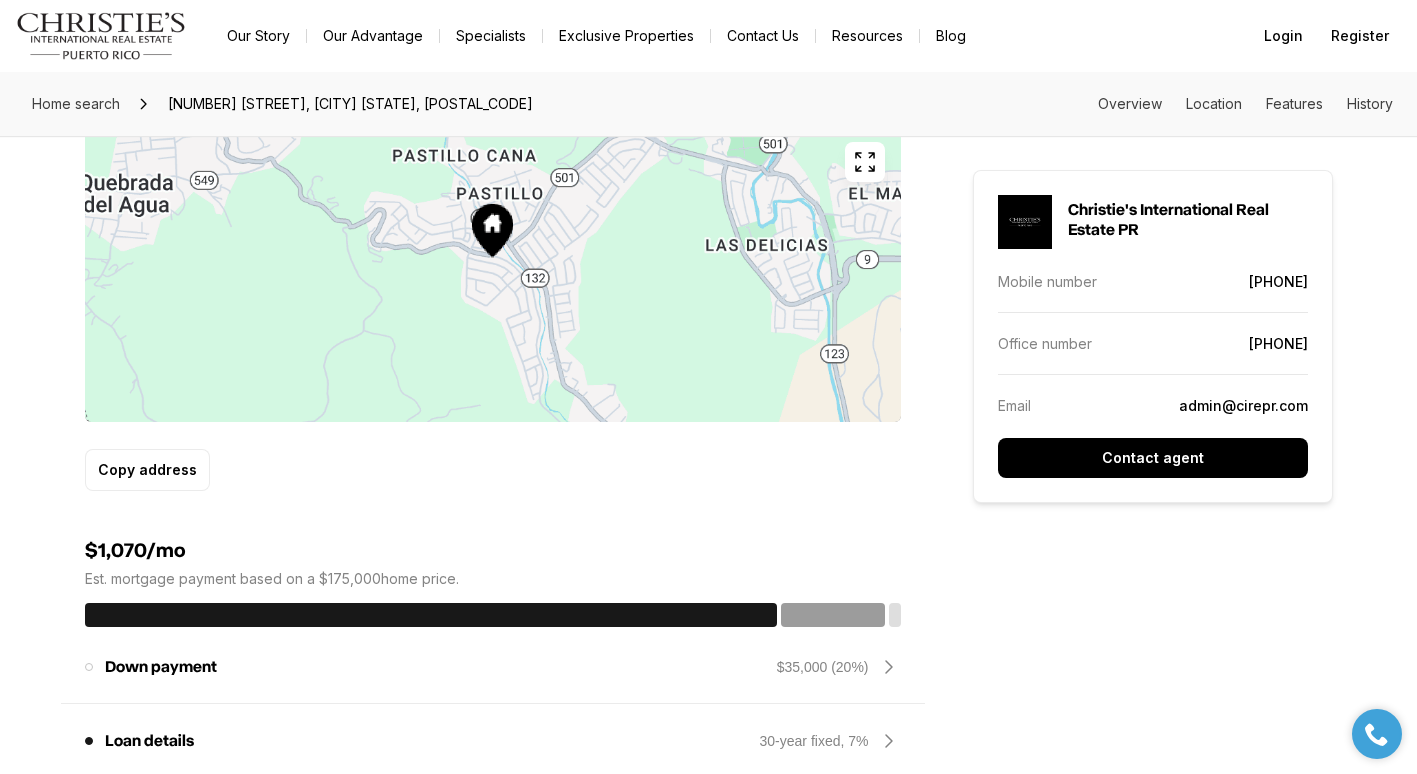 scroll, scrollTop: 1100, scrollLeft: 0, axis: vertical 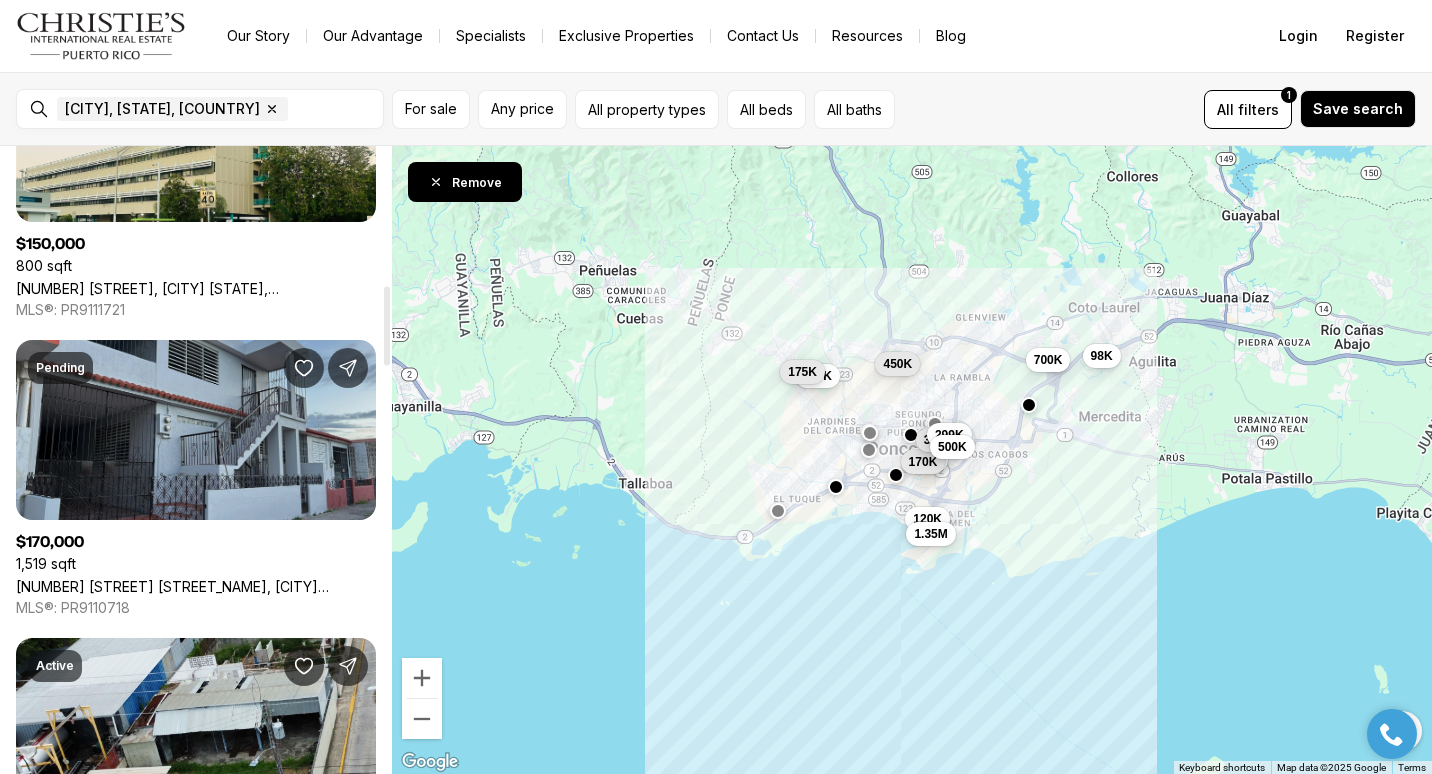 click on "[NUMBER] [STREET], [CITY] [STATE], [POSTAL_CODE]" at bounding box center [196, 586] 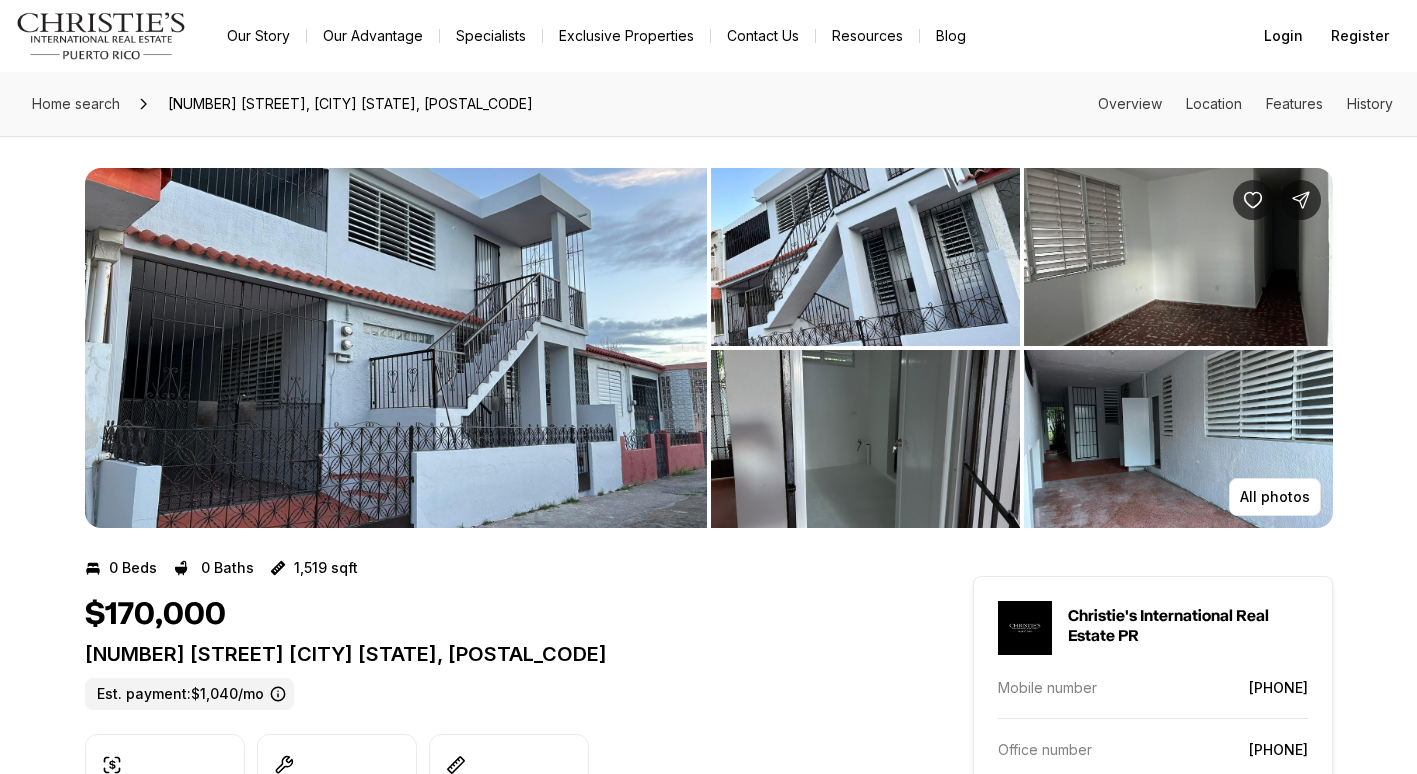 scroll, scrollTop: 0, scrollLeft: 0, axis: both 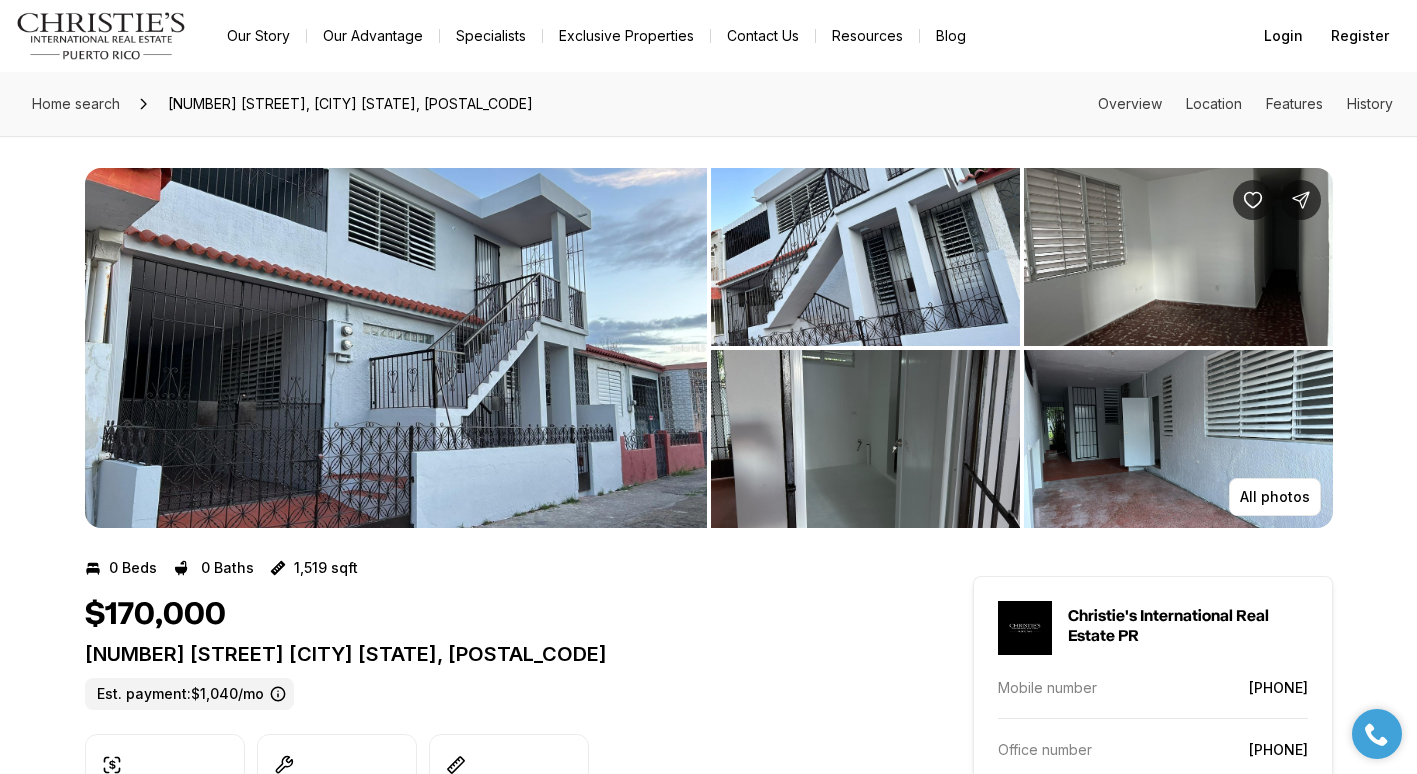 click at bounding box center (396, 348) 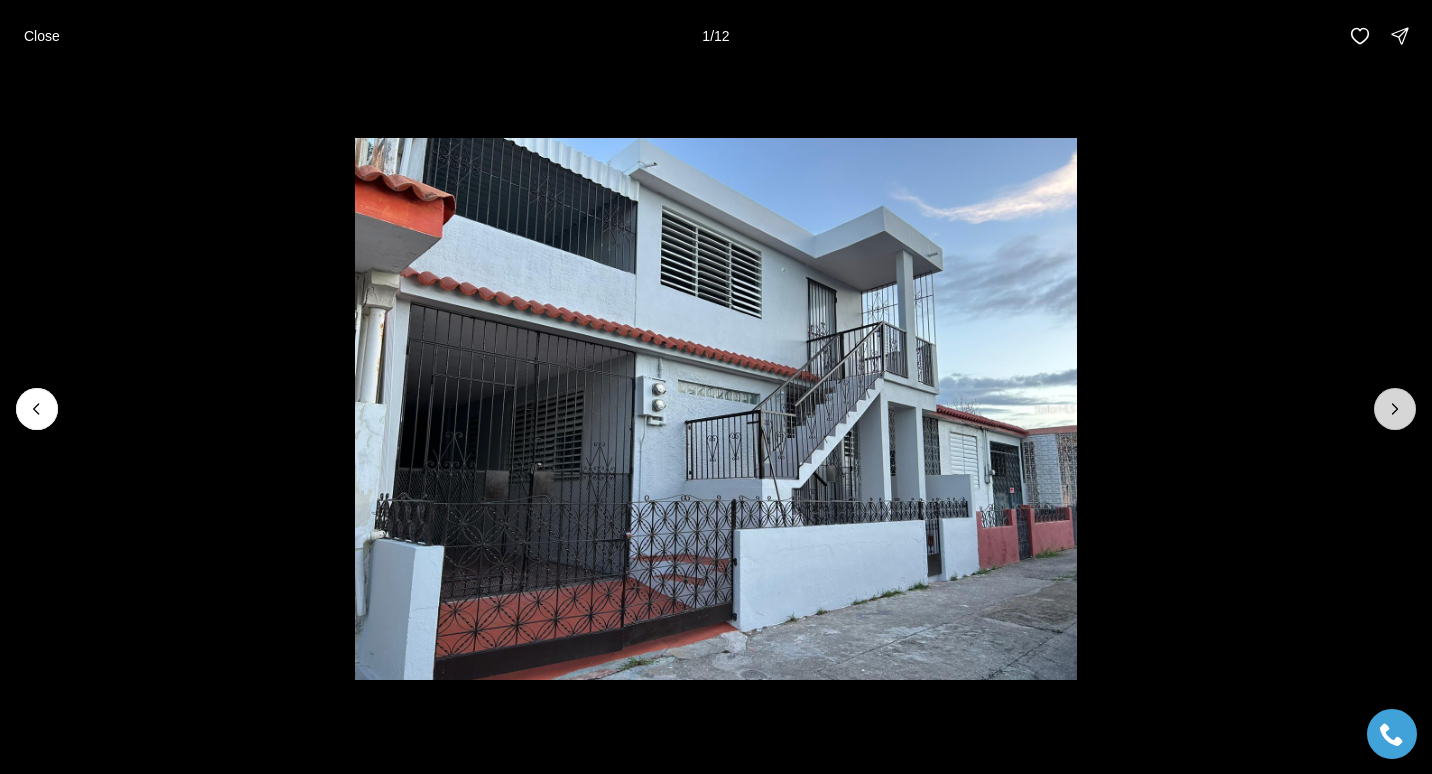 click at bounding box center [1395, 409] 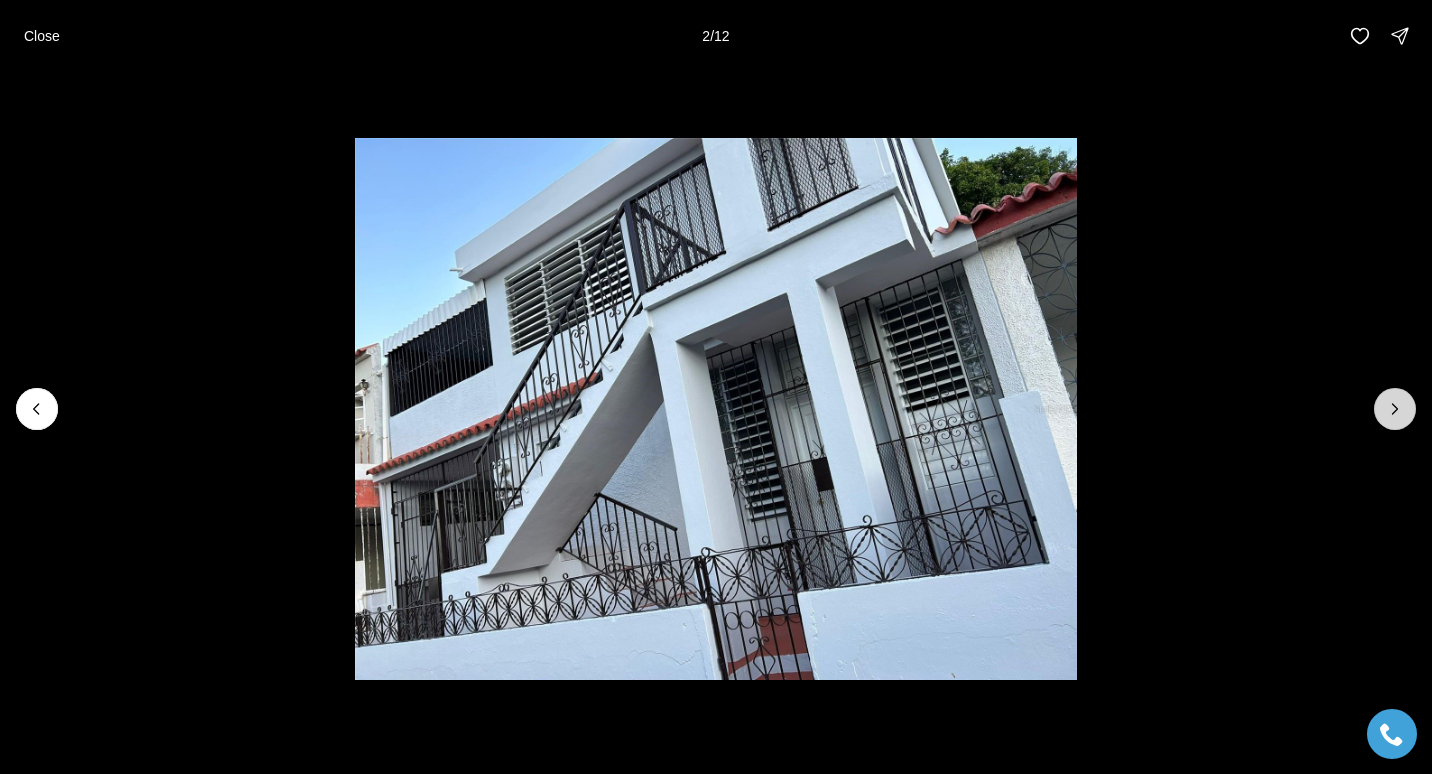 click at bounding box center [1395, 409] 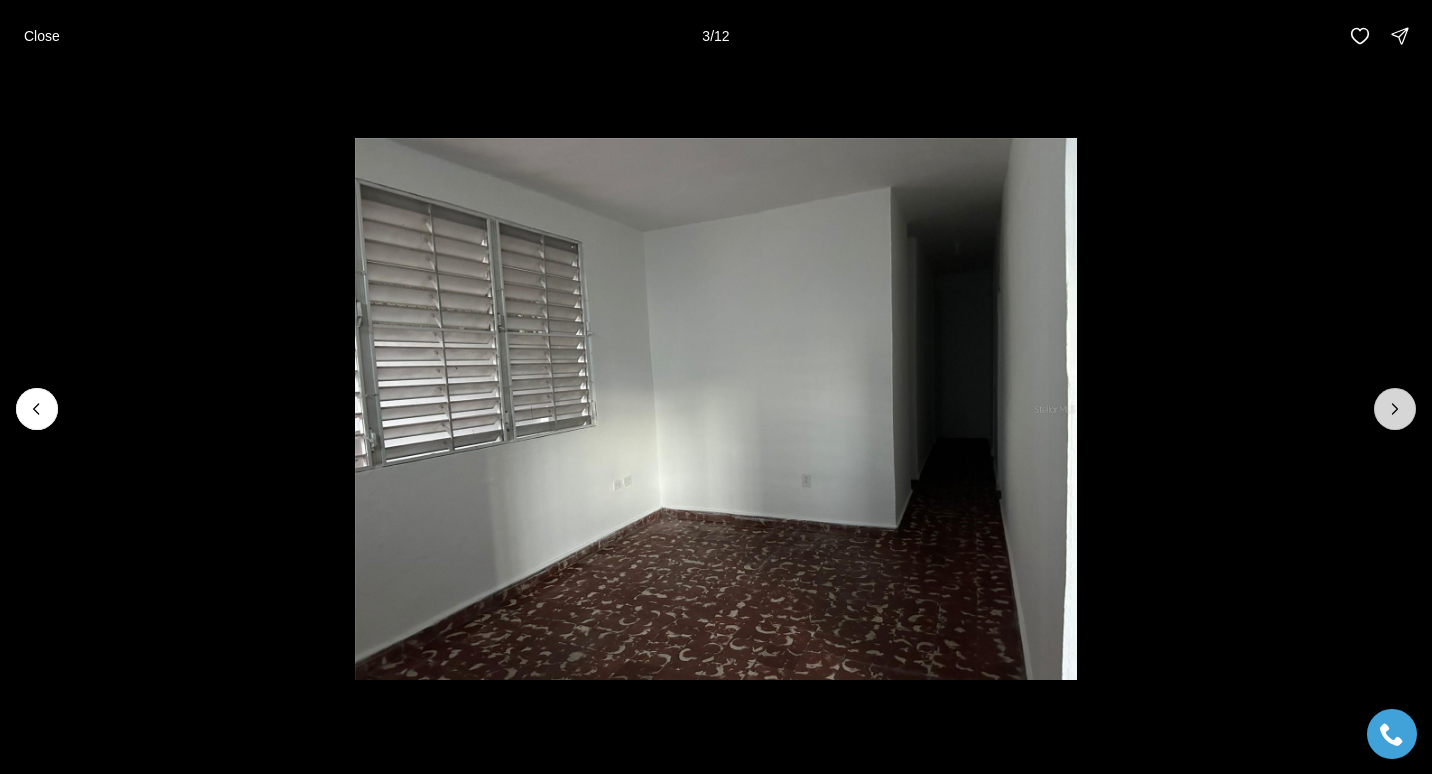 click at bounding box center [1395, 409] 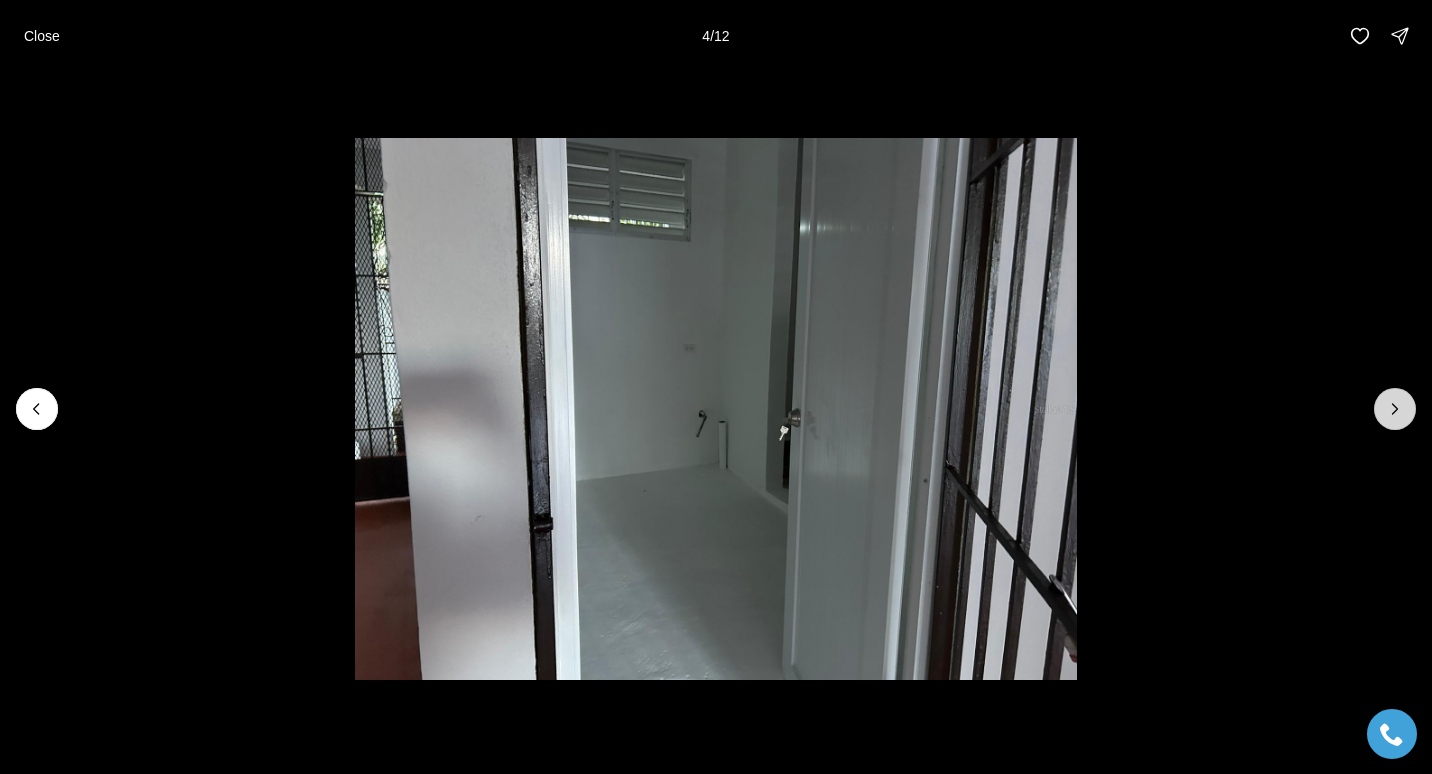 click at bounding box center (1395, 409) 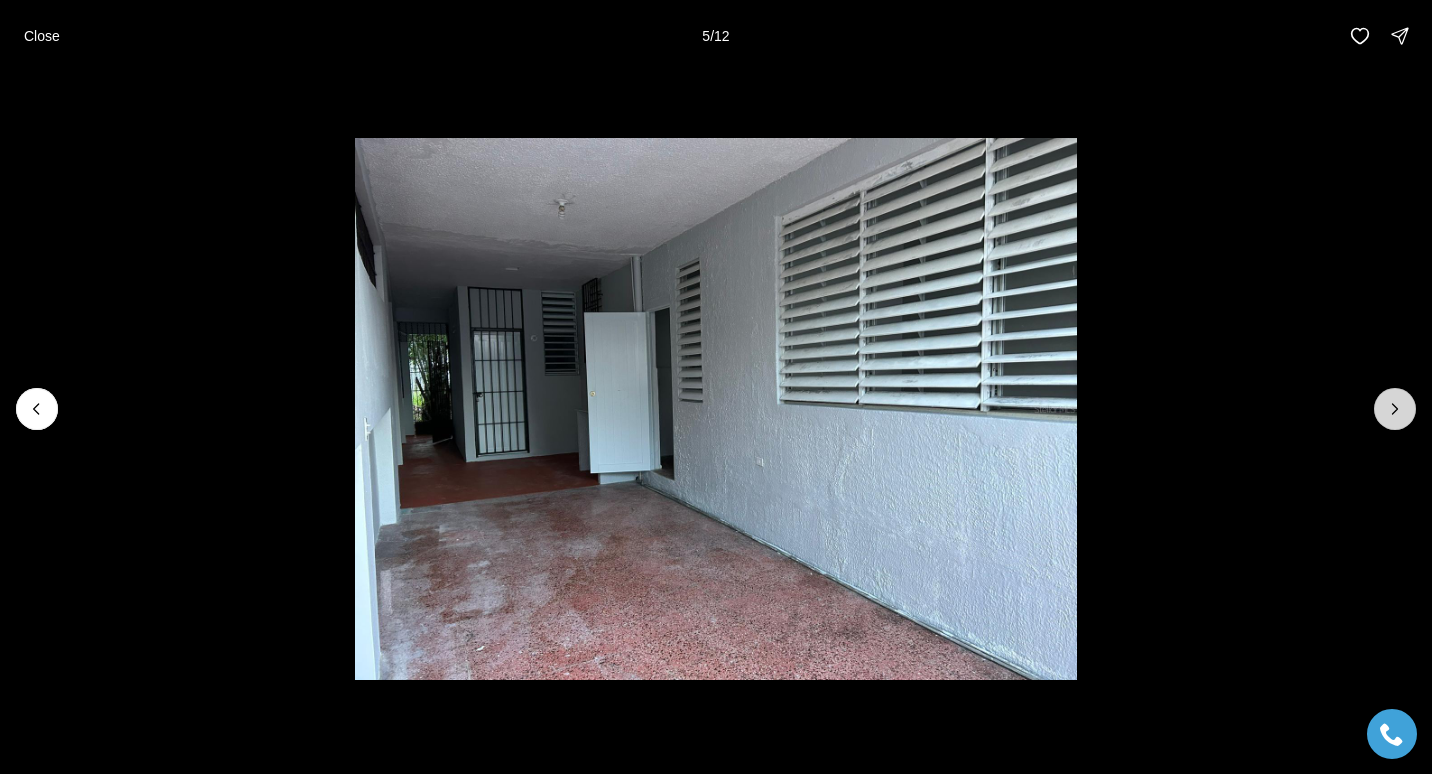click at bounding box center (1395, 409) 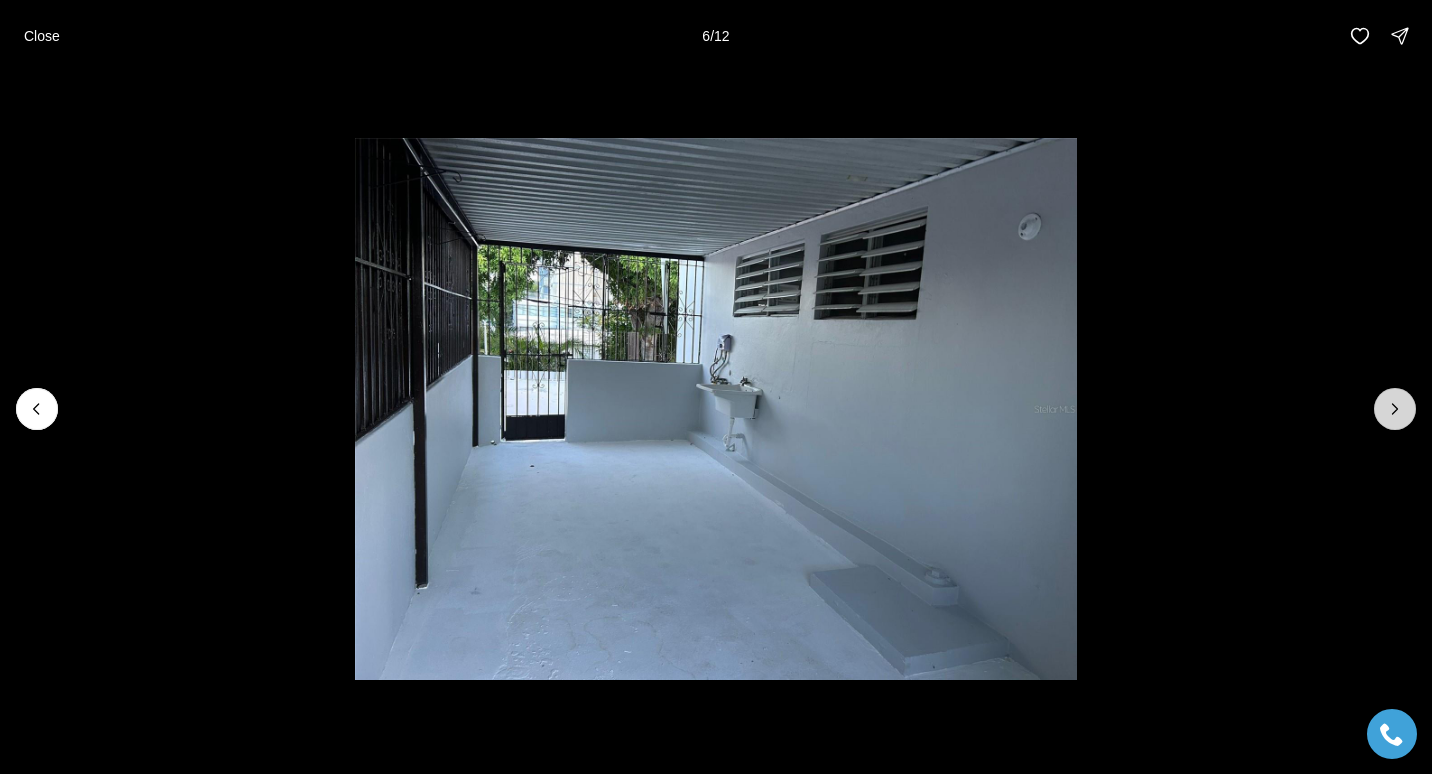 click at bounding box center [1395, 409] 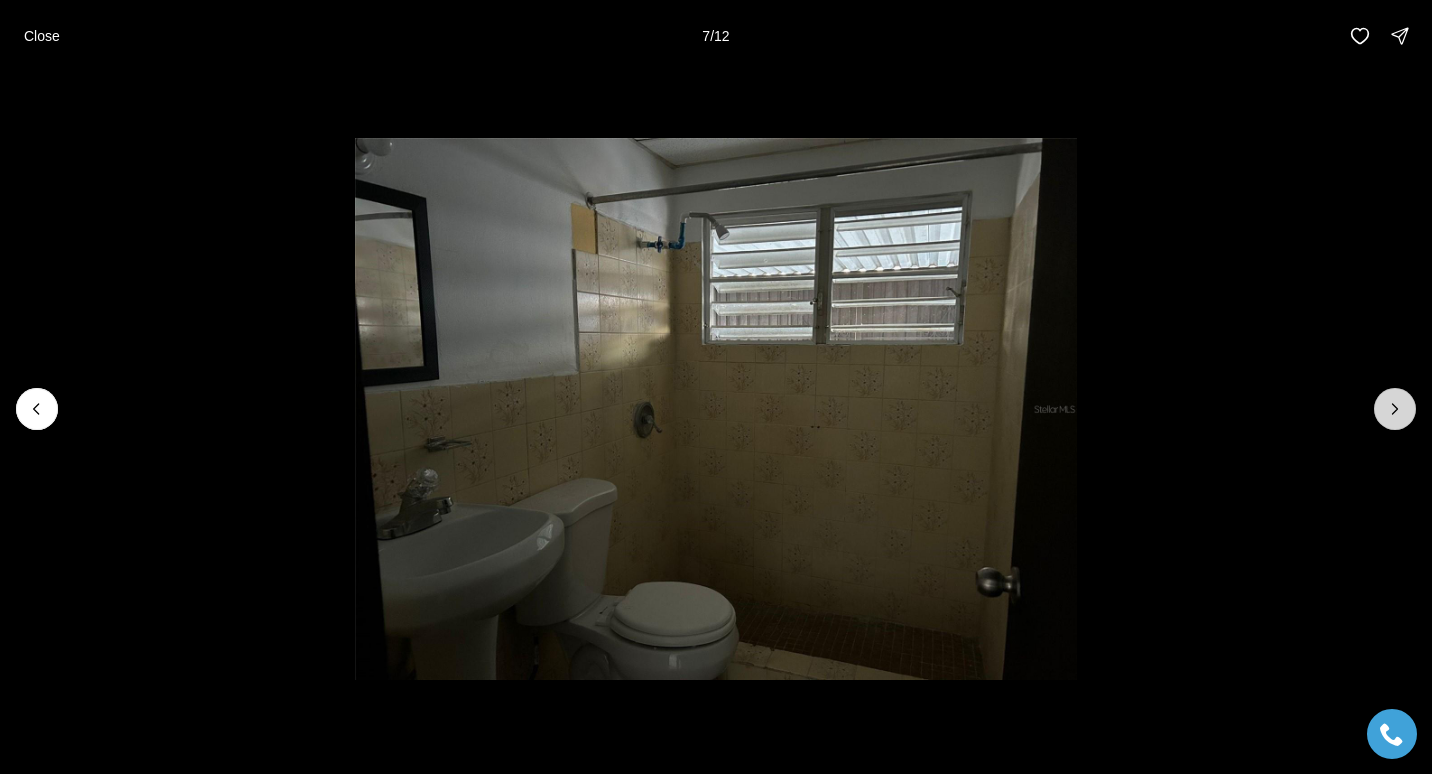 click at bounding box center (1395, 409) 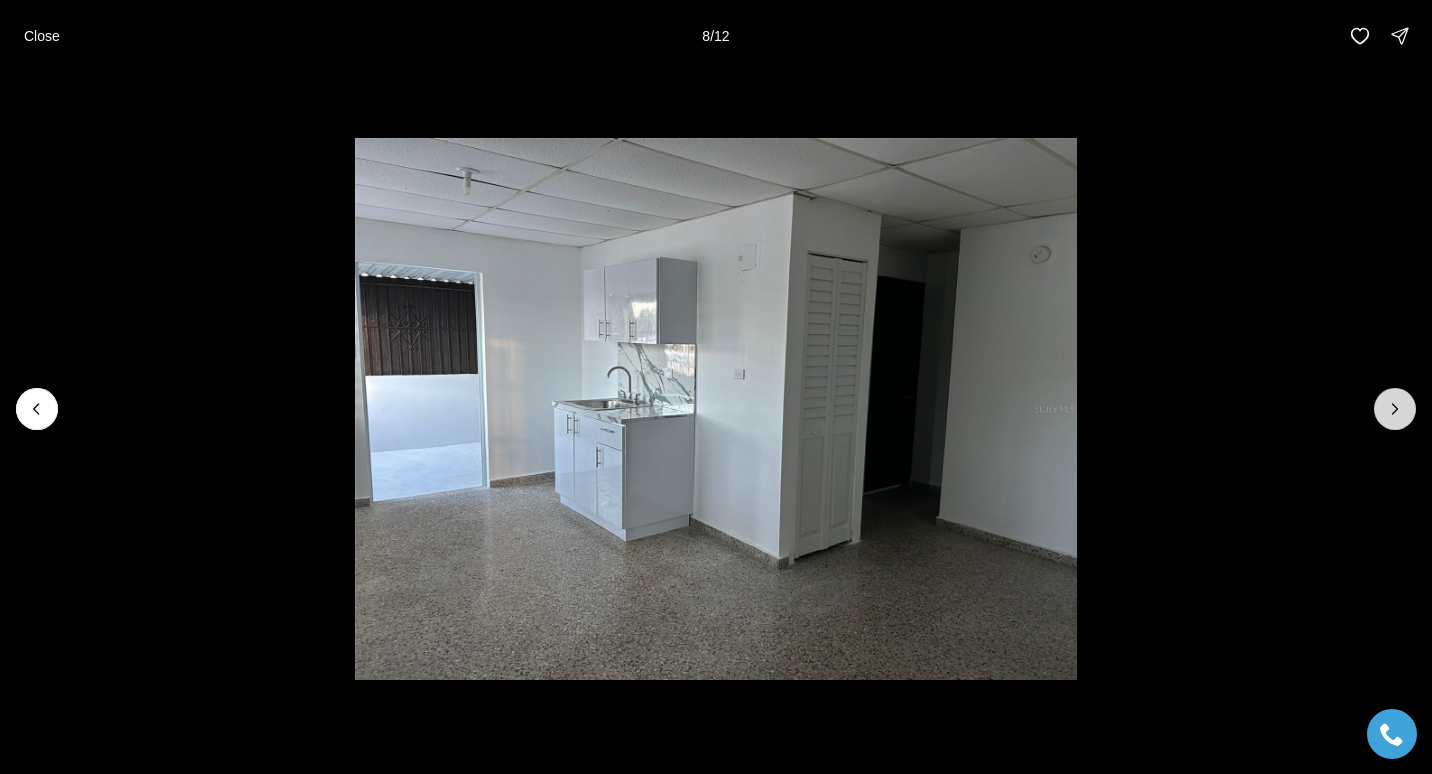 click at bounding box center (1395, 409) 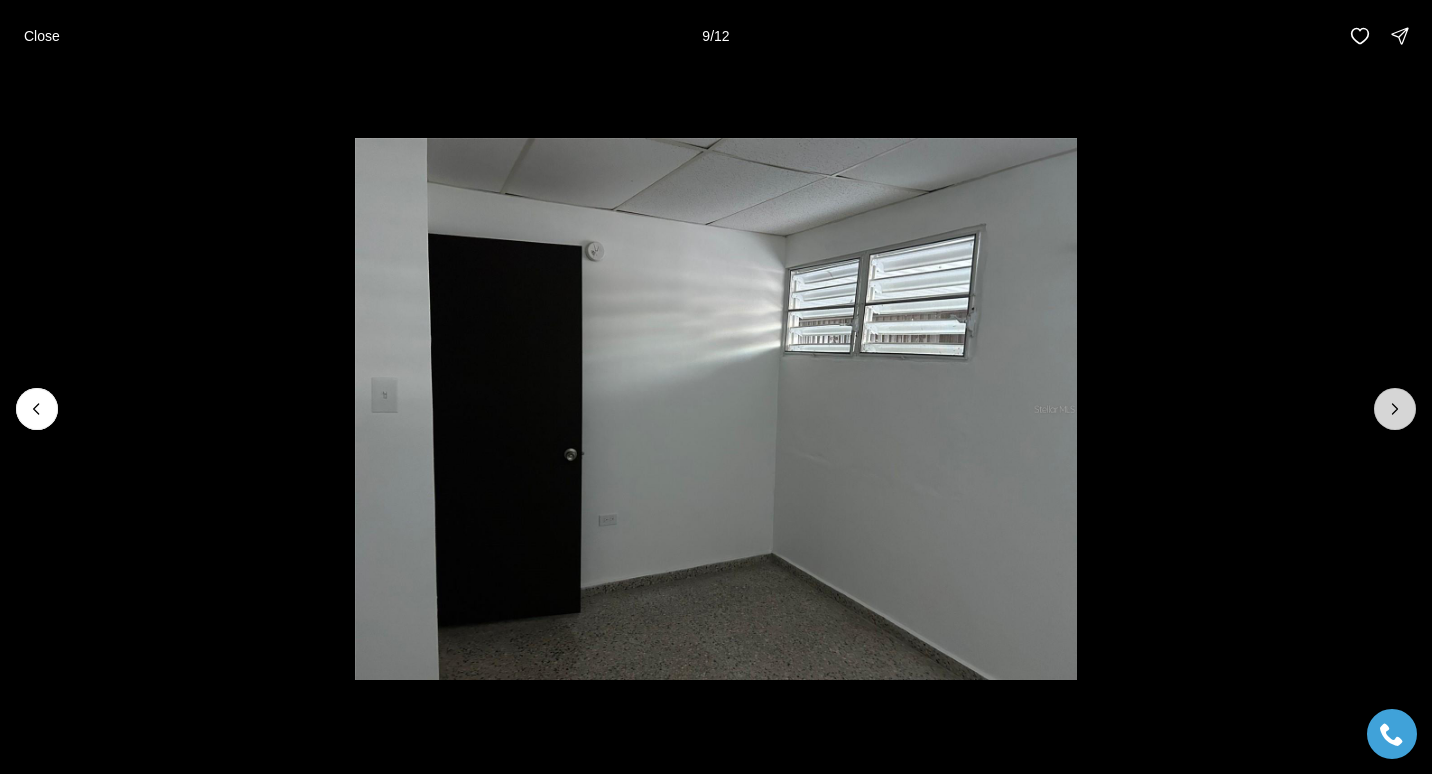 click at bounding box center (1395, 409) 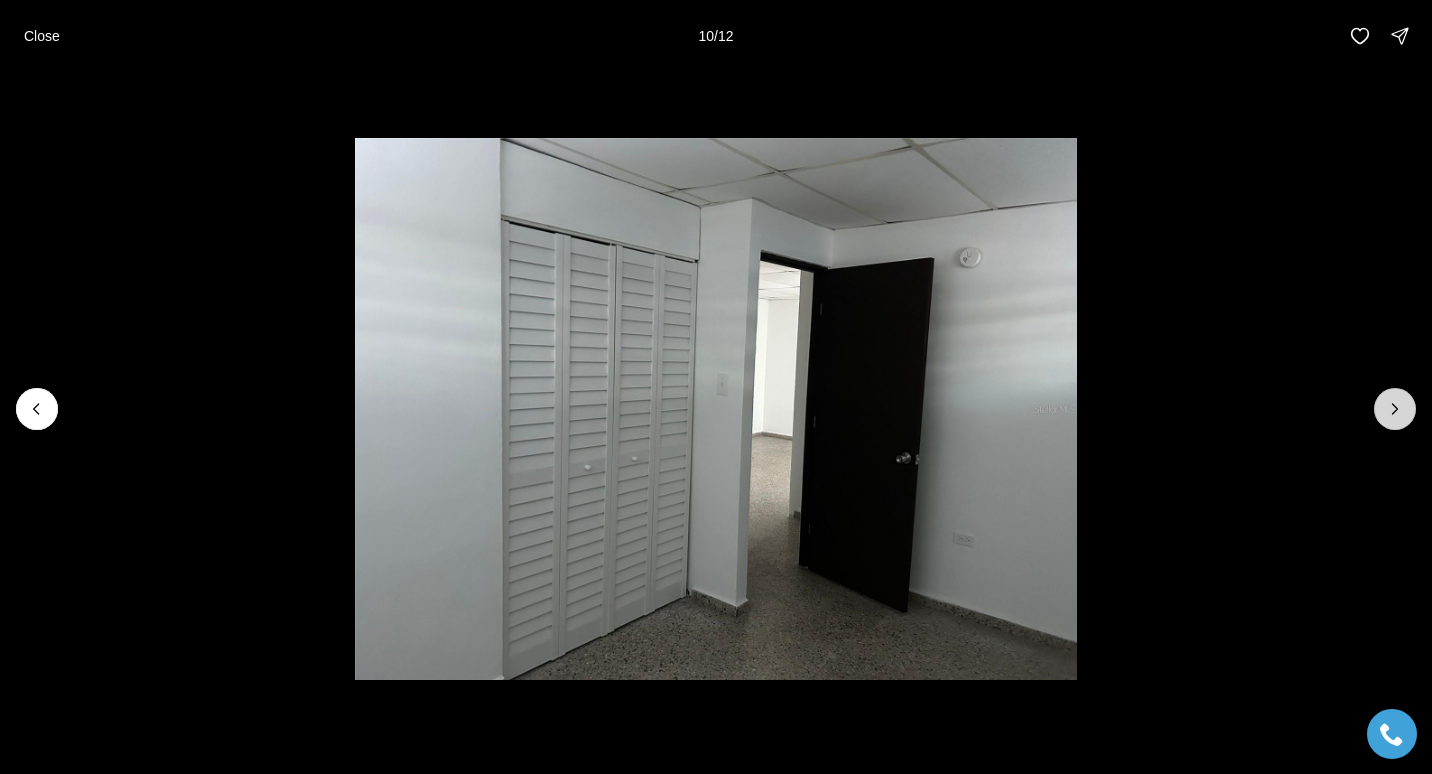 click at bounding box center [1395, 409] 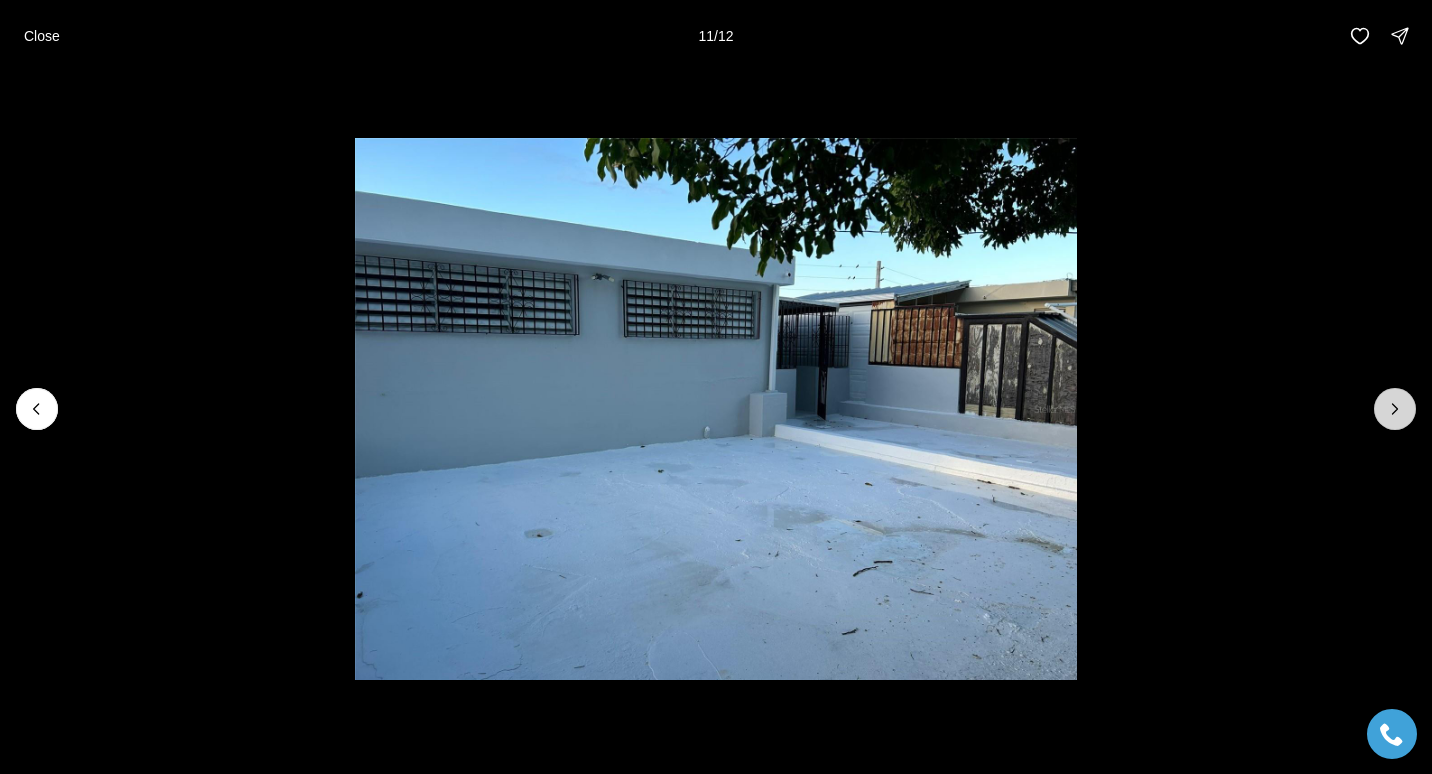 click at bounding box center [1395, 409] 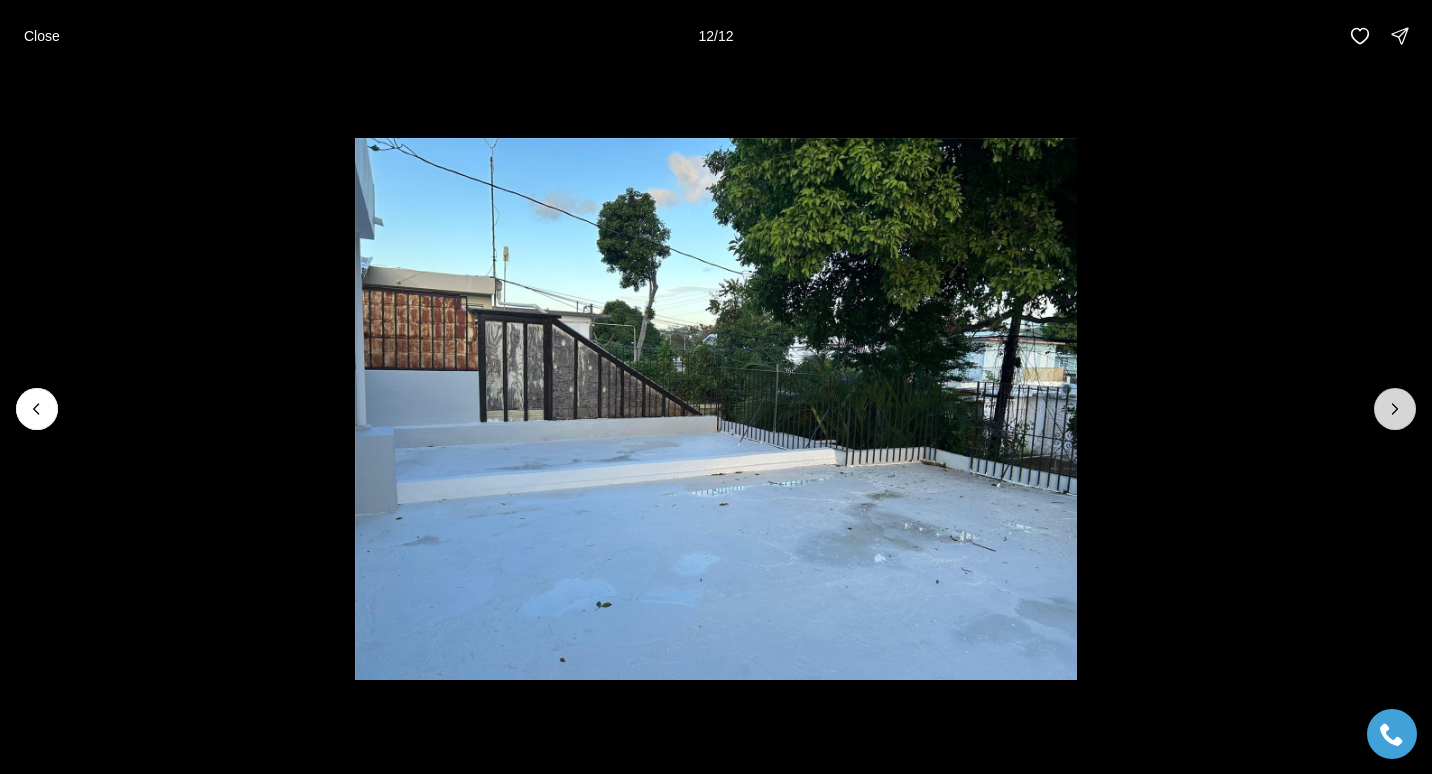 click at bounding box center [1395, 409] 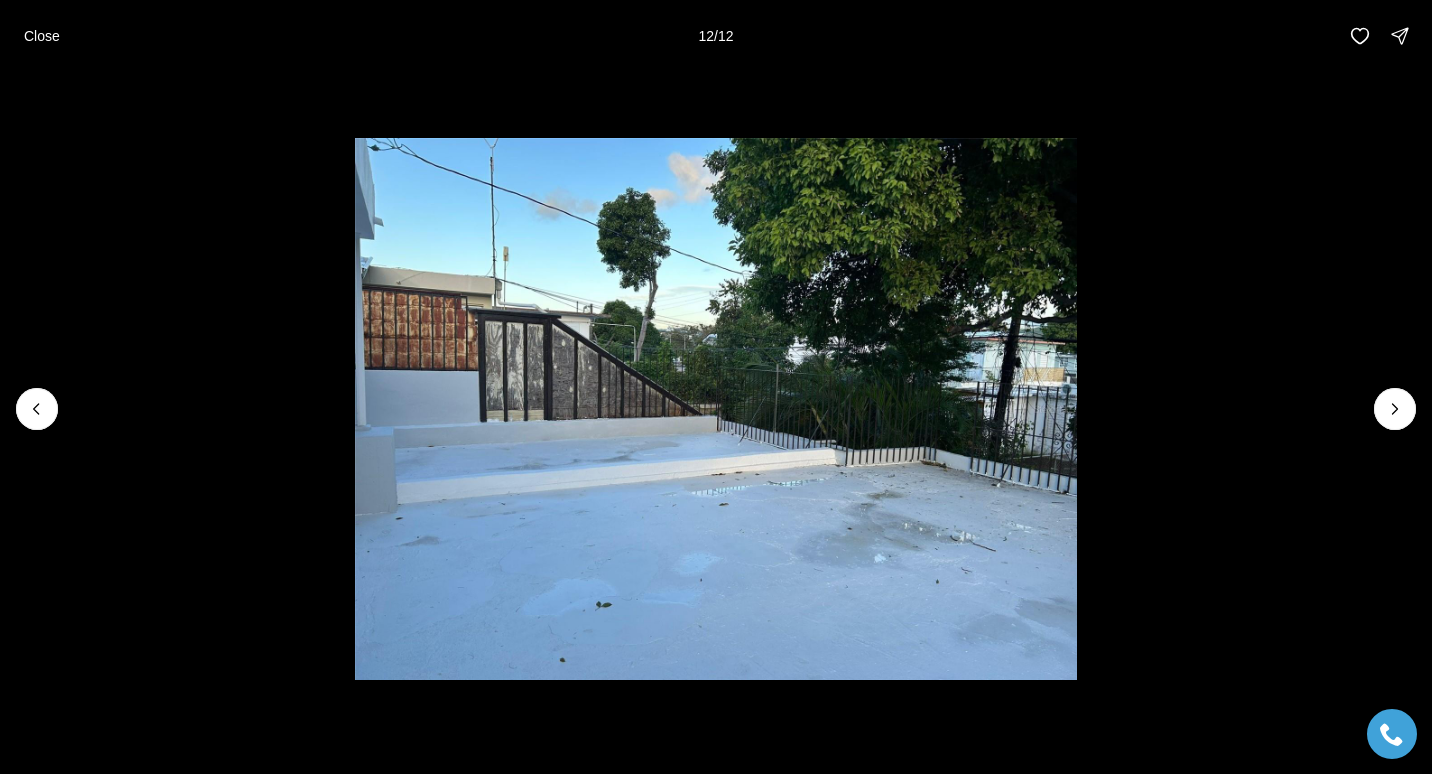 click at bounding box center (1395, 409) 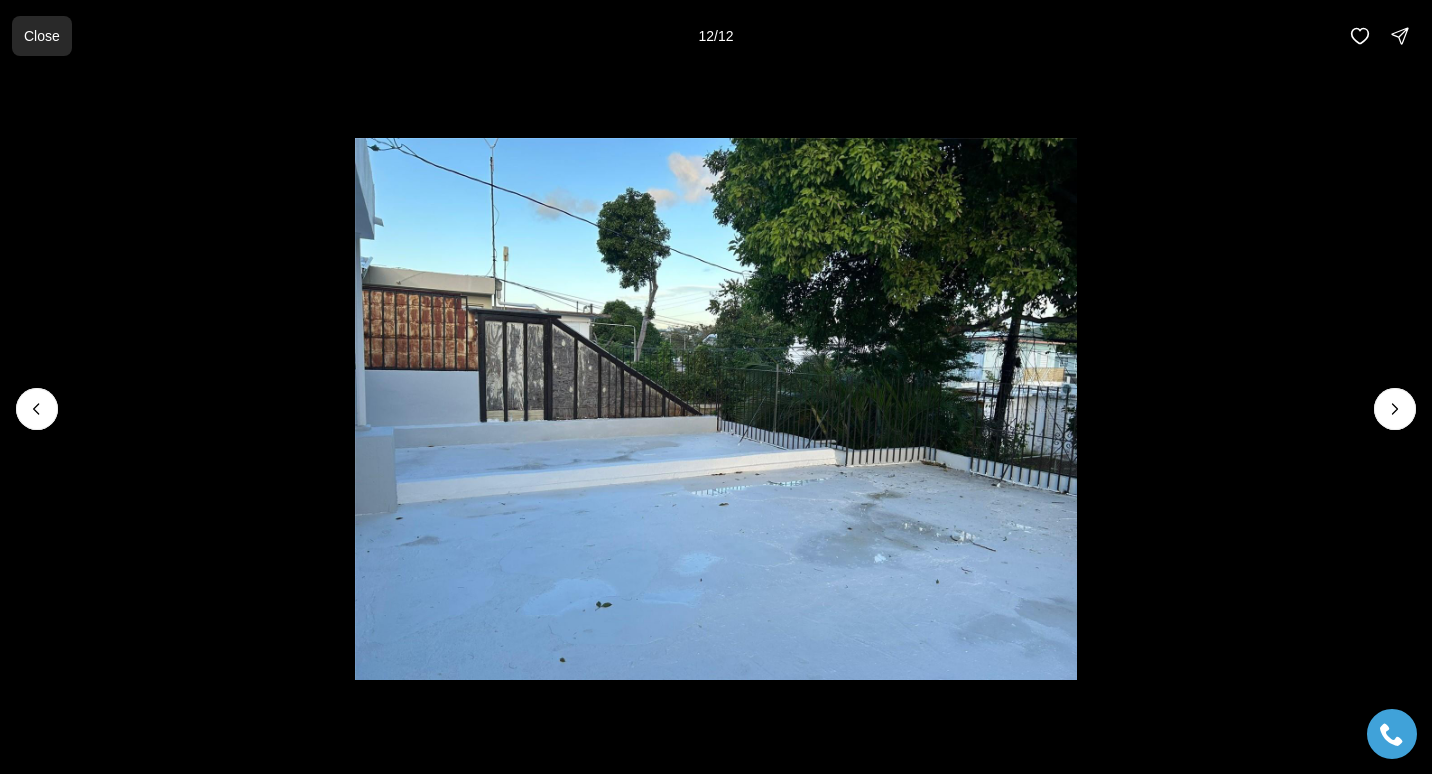 click on "Close" at bounding box center [42, 36] 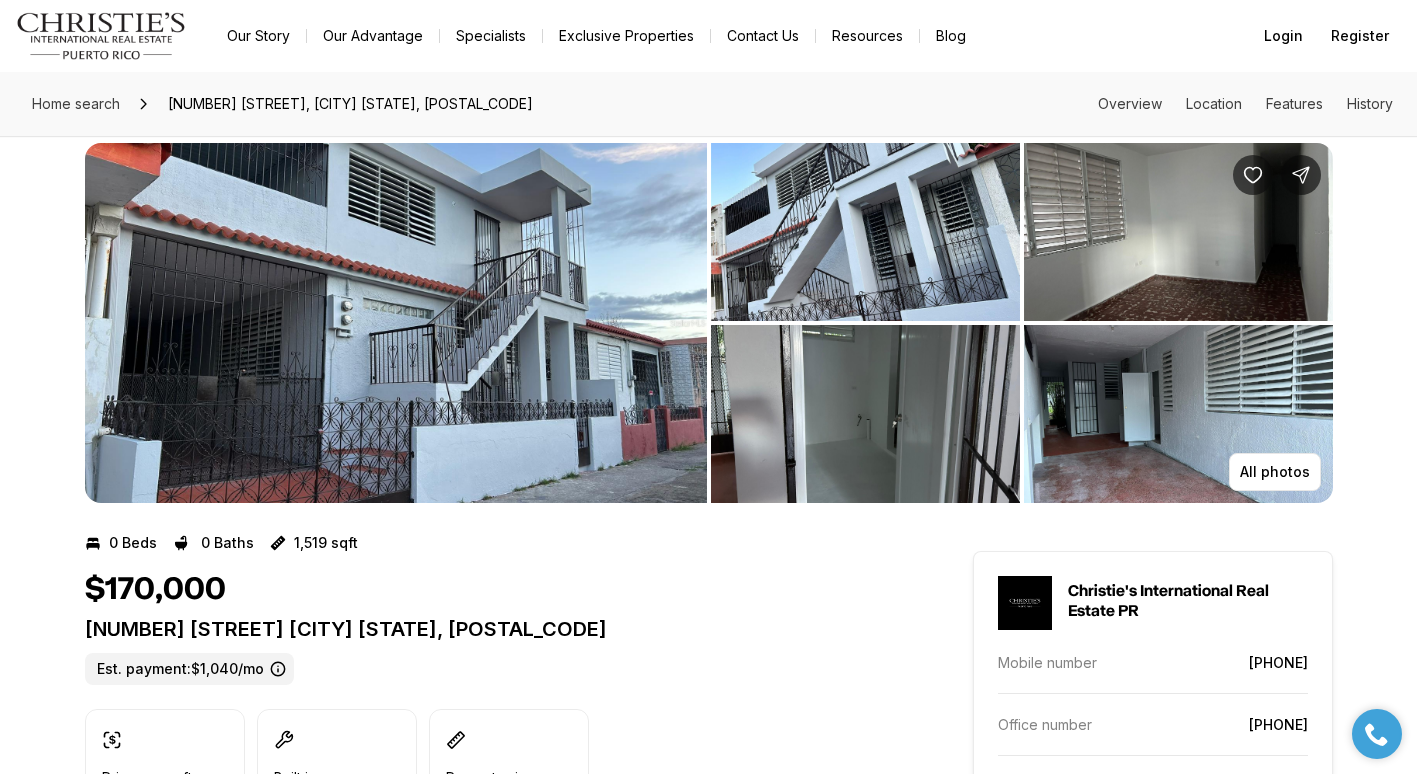 scroll, scrollTop: 0, scrollLeft: 0, axis: both 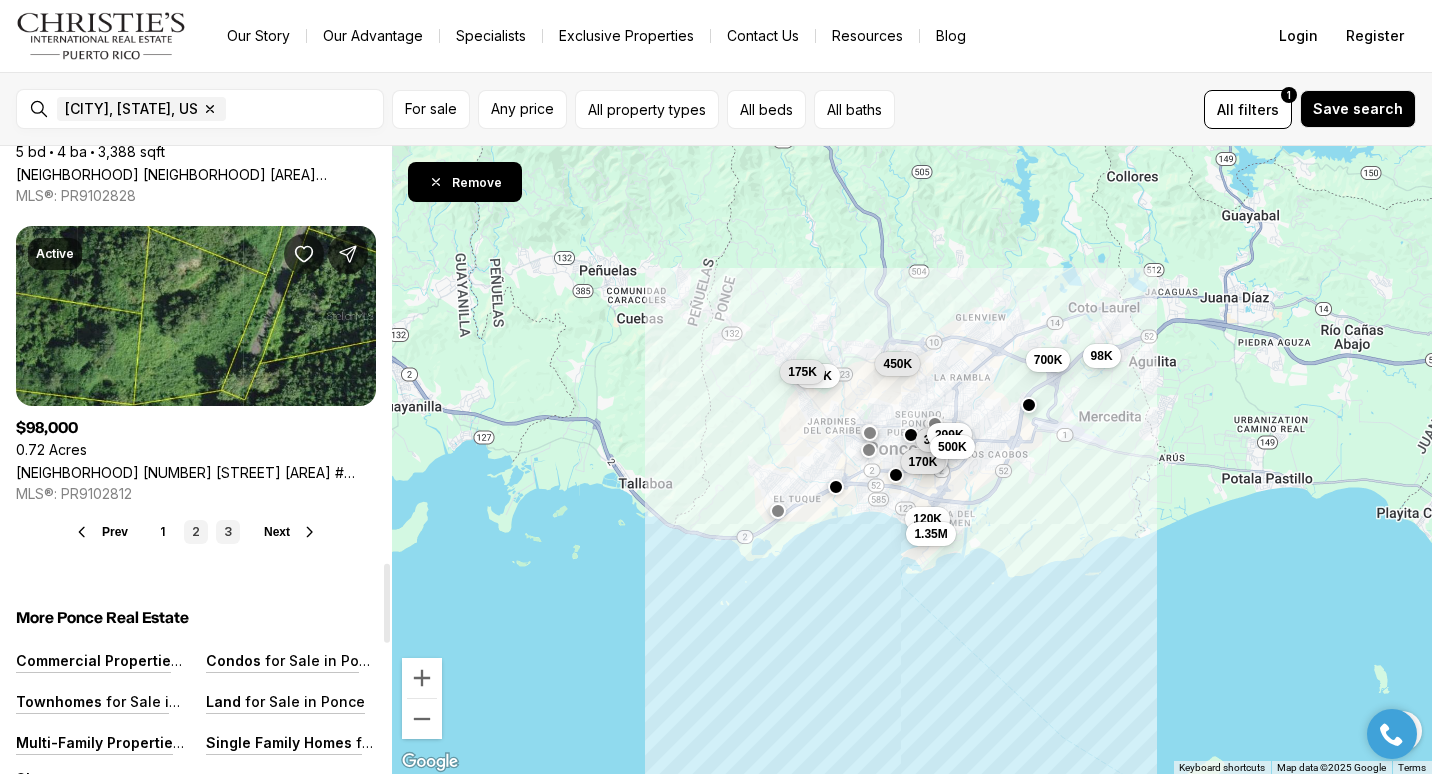 click on "3" at bounding box center (228, 532) 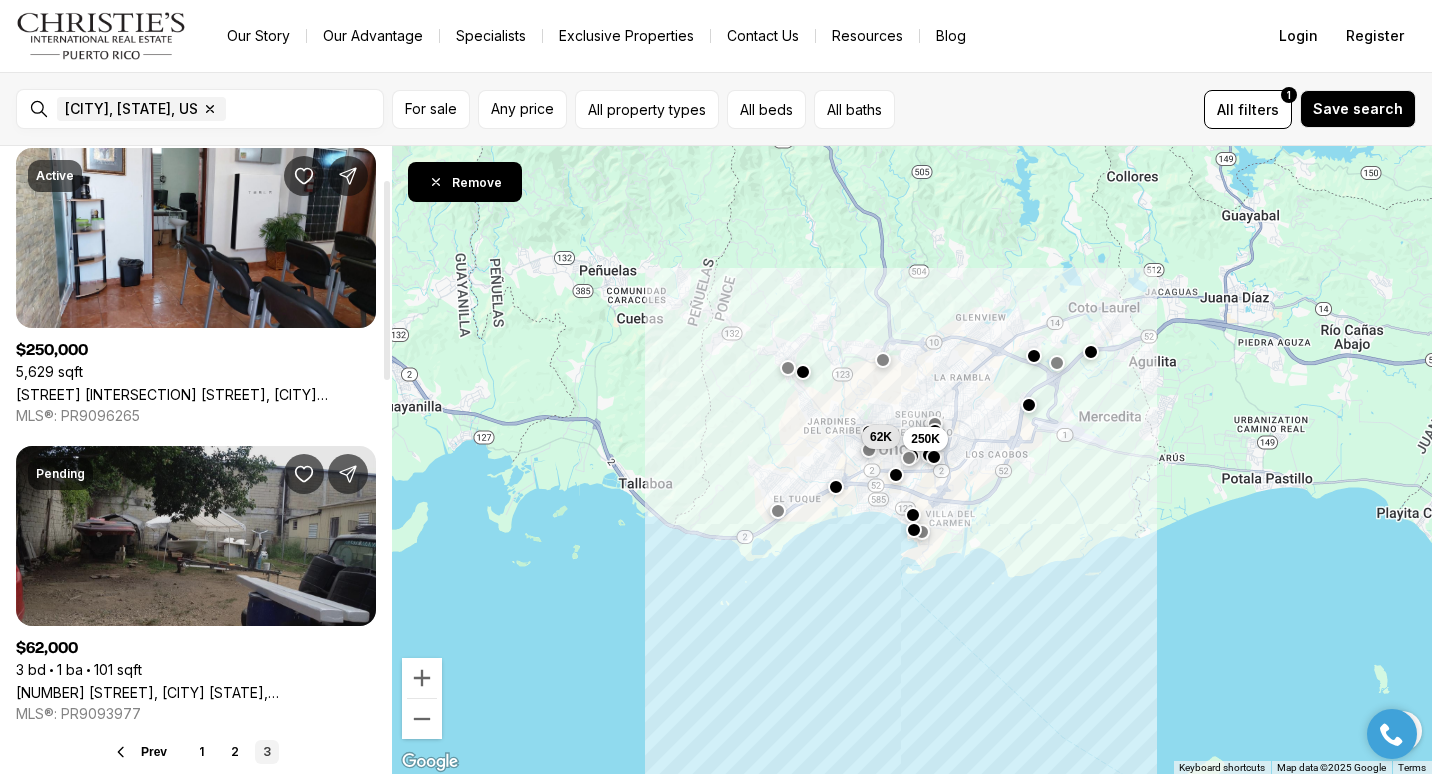 scroll, scrollTop: 200, scrollLeft: 0, axis: vertical 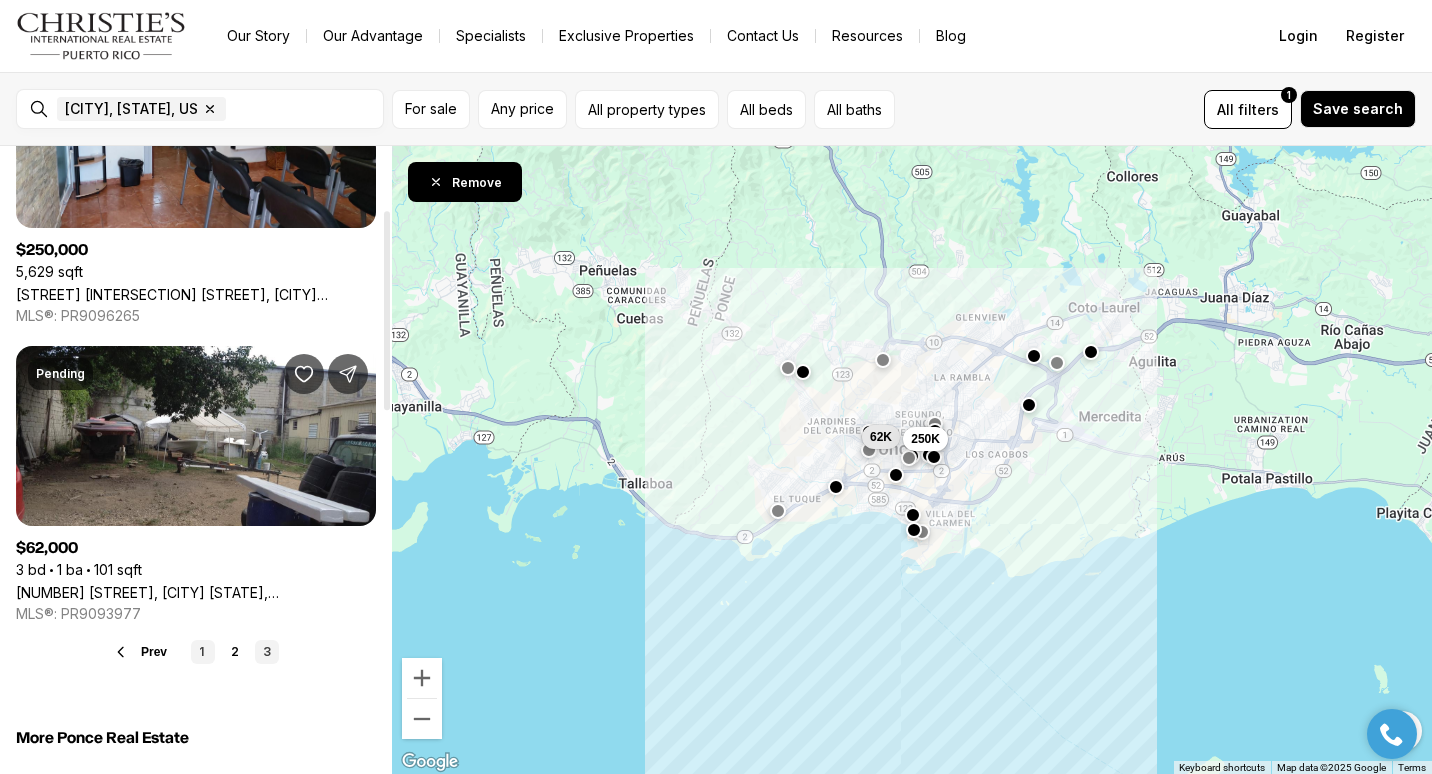 click on "1" at bounding box center [203, 652] 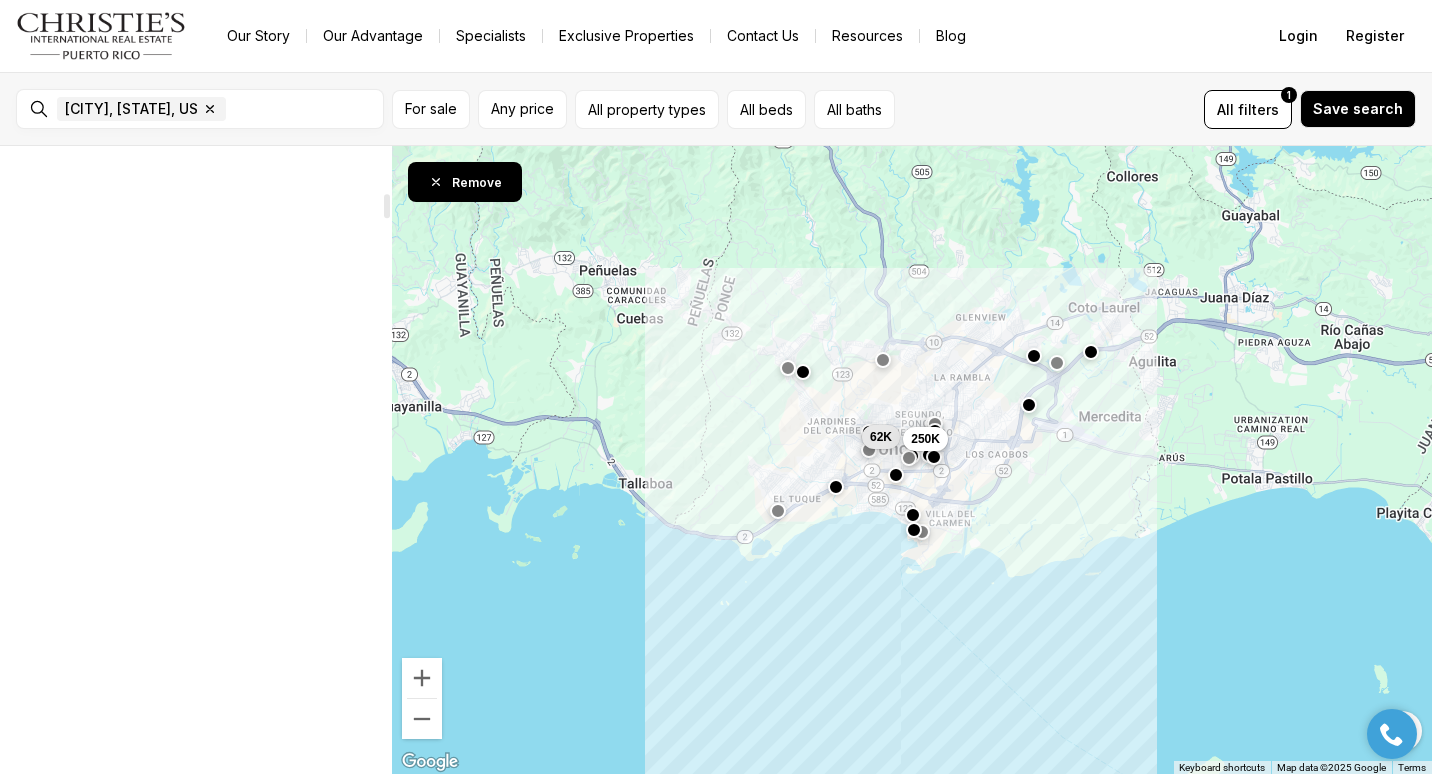 scroll, scrollTop: 0, scrollLeft: 0, axis: both 